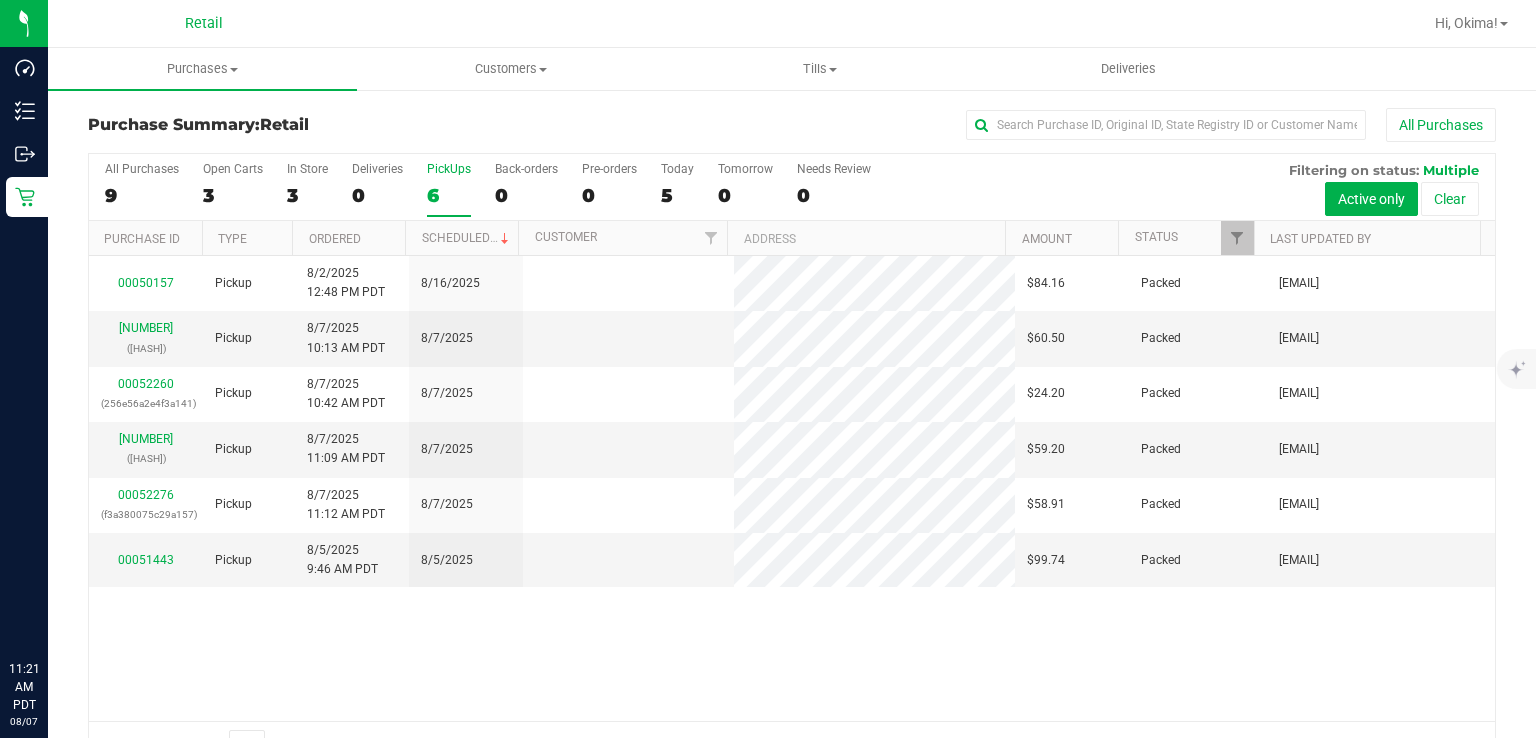 scroll, scrollTop: 0, scrollLeft: 0, axis: both 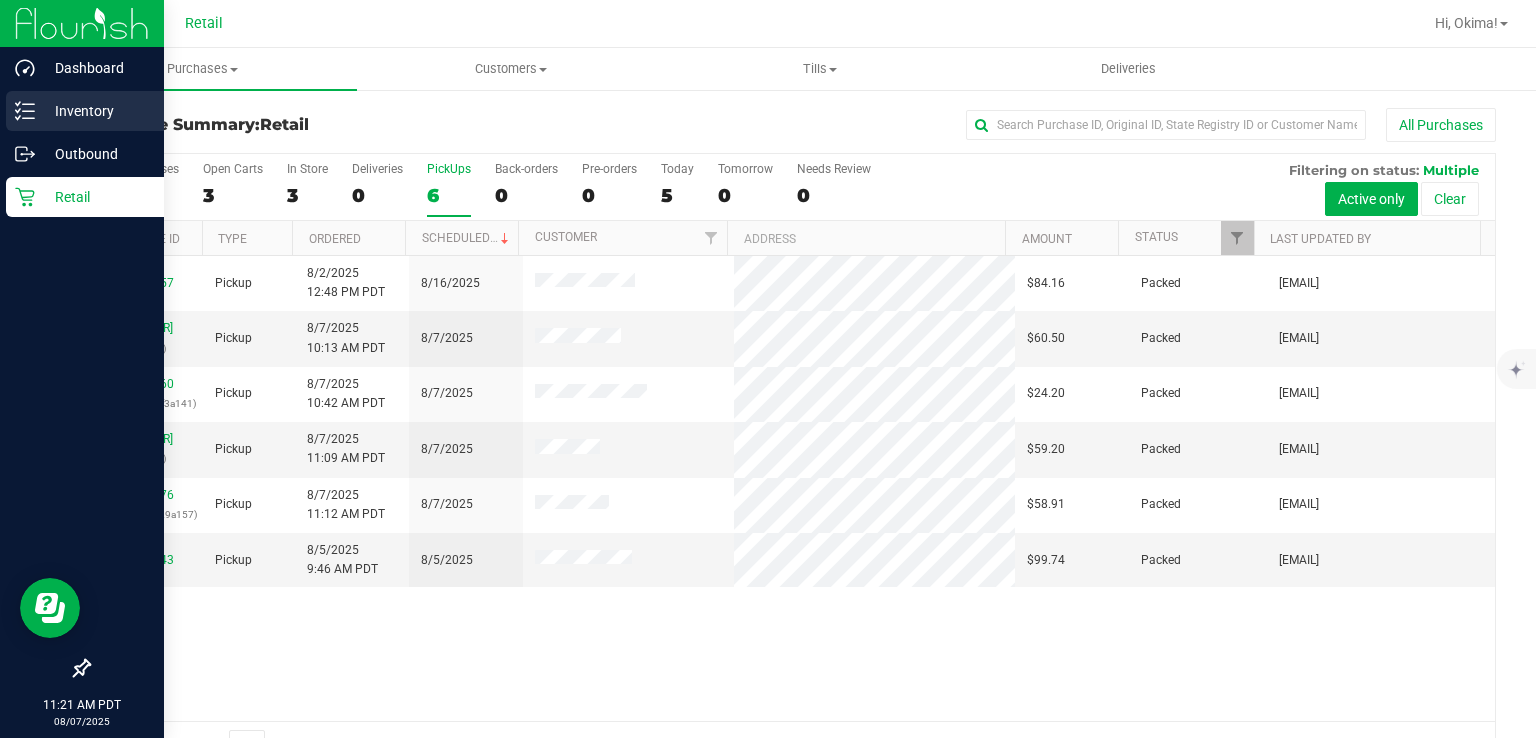 click 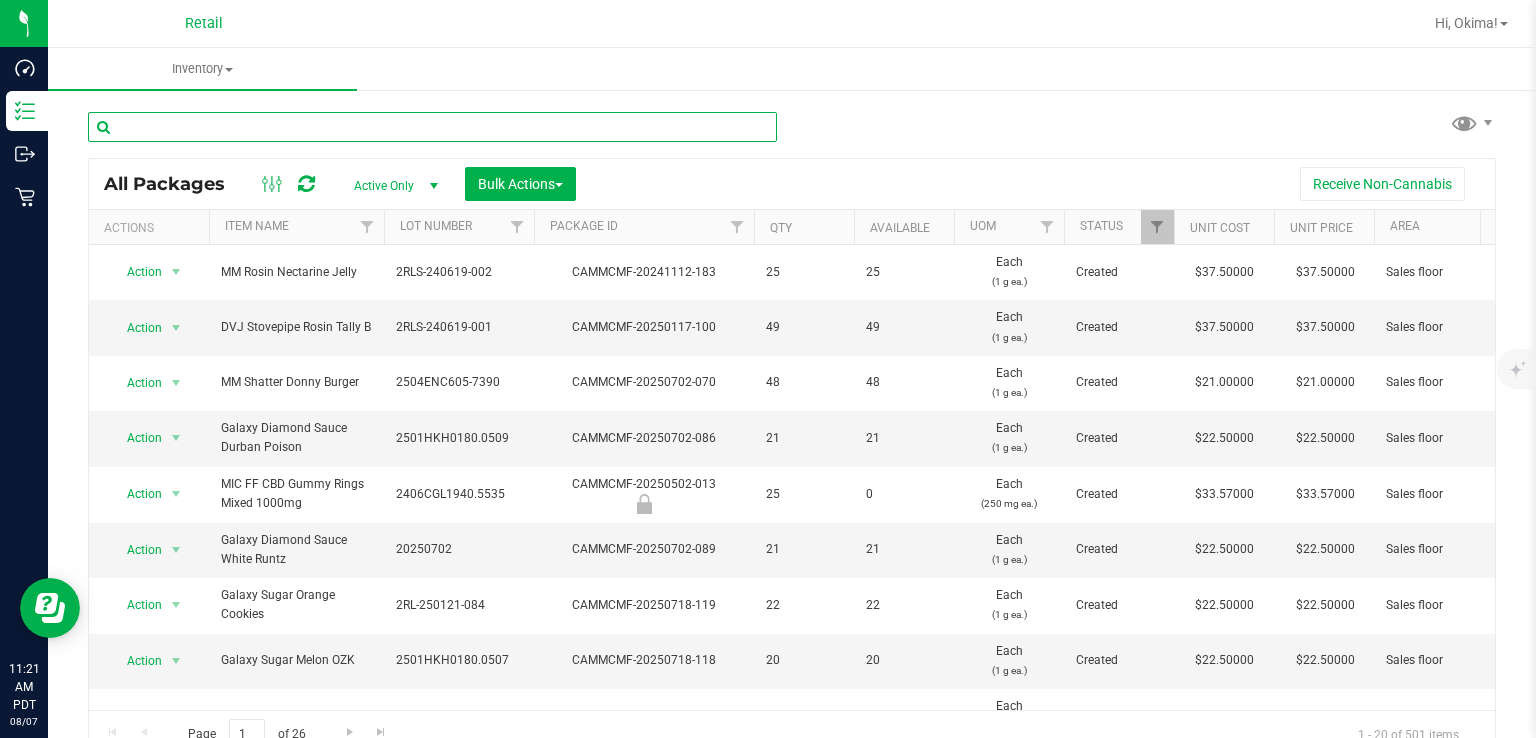 click at bounding box center (432, 127) 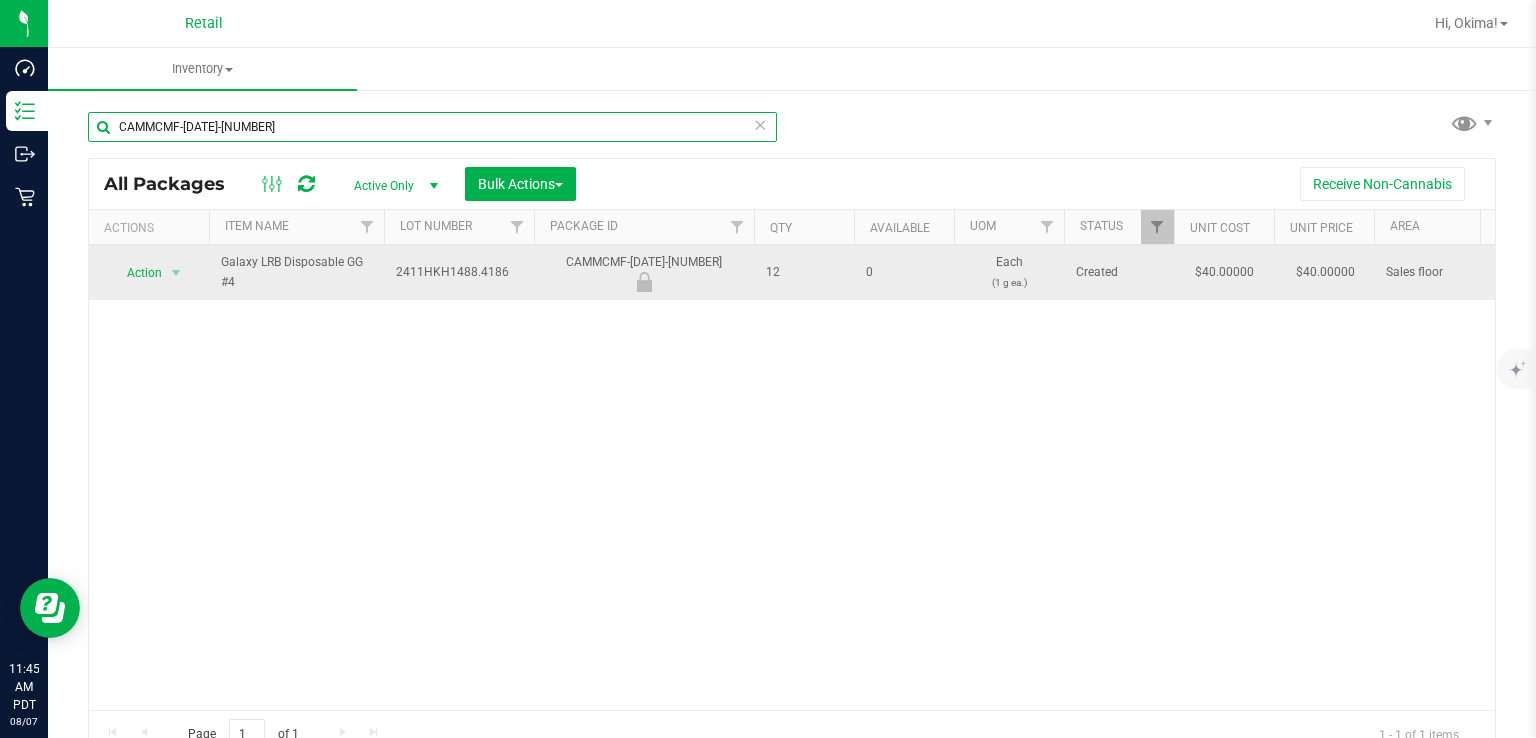 type on "CAMMCMF-[DATE]-[NUMBER]" 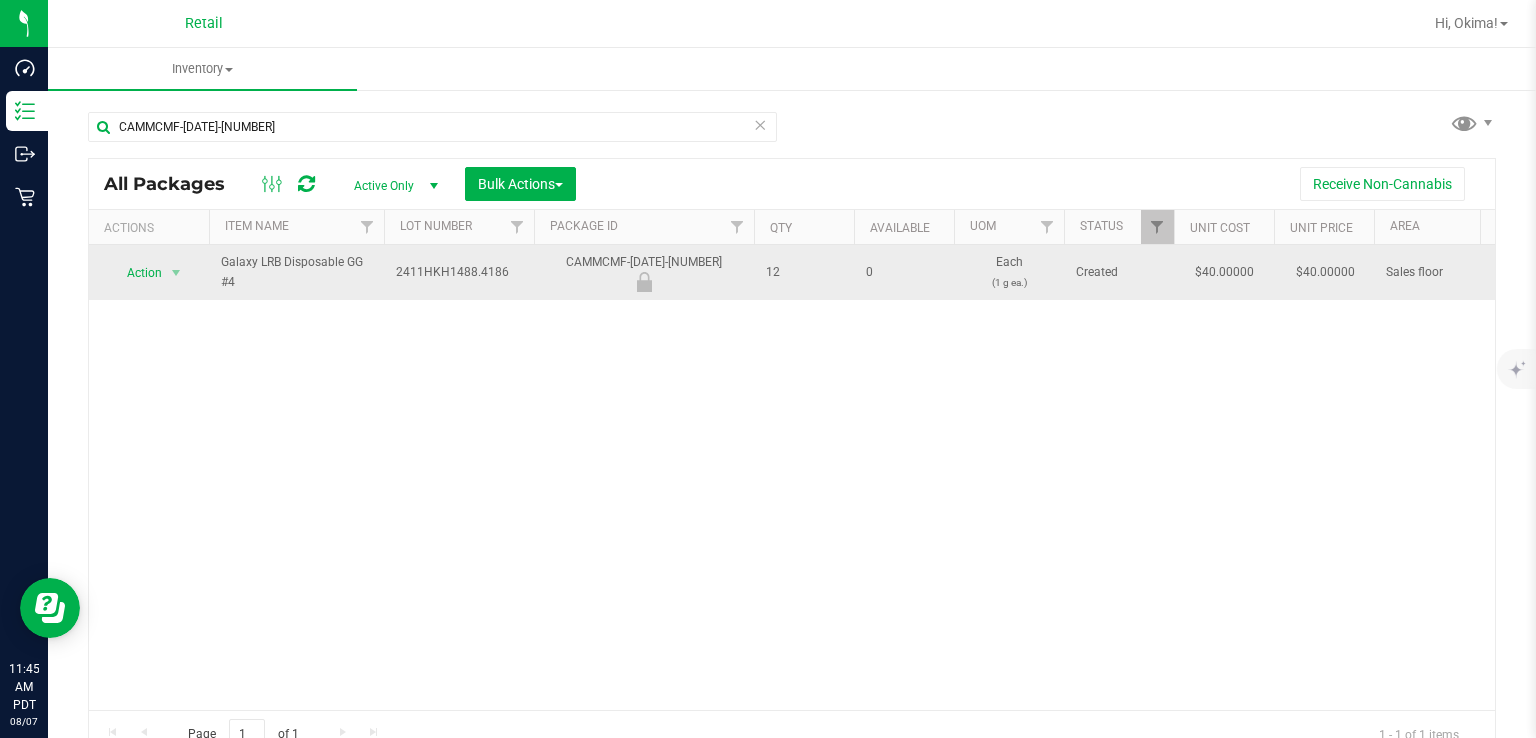 click on "Action" at bounding box center [136, 273] 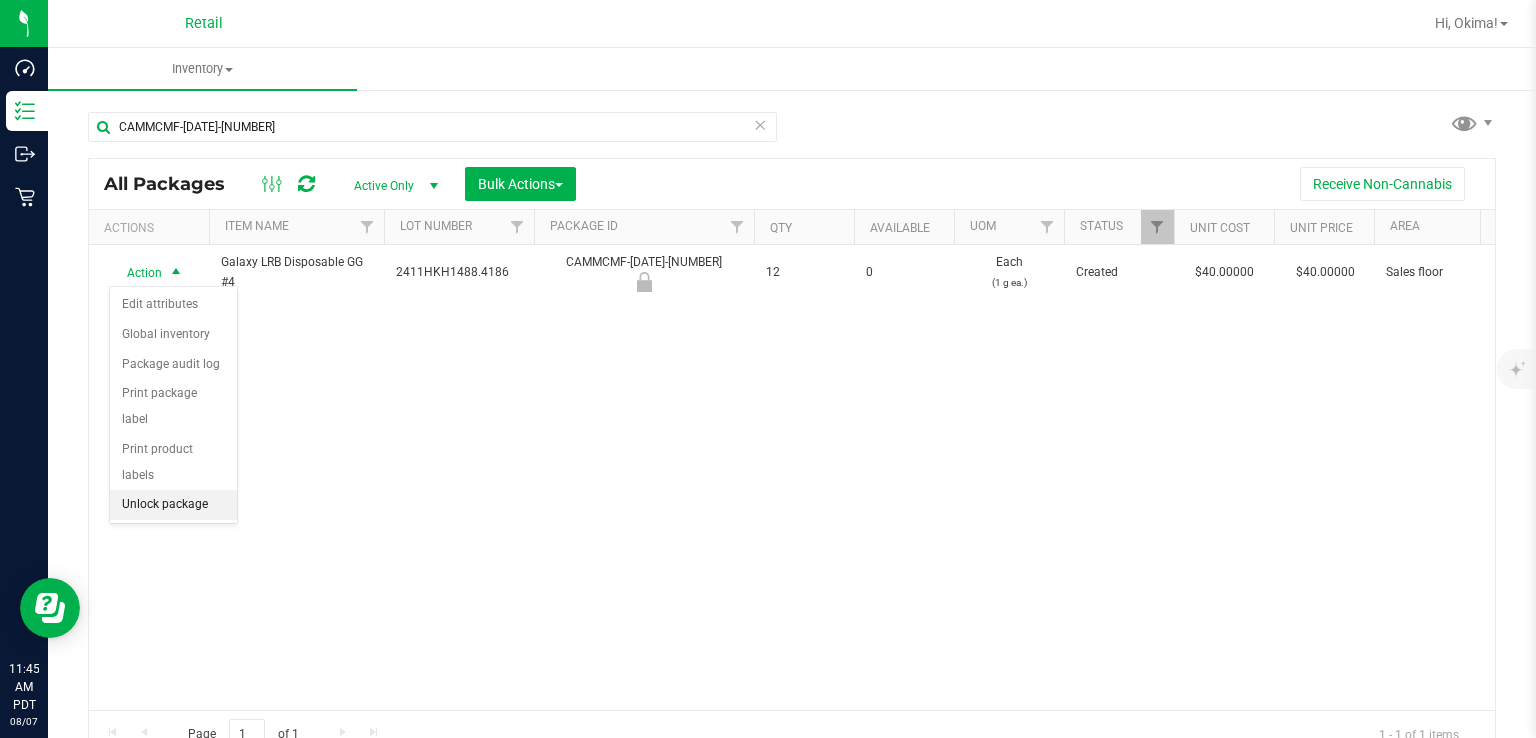 click on "Unlock package" at bounding box center [173, 505] 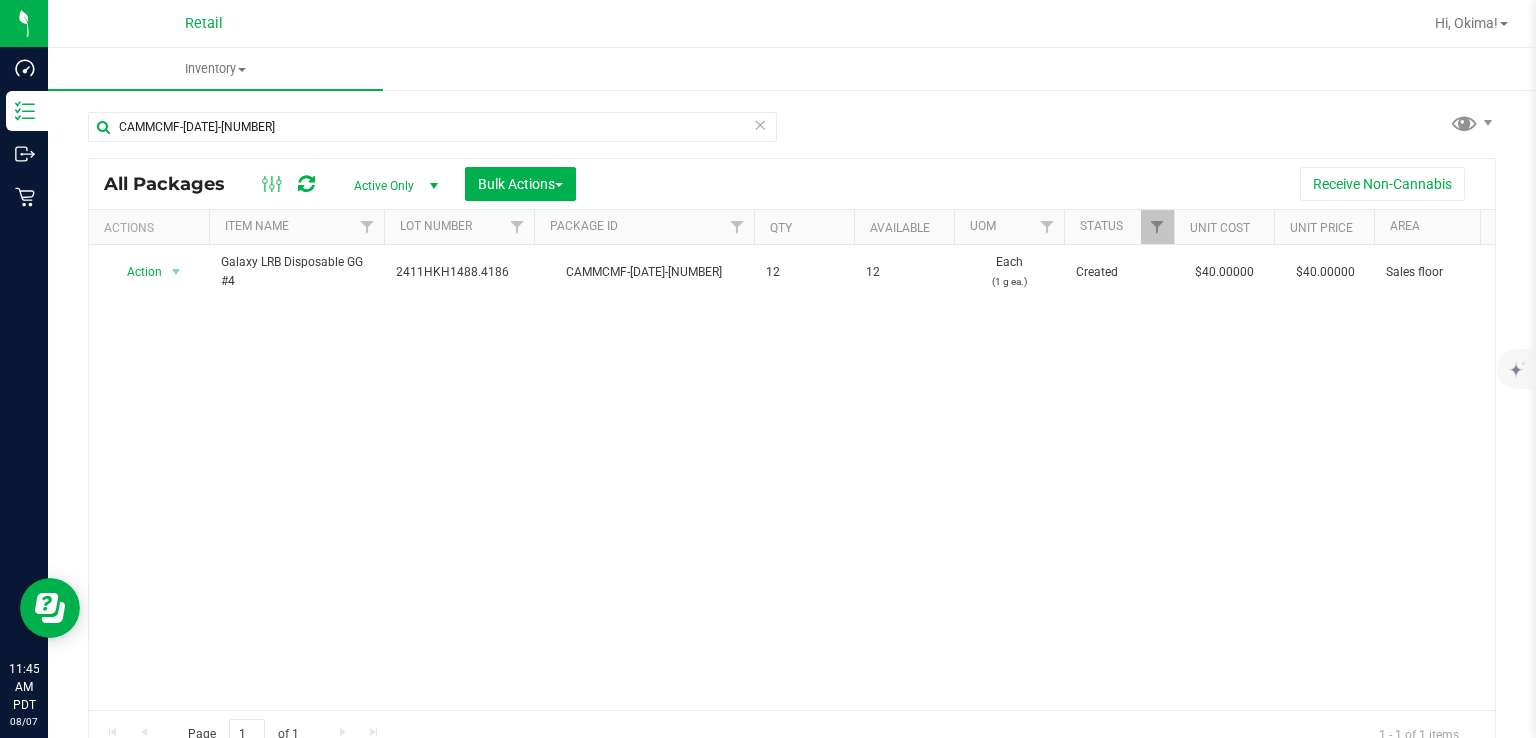 click at bounding box center [760, 124] 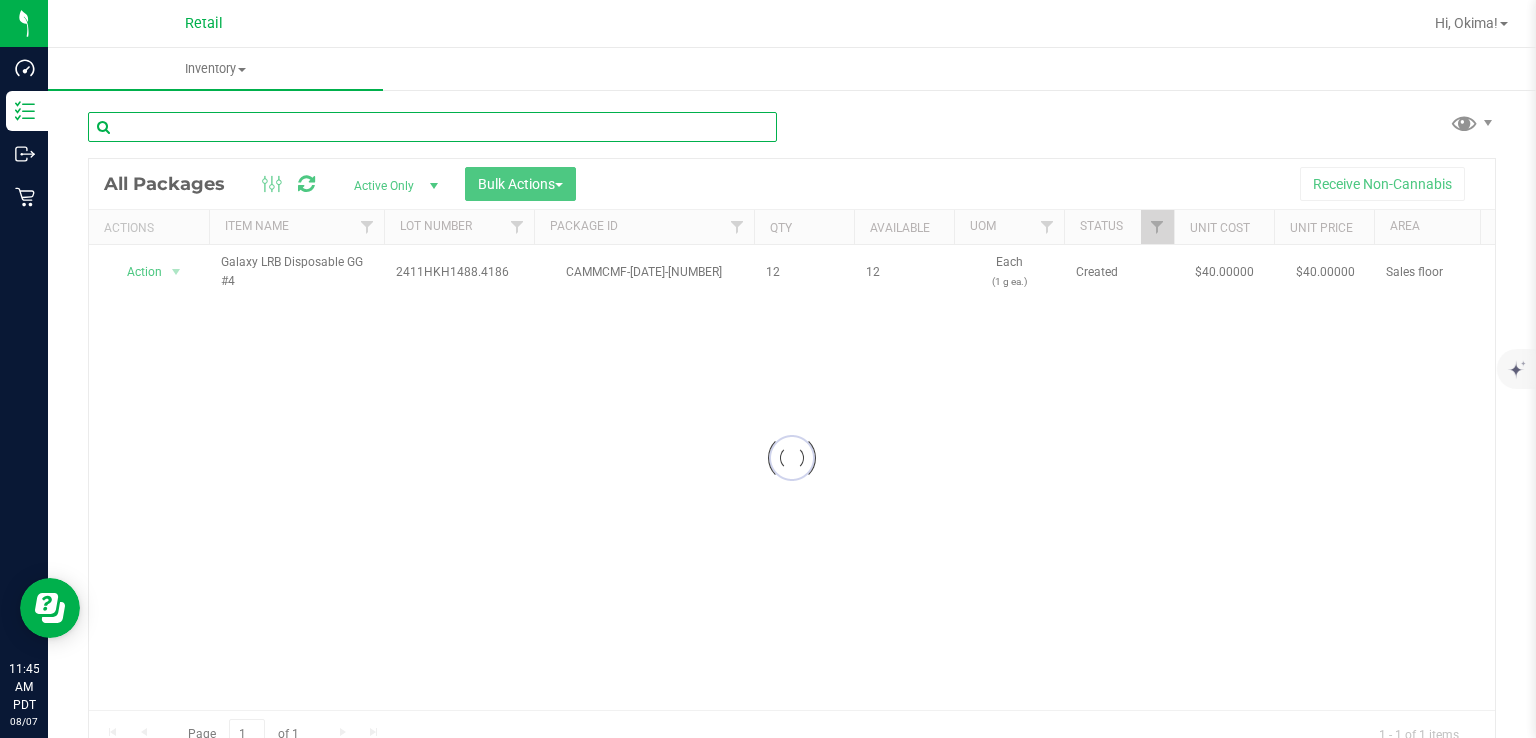 click at bounding box center (432, 127) 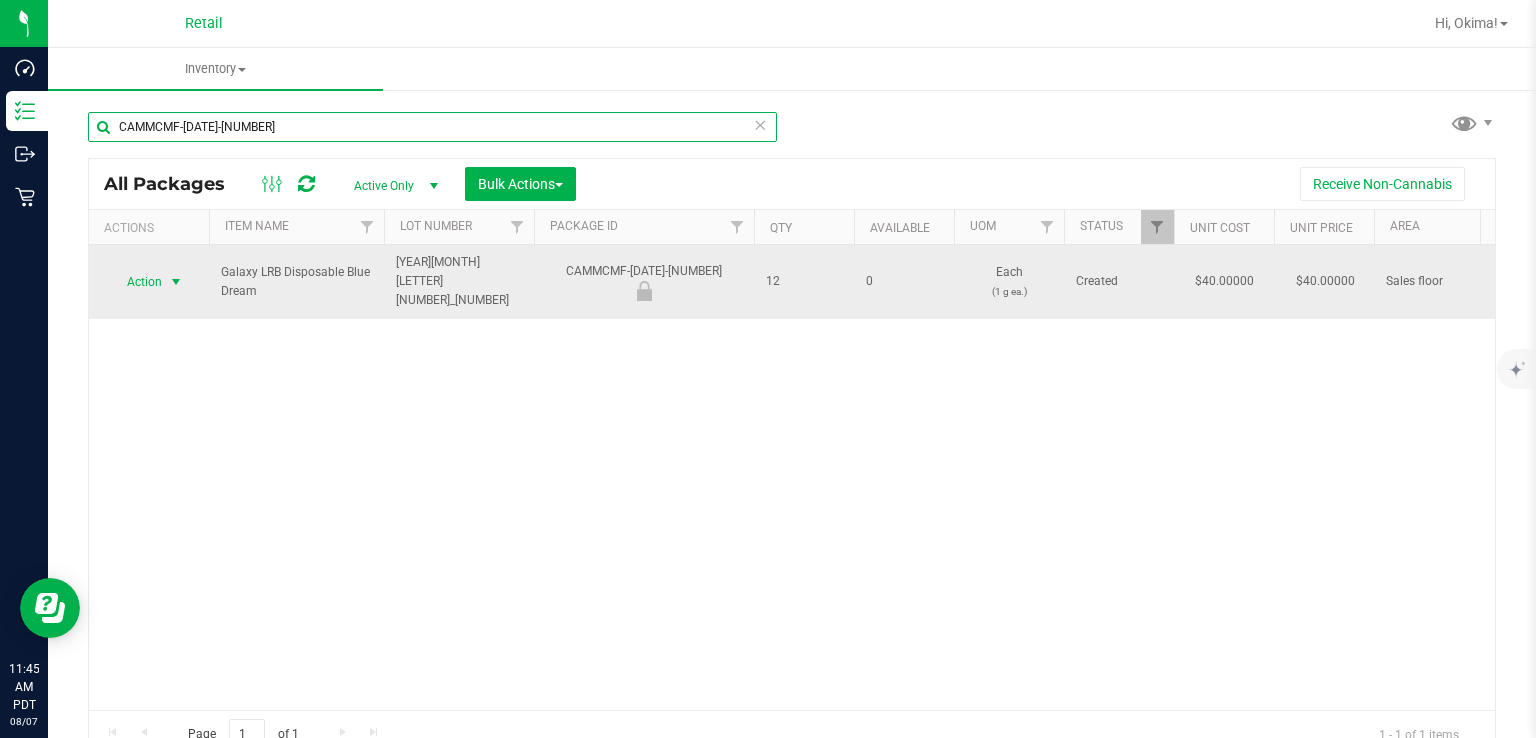 type on "CAMMCMF-[DATE]-[NUMBER]" 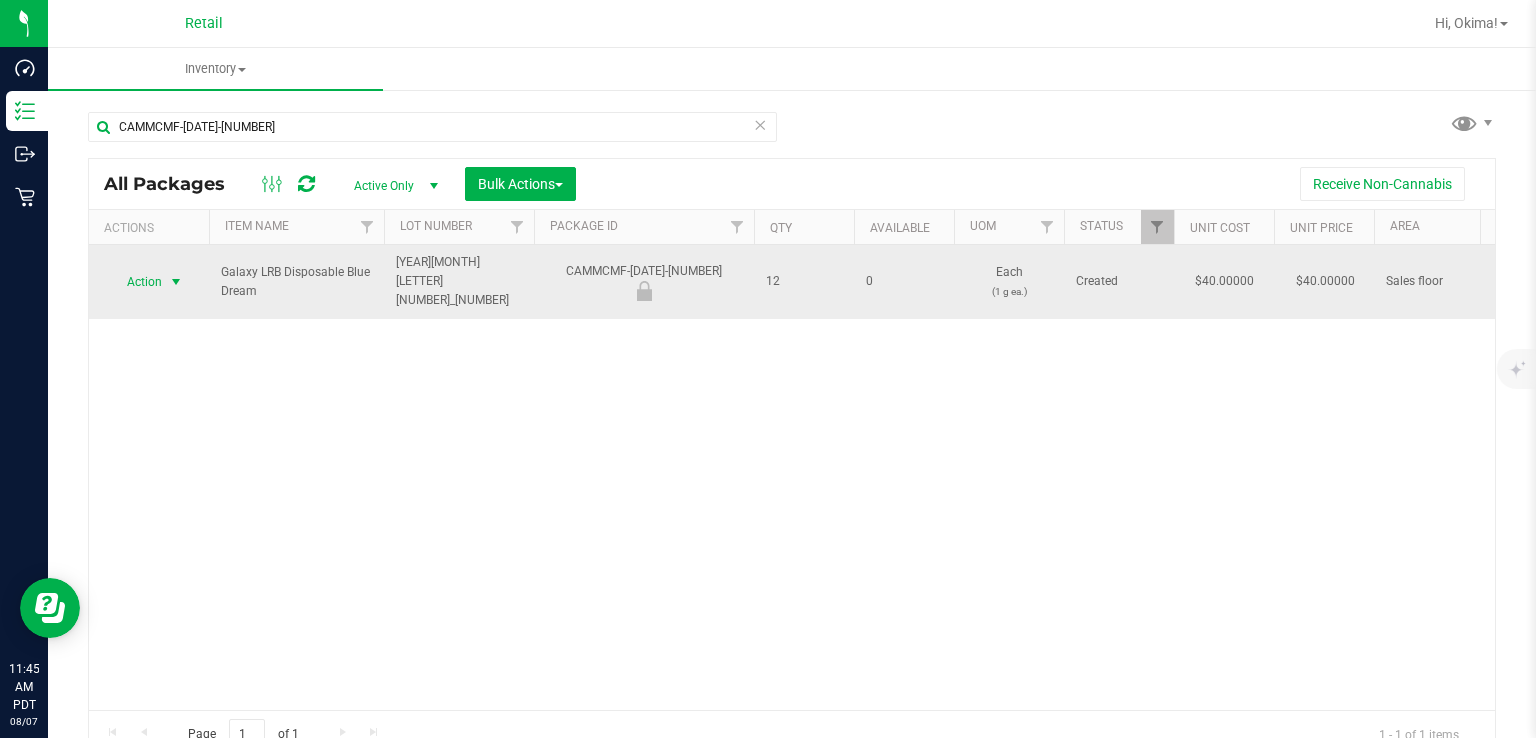 click at bounding box center (176, 282) 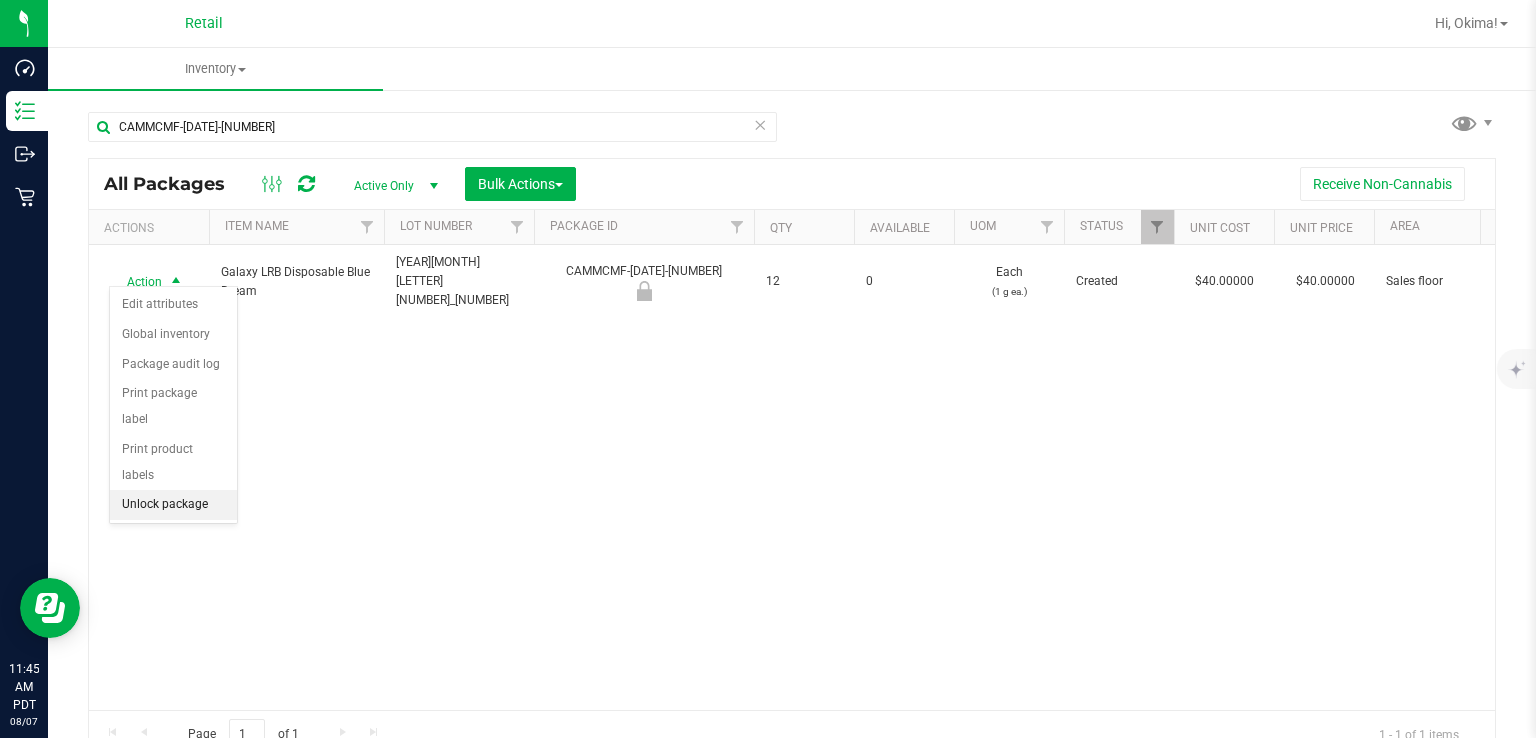 click on "Unlock package" at bounding box center (173, 505) 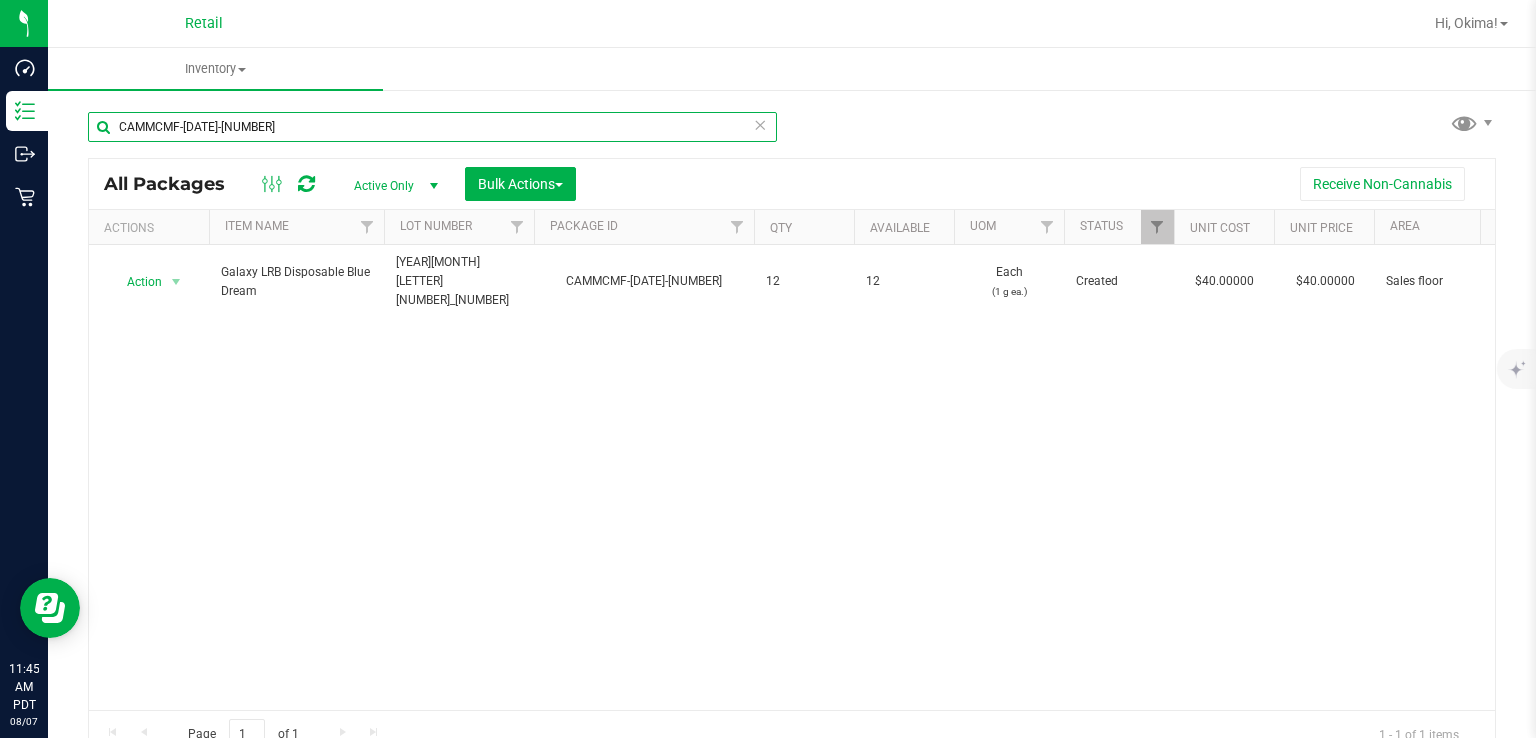 click on "CAMMCMF-[DATE]-[NUMBER]" at bounding box center (432, 127) 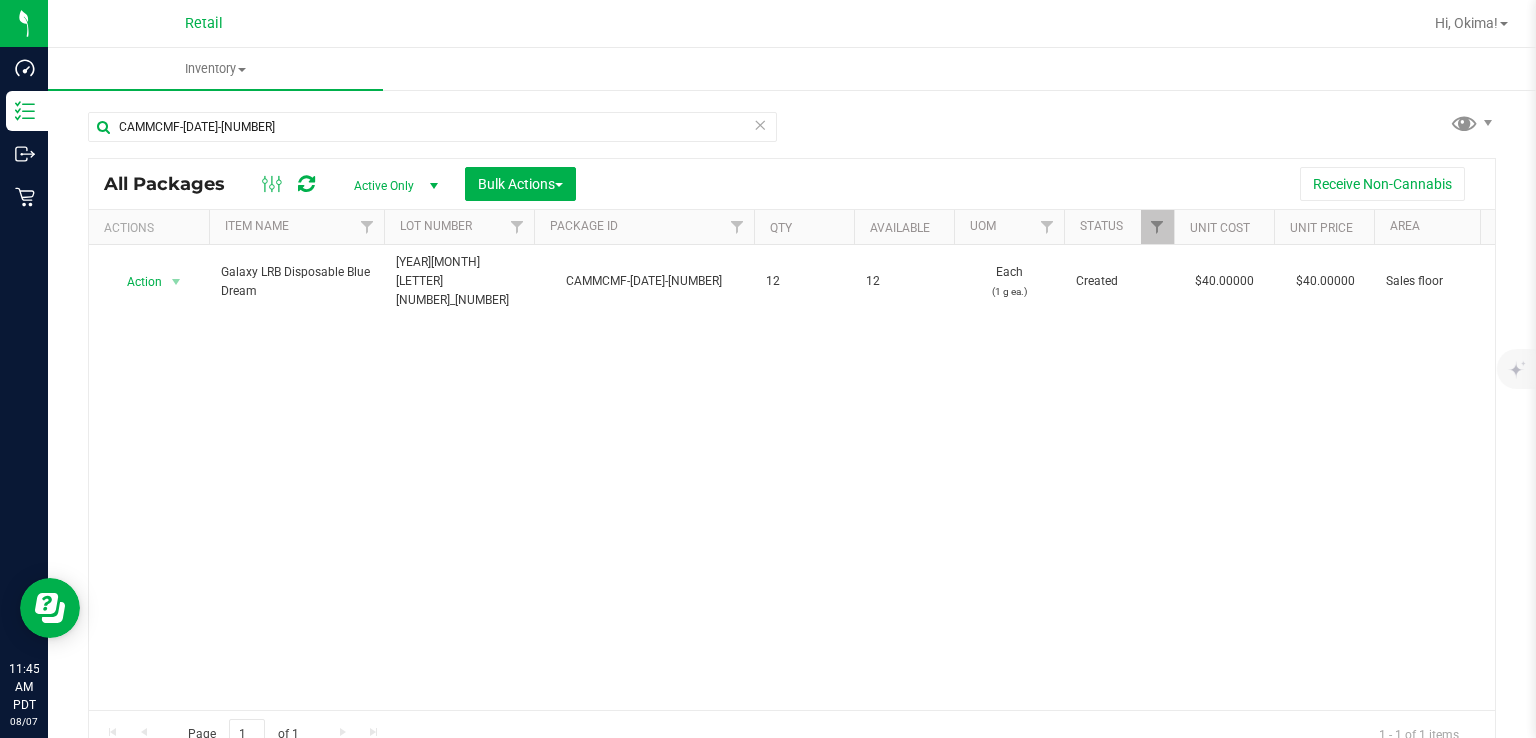 click at bounding box center [760, 124] 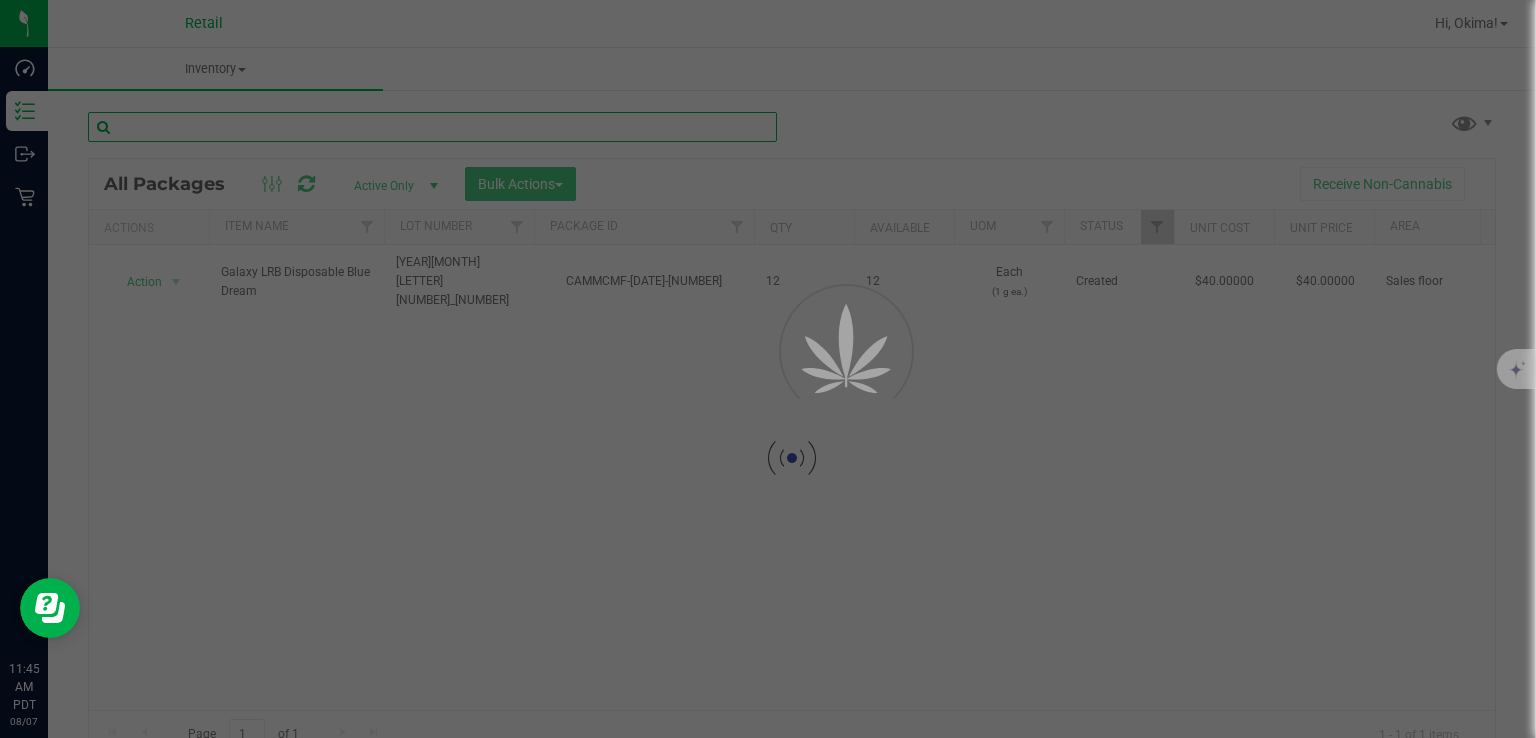 click at bounding box center [432, 127] 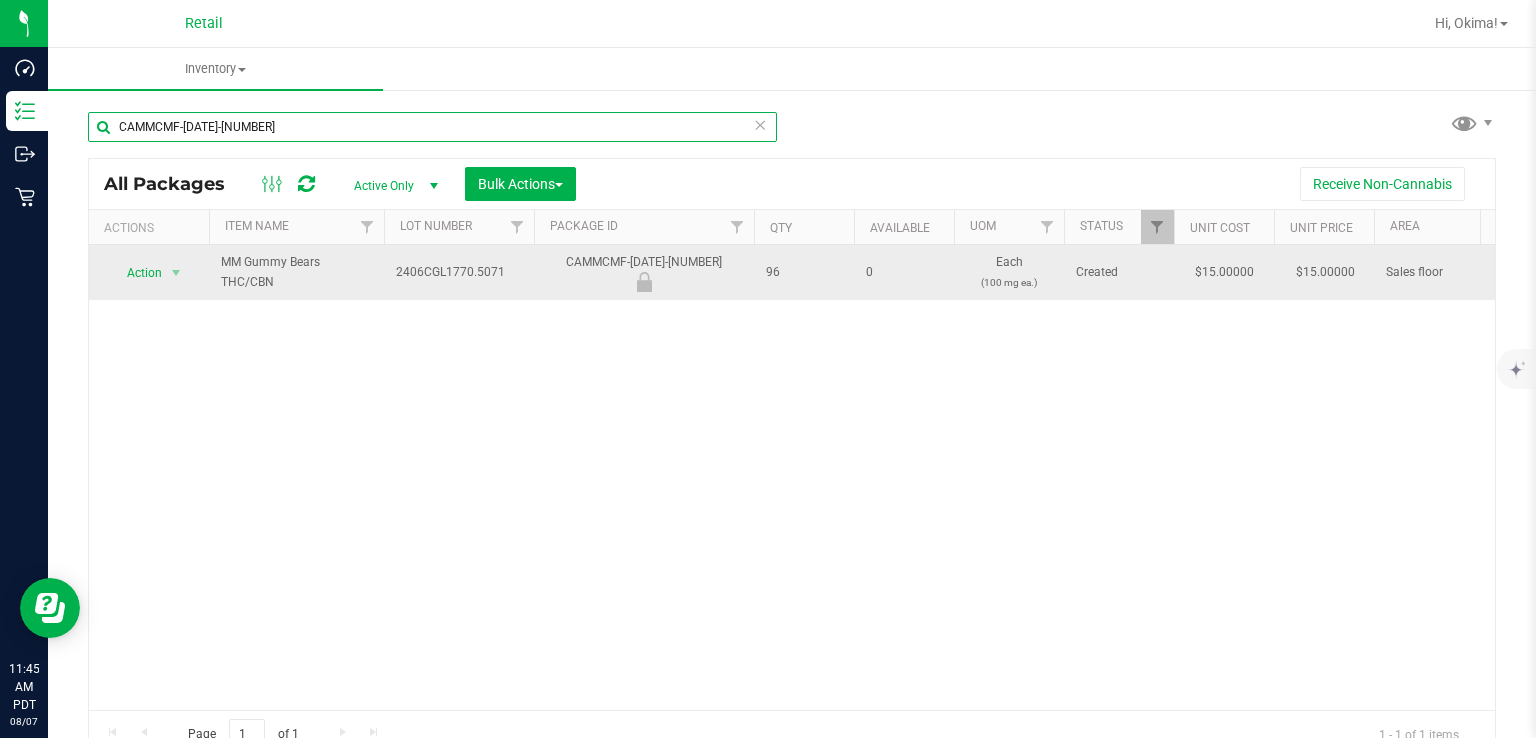 type on "CAMMCMF-[DATE]-[NUMBER]" 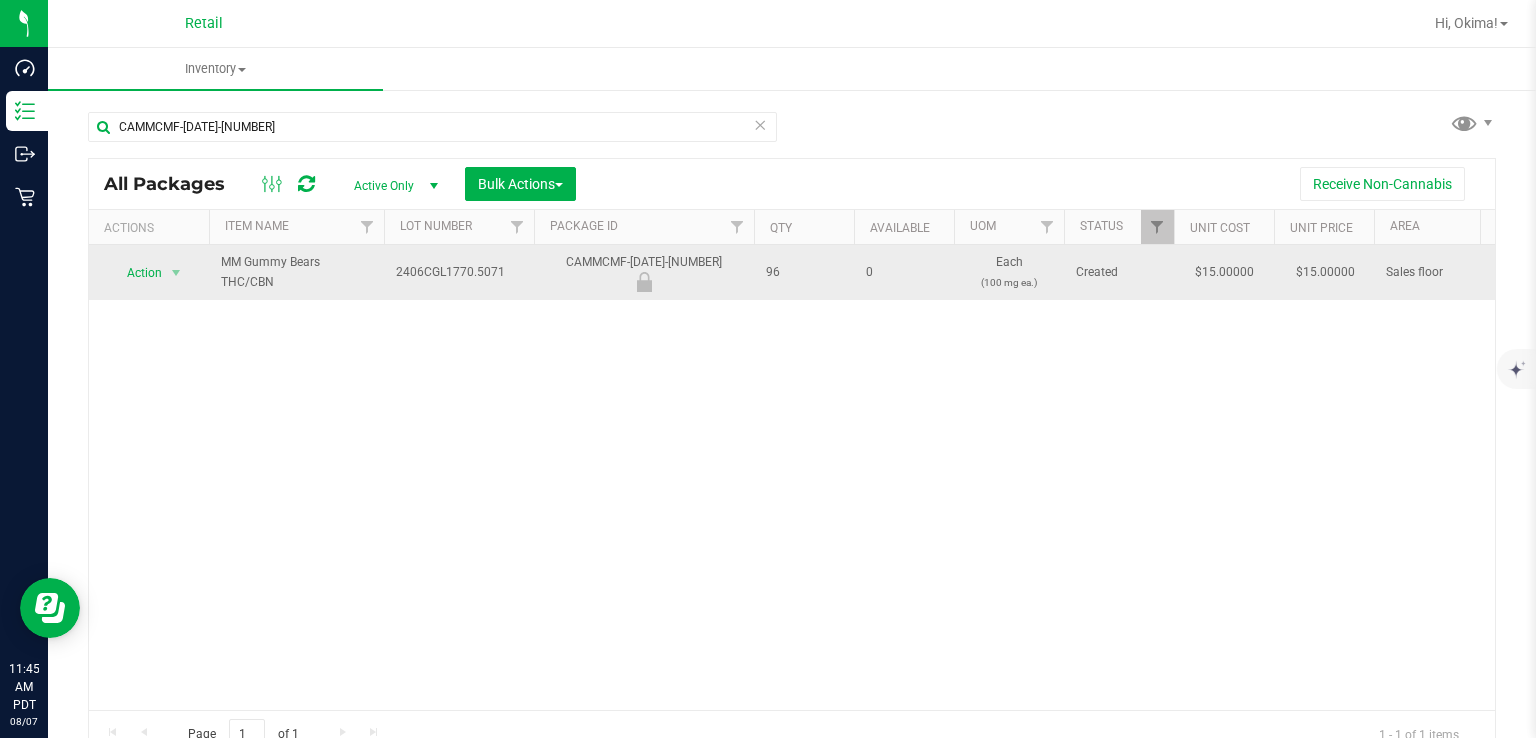 click on "Action" at bounding box center [136, 273] 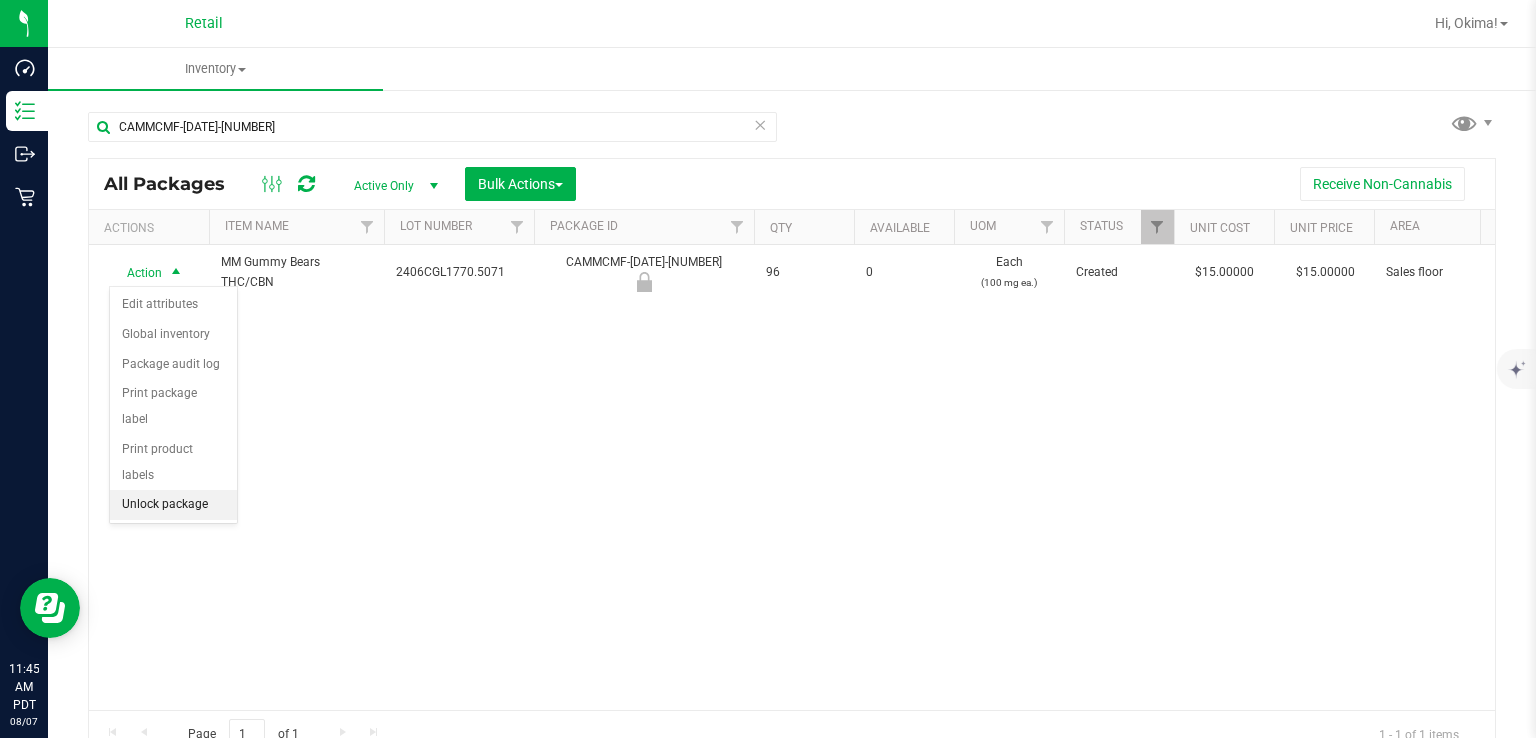 click on "Unlock package" at bounding box center (173, 505) 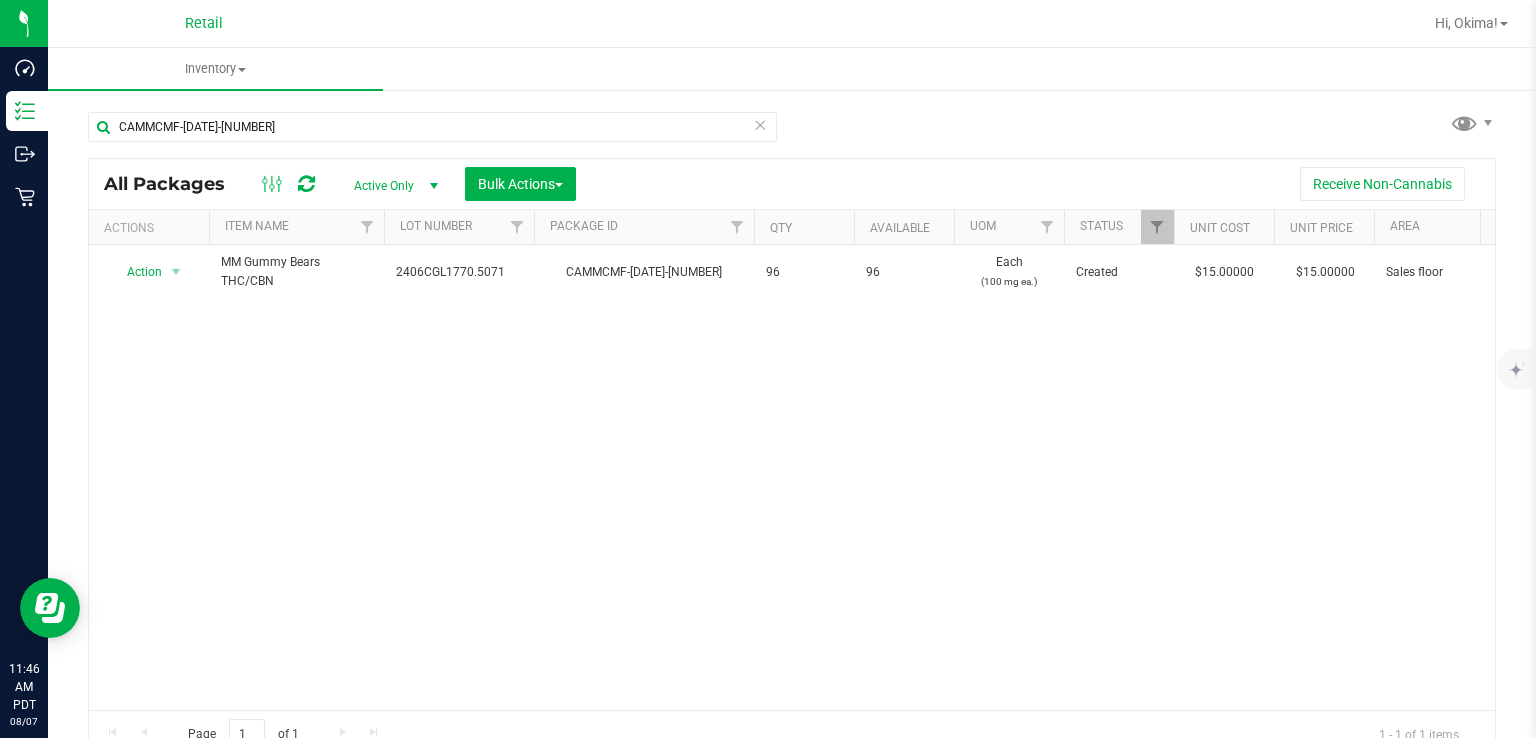 click at bounding box center (760, 124) 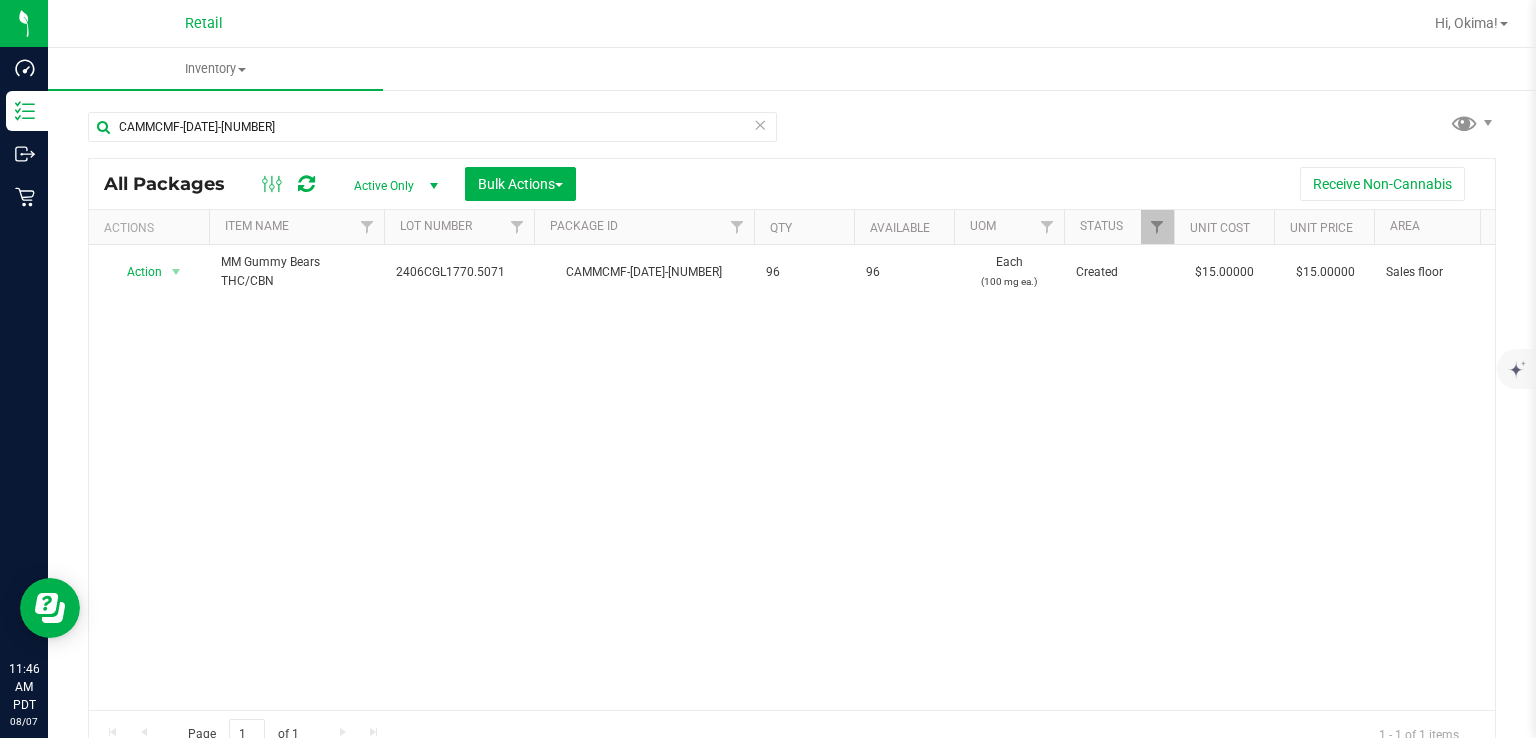 type 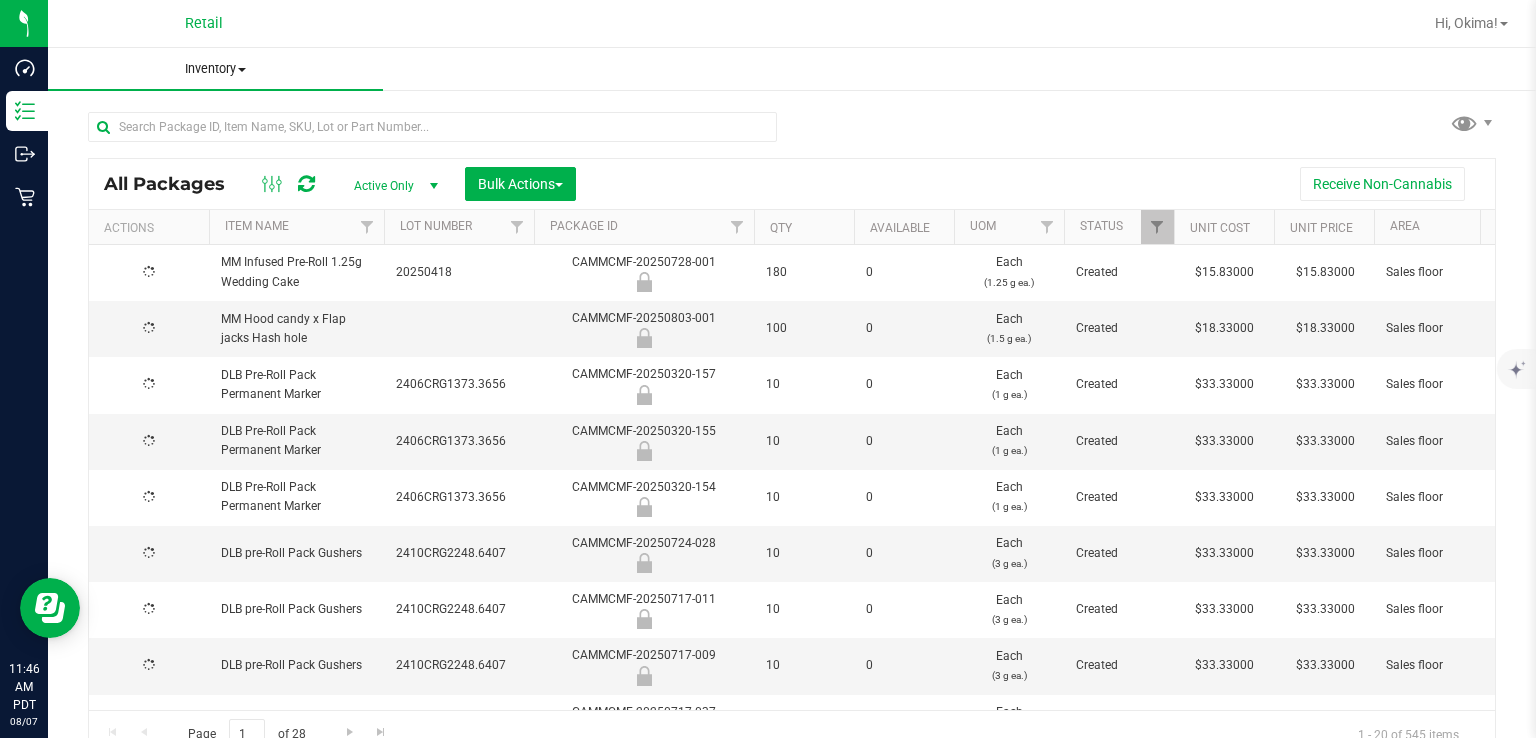 click on "Inventory
All packages
All inventory
Waste log
Create inventory" at bounding box center (215, 69) 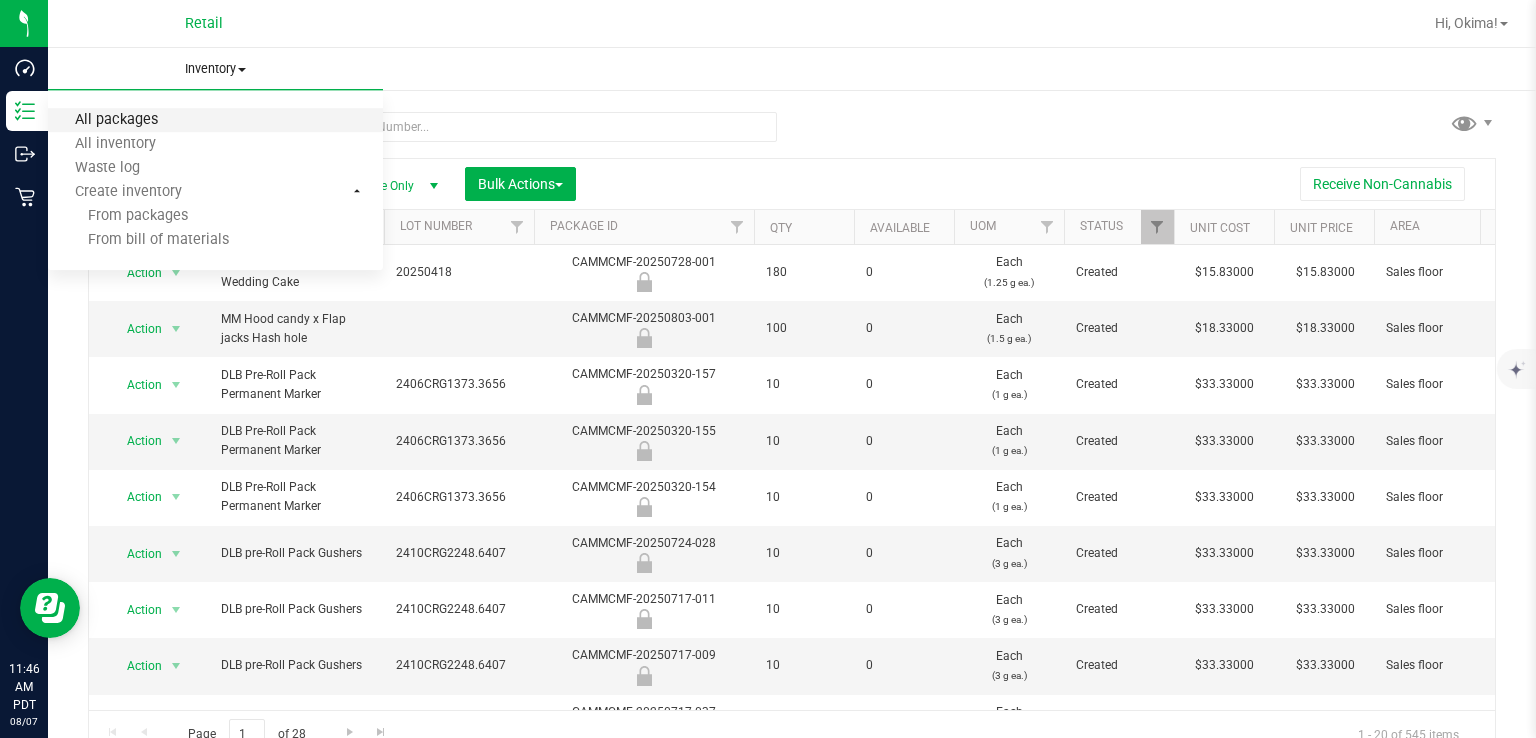 click on "All packages" at bounding box center (116, 120) 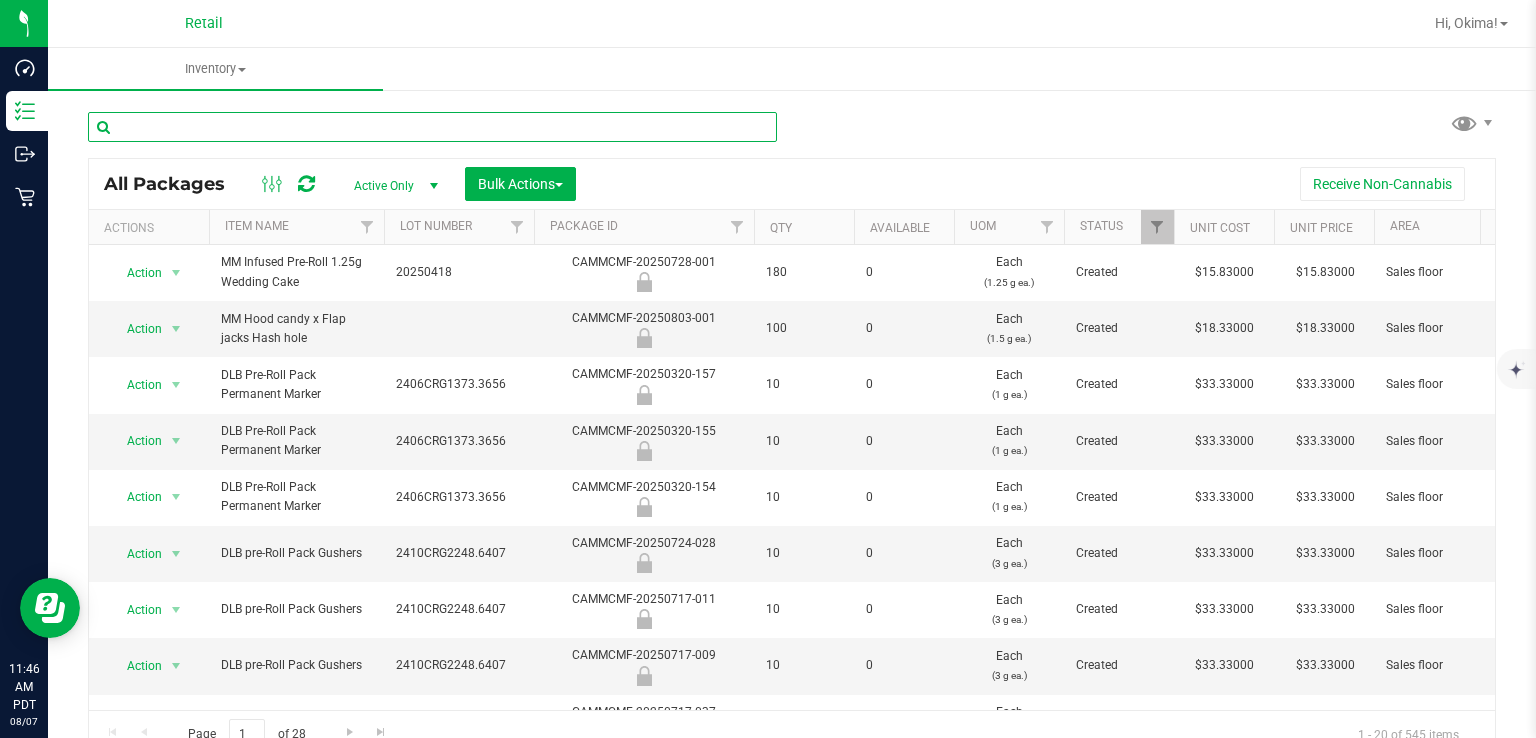 click at bounding box center (432, 127) 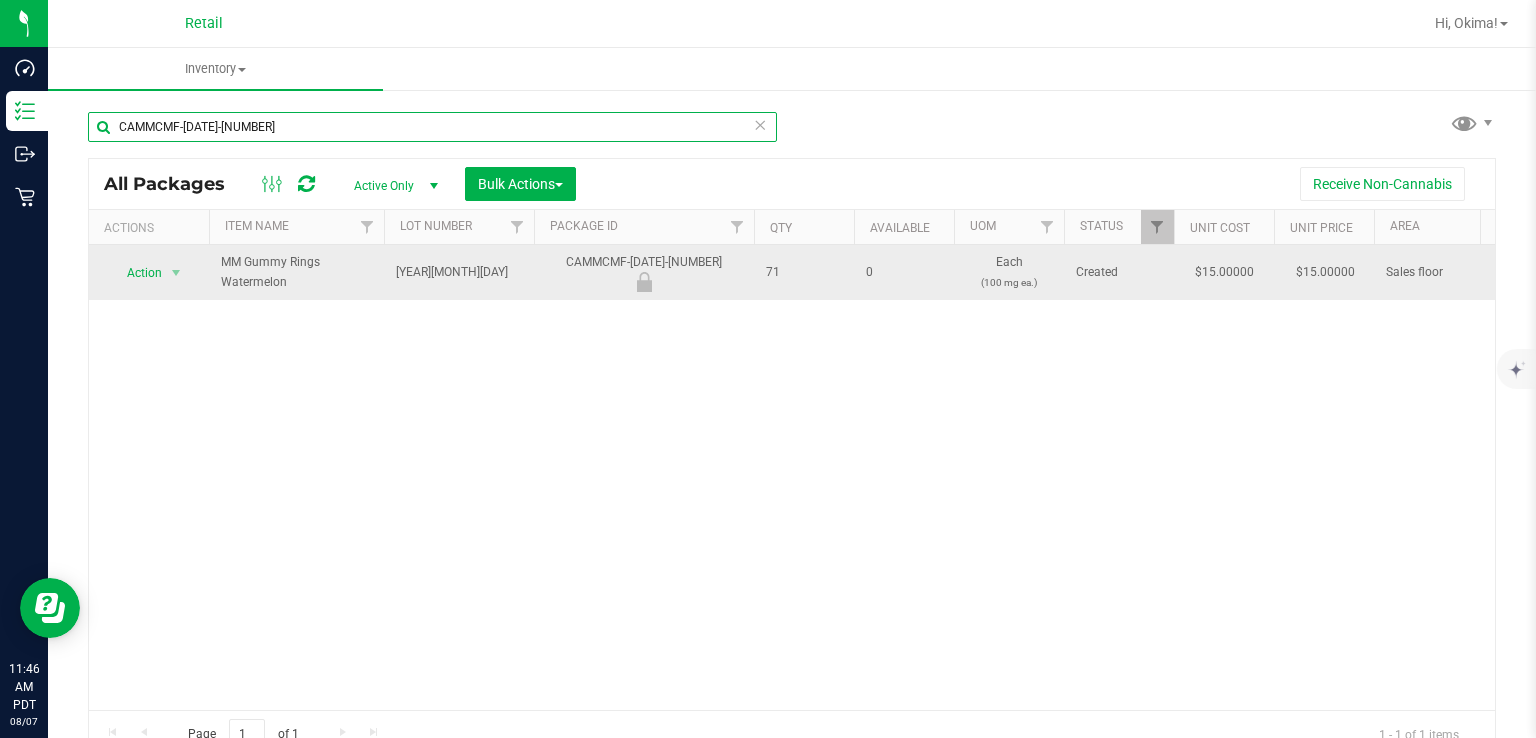 type on "CAMMCMF-[DATE]-[NUMBER]" 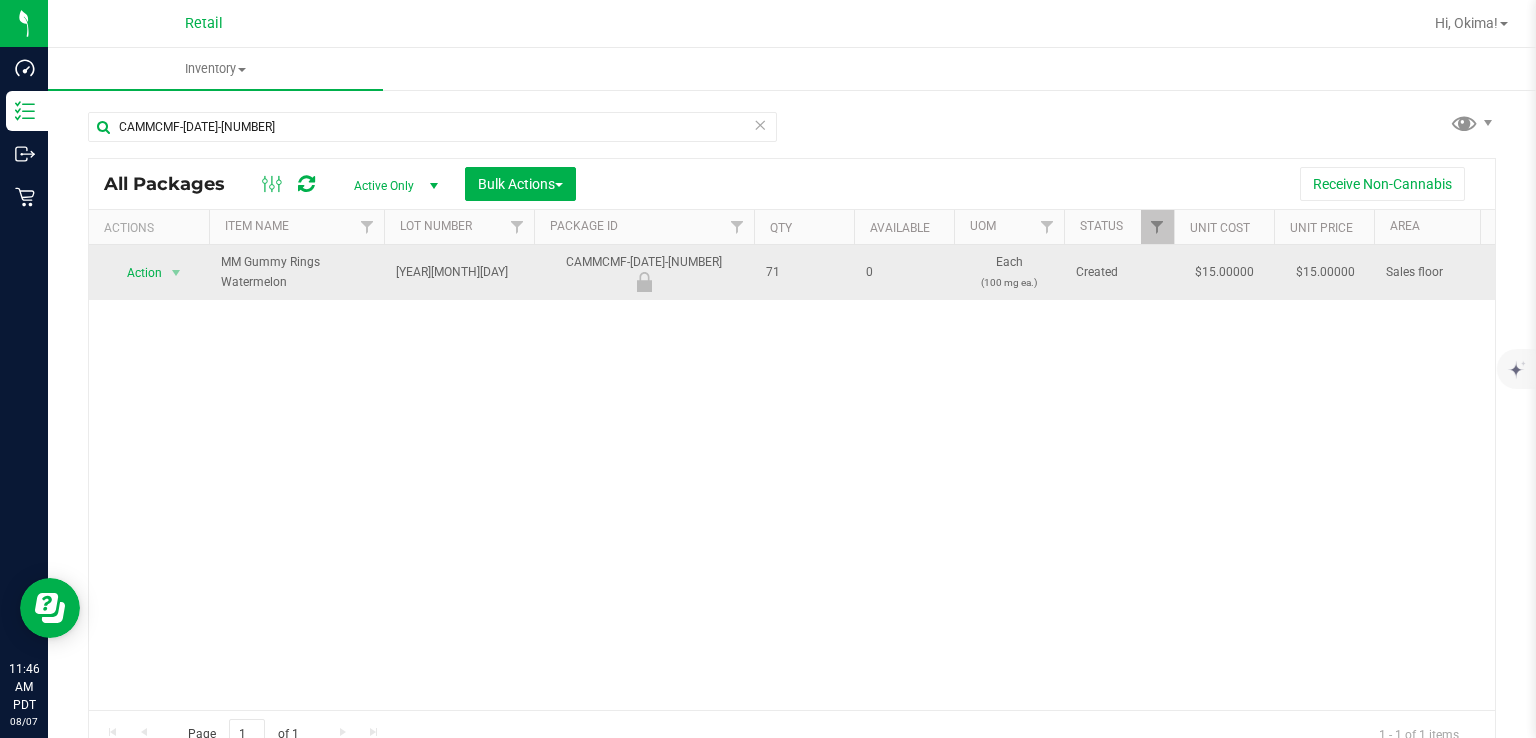 click on "Action" at bounding box center [136, 273] 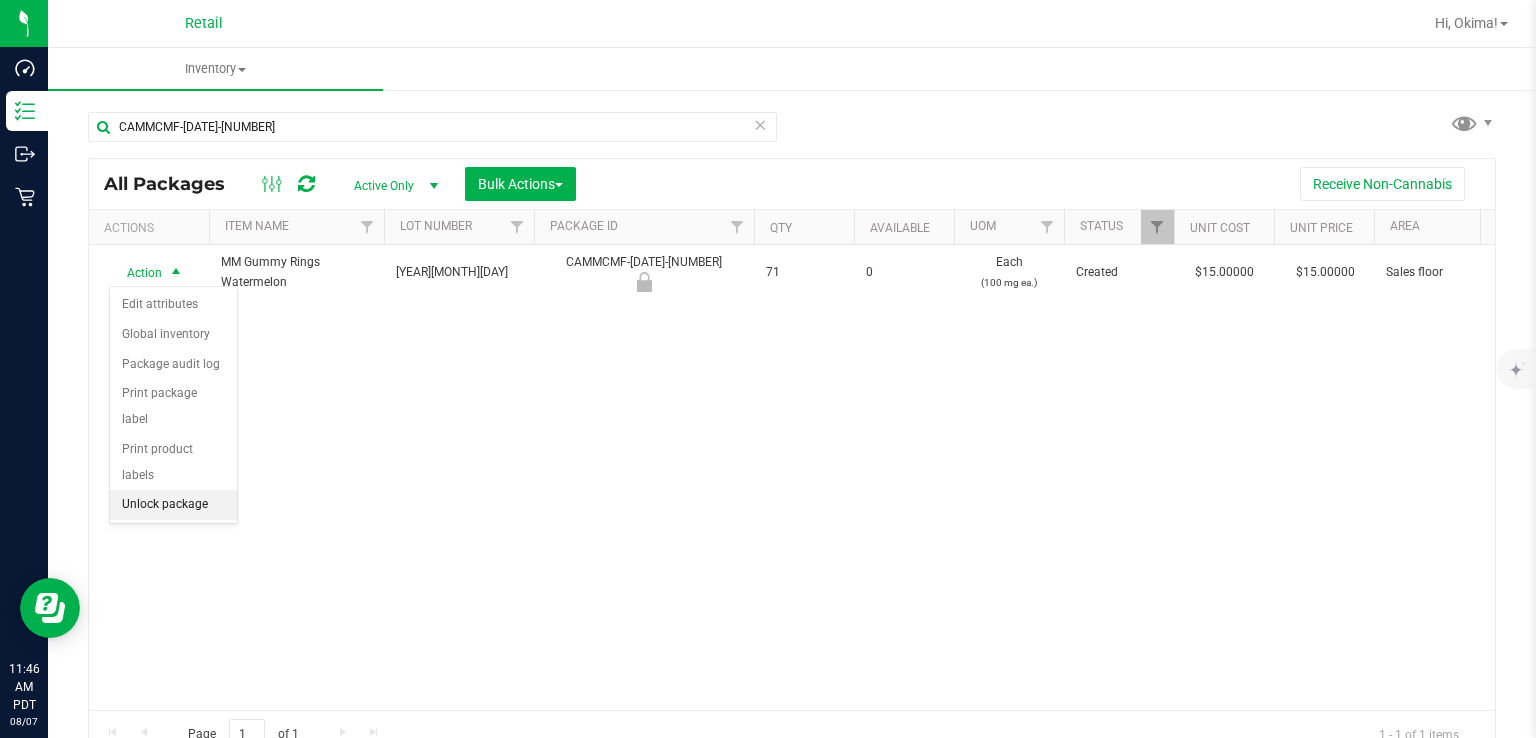 click on "Unlock package" at bounding box center [173, 505] 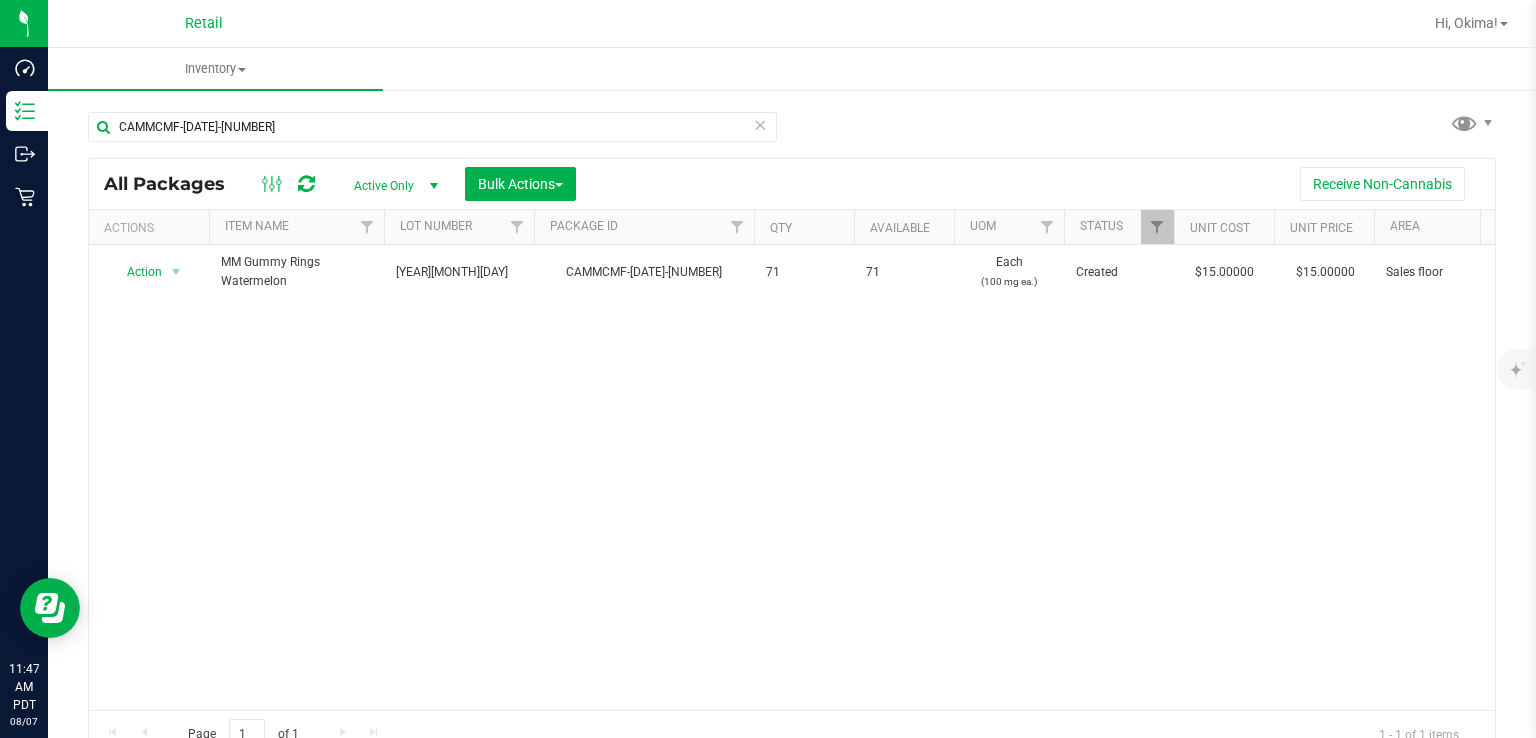 click at bounding box center [760, 124] 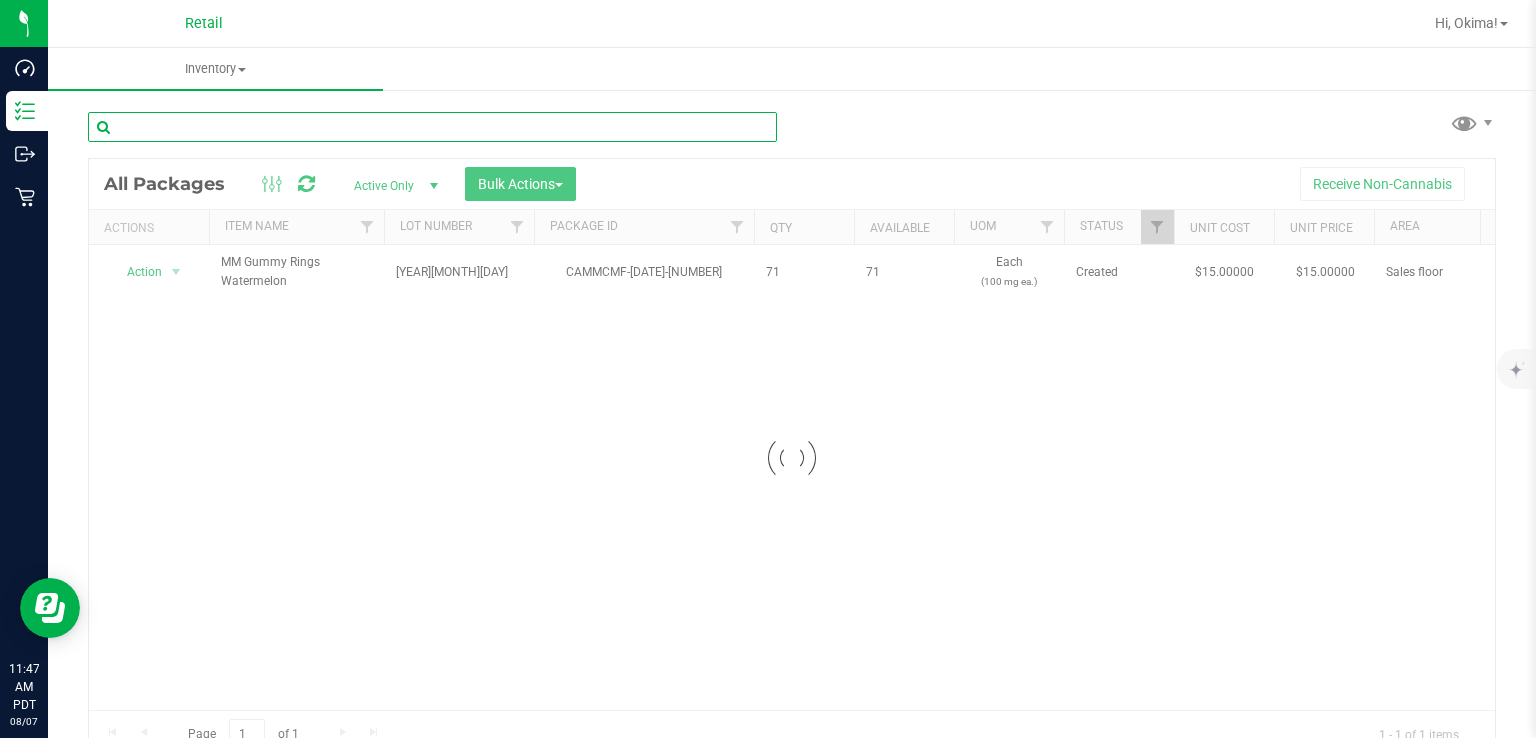 click at bounding box center (432, 127) 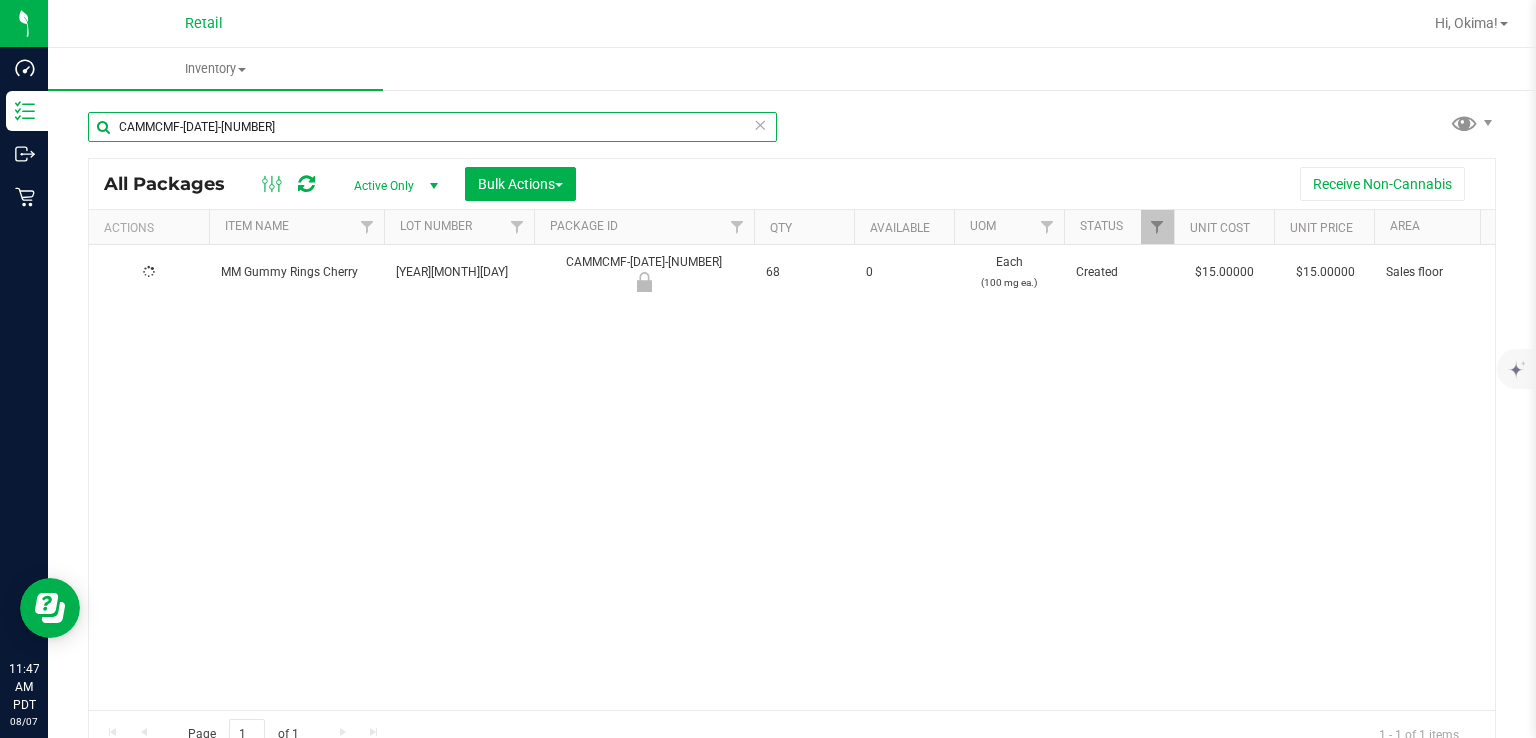 type on "CAMMCMF-[DATE]-[NUMBER]" 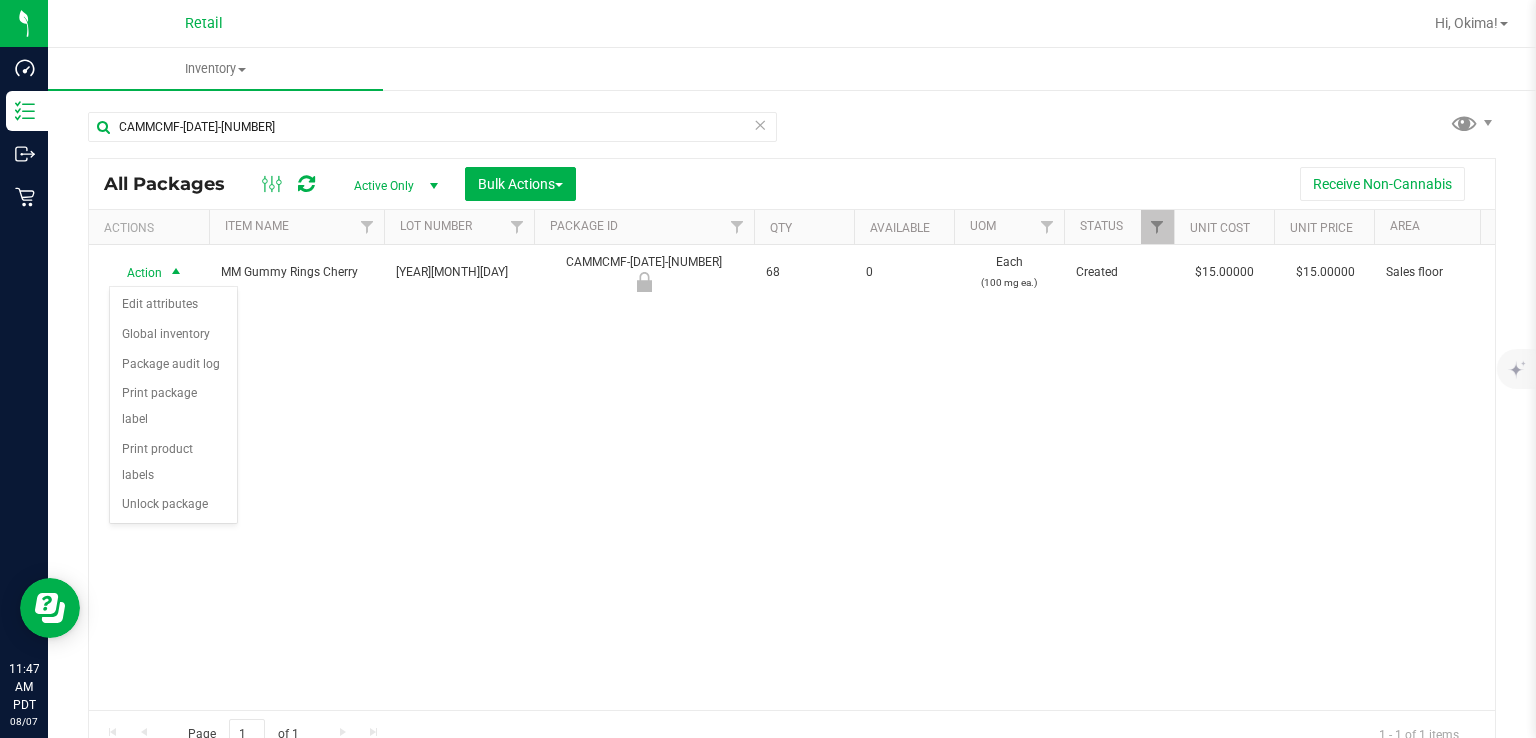 click on "Action Edit attributes Global inventory Package audit log Print package label Print product labels Unlock package No data found." at bounding box center [173, 405] 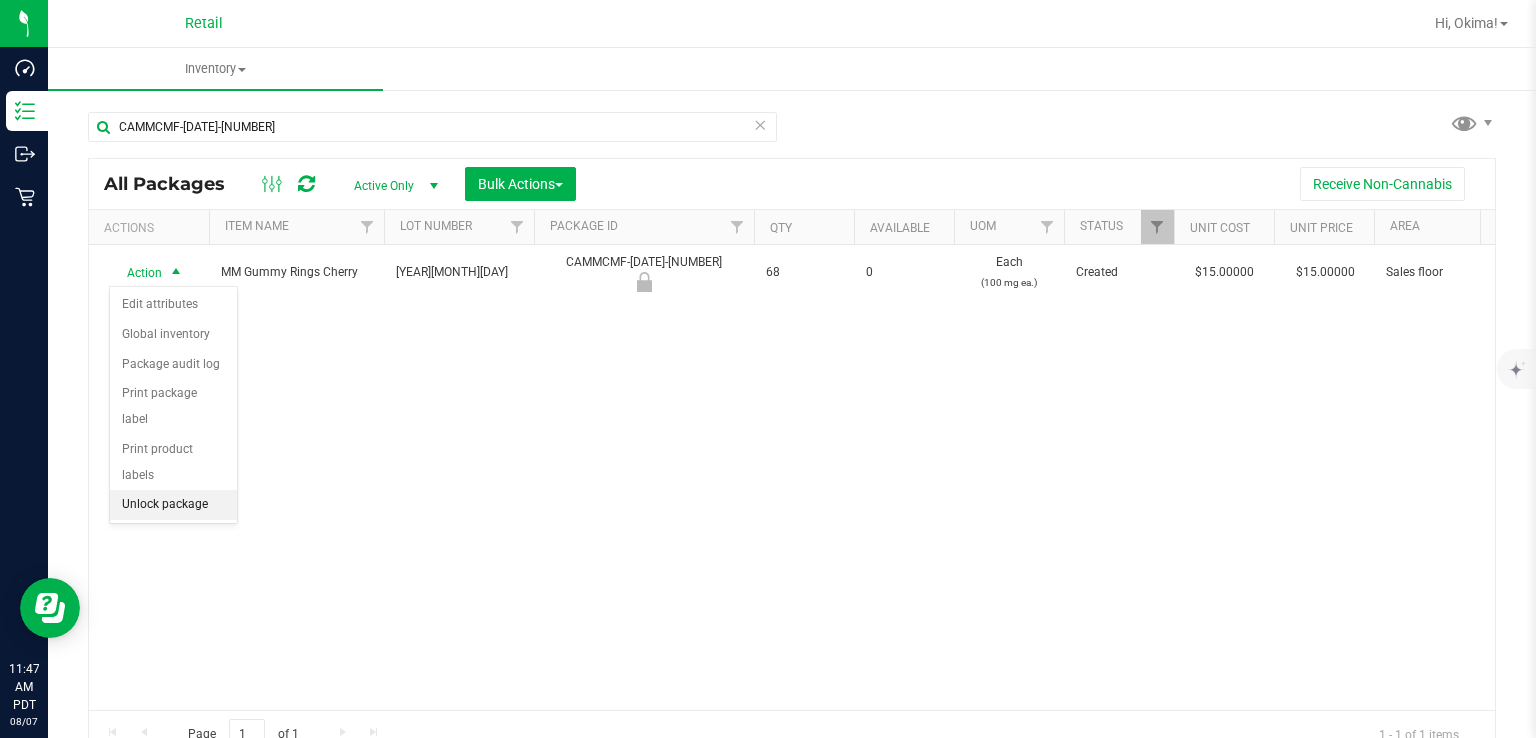 click on "Unlock package" at bounding box center (173, 505) 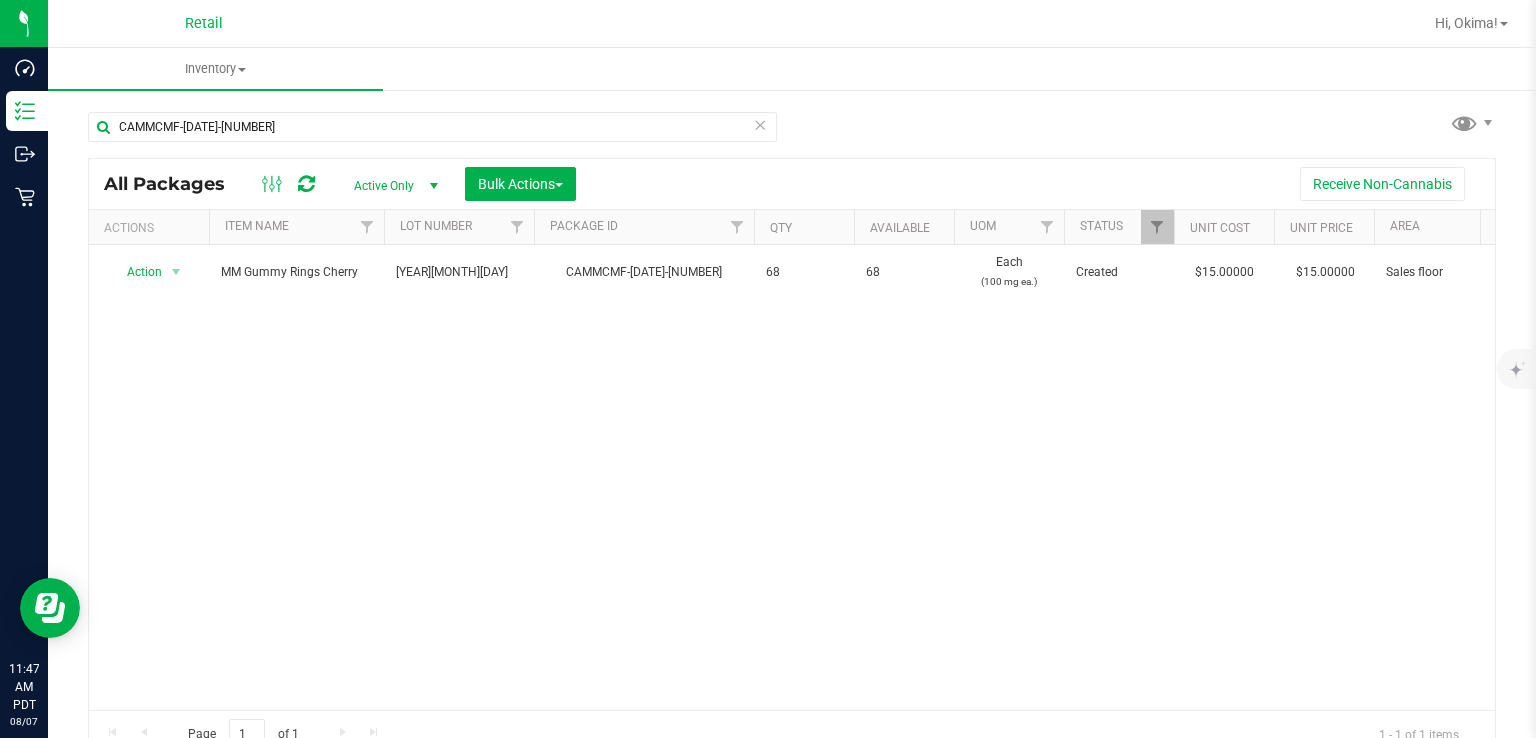 click at bounding box center (760, 124) 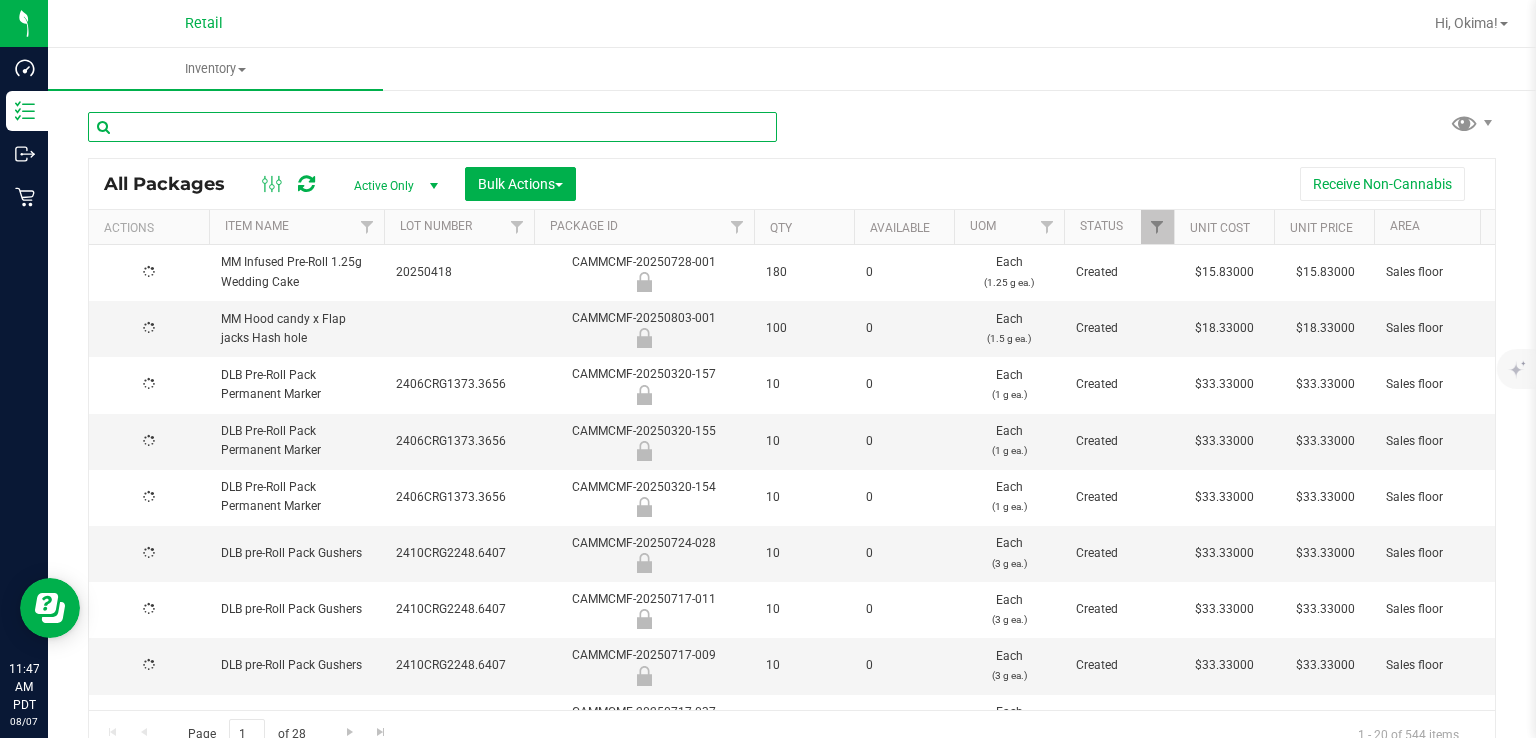 click at bounding box center [432, 127] 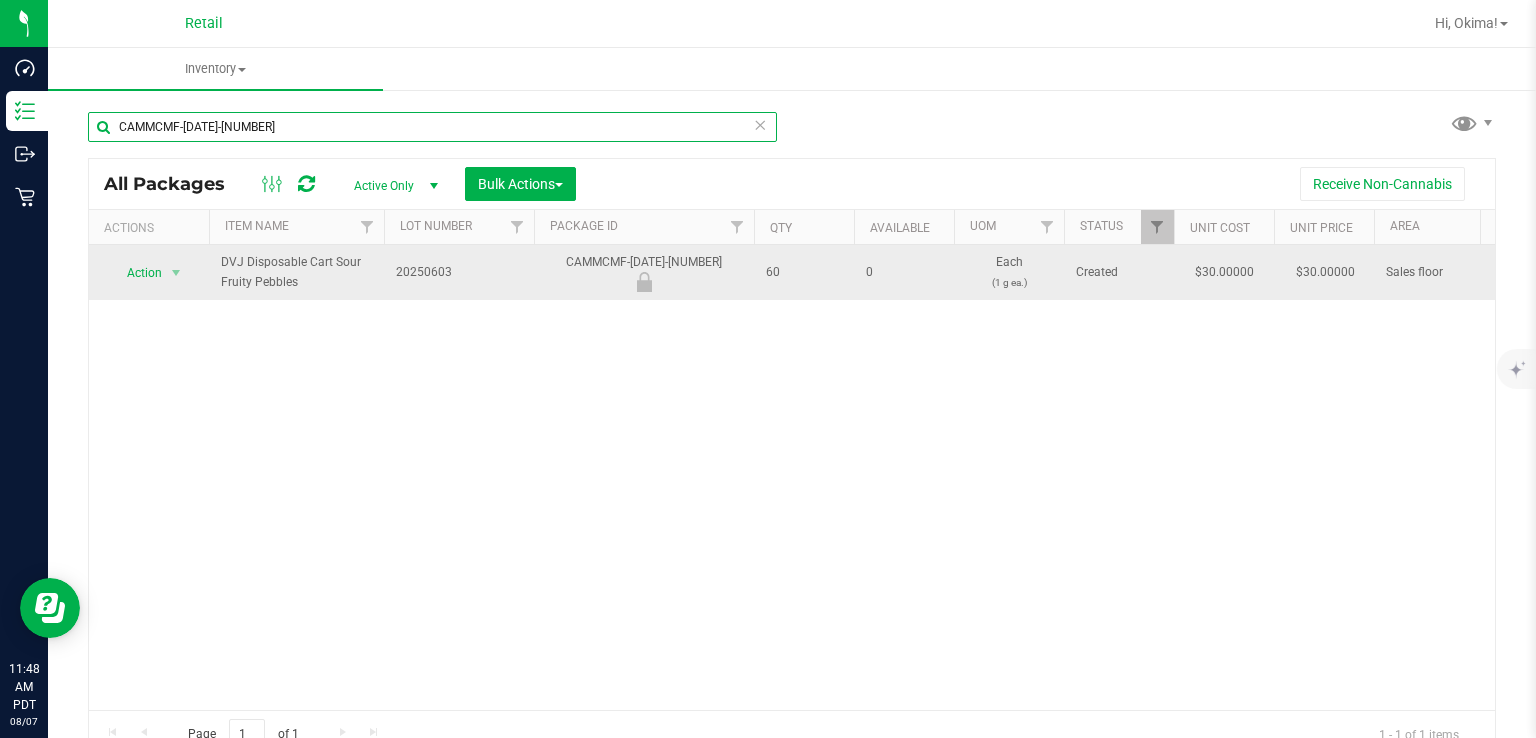 type on "CAMMCMF-[DATE]-[NUMBER]" 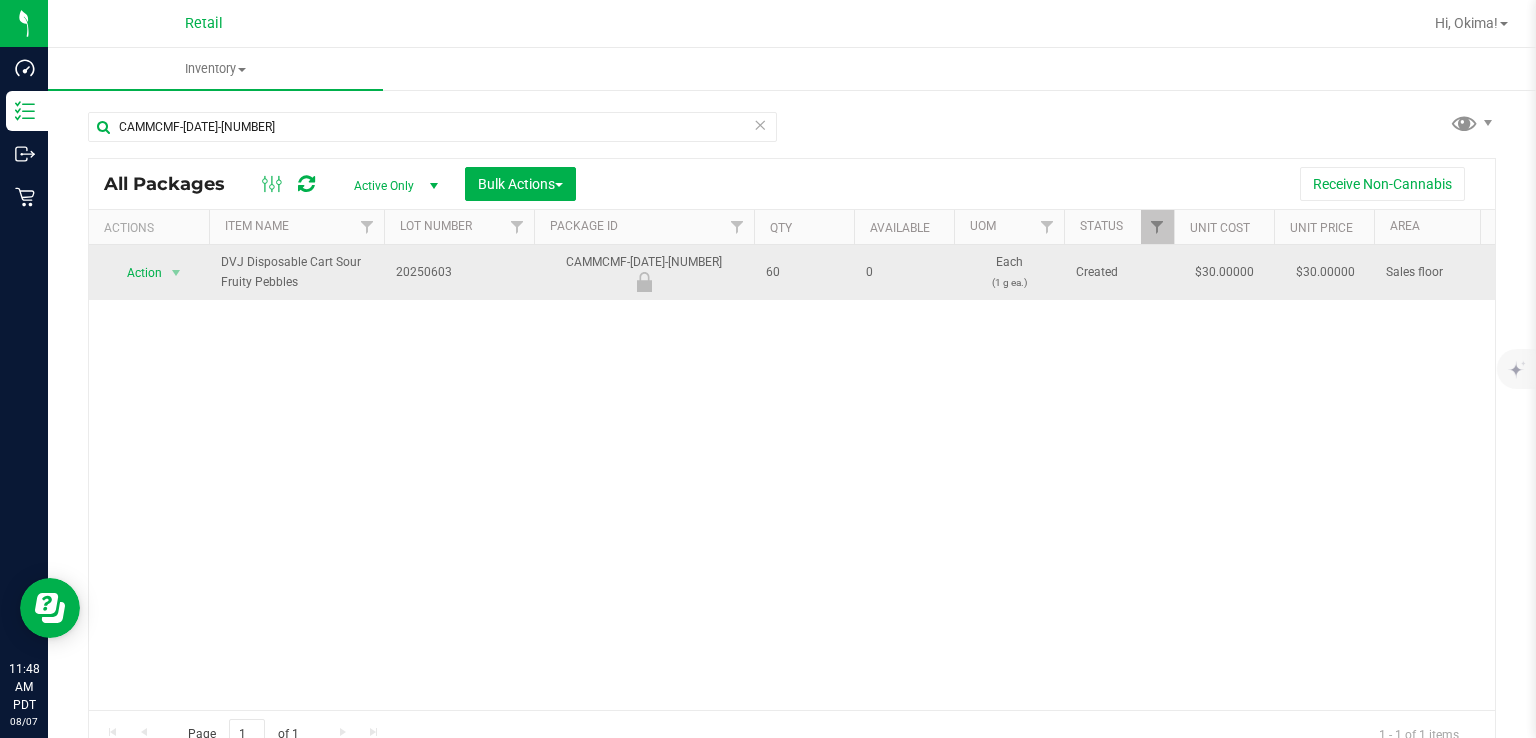 click on "Action" at bounding box center [136, 273] 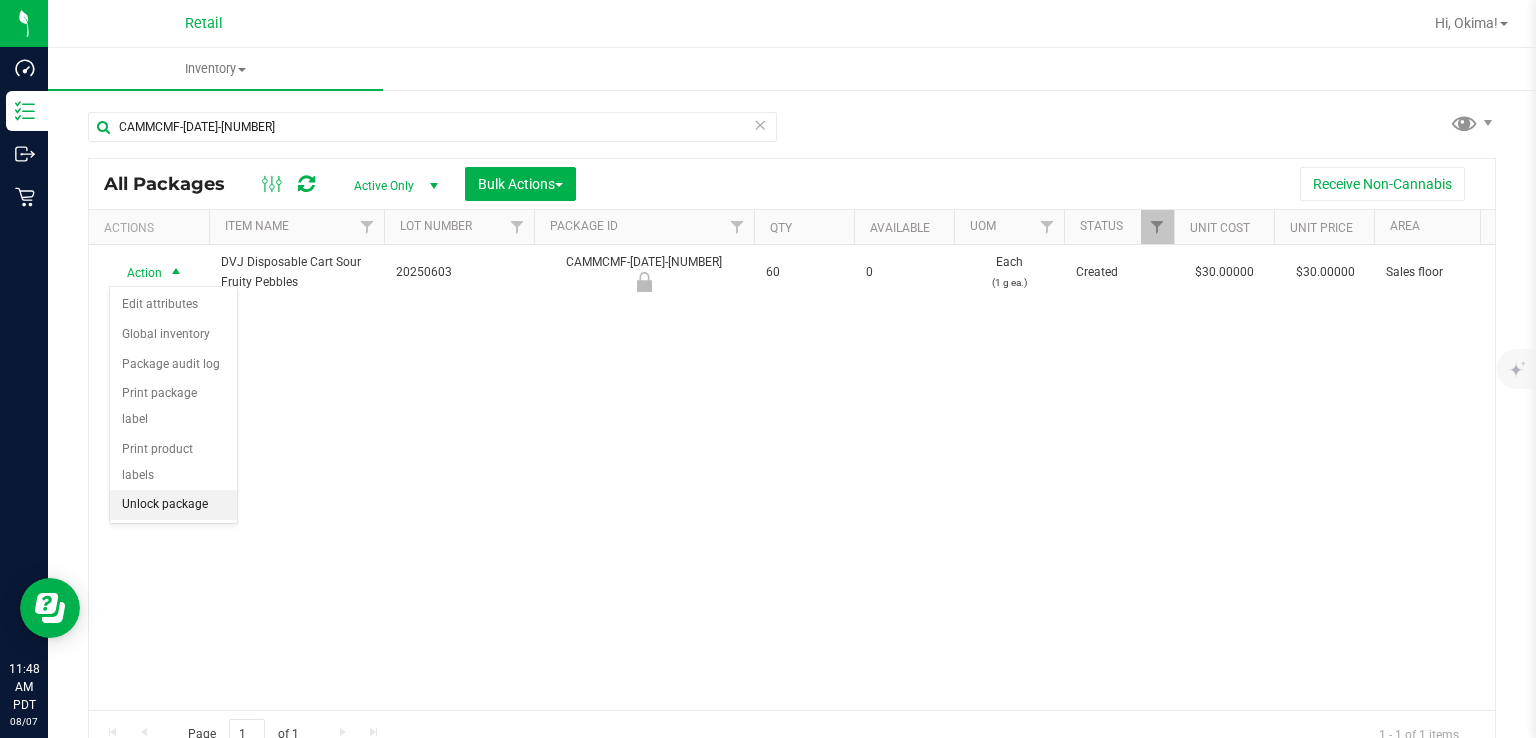 click on "Unlock package" at bounding box center [173, 505] 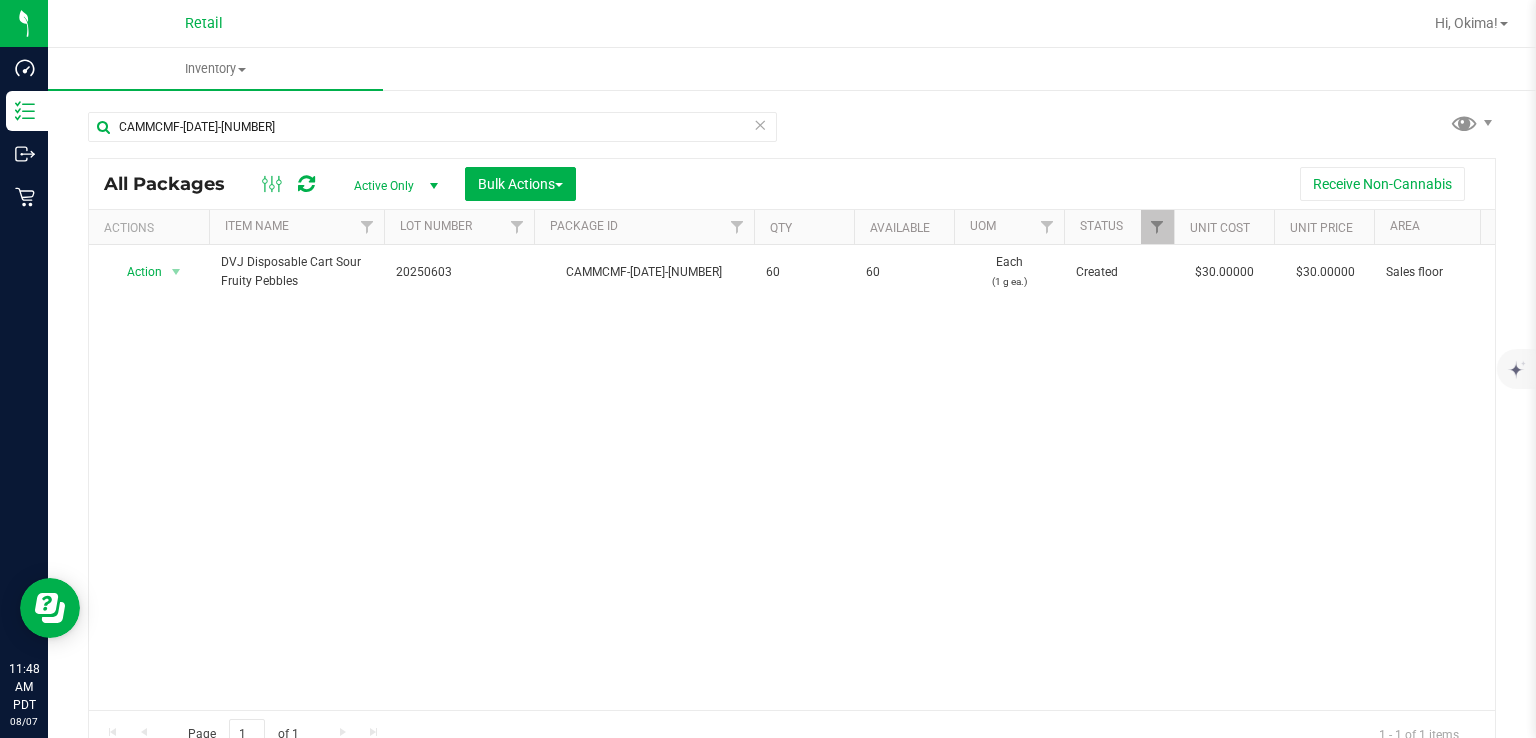 click at bounding box center [760, 124] 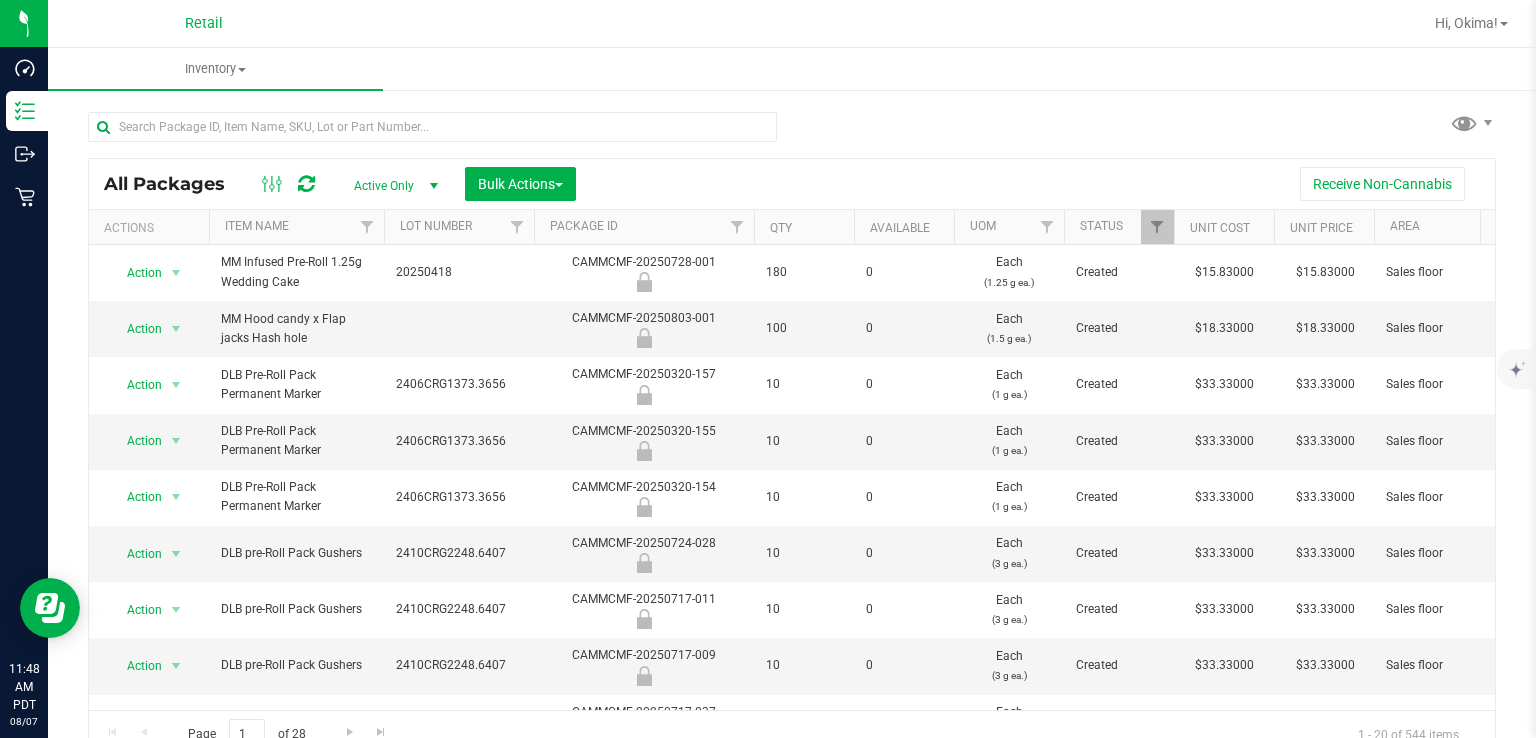 click on "Inventory
All packages
All inventory
Waste log
Create inventory" at bounding box center [215, 69] 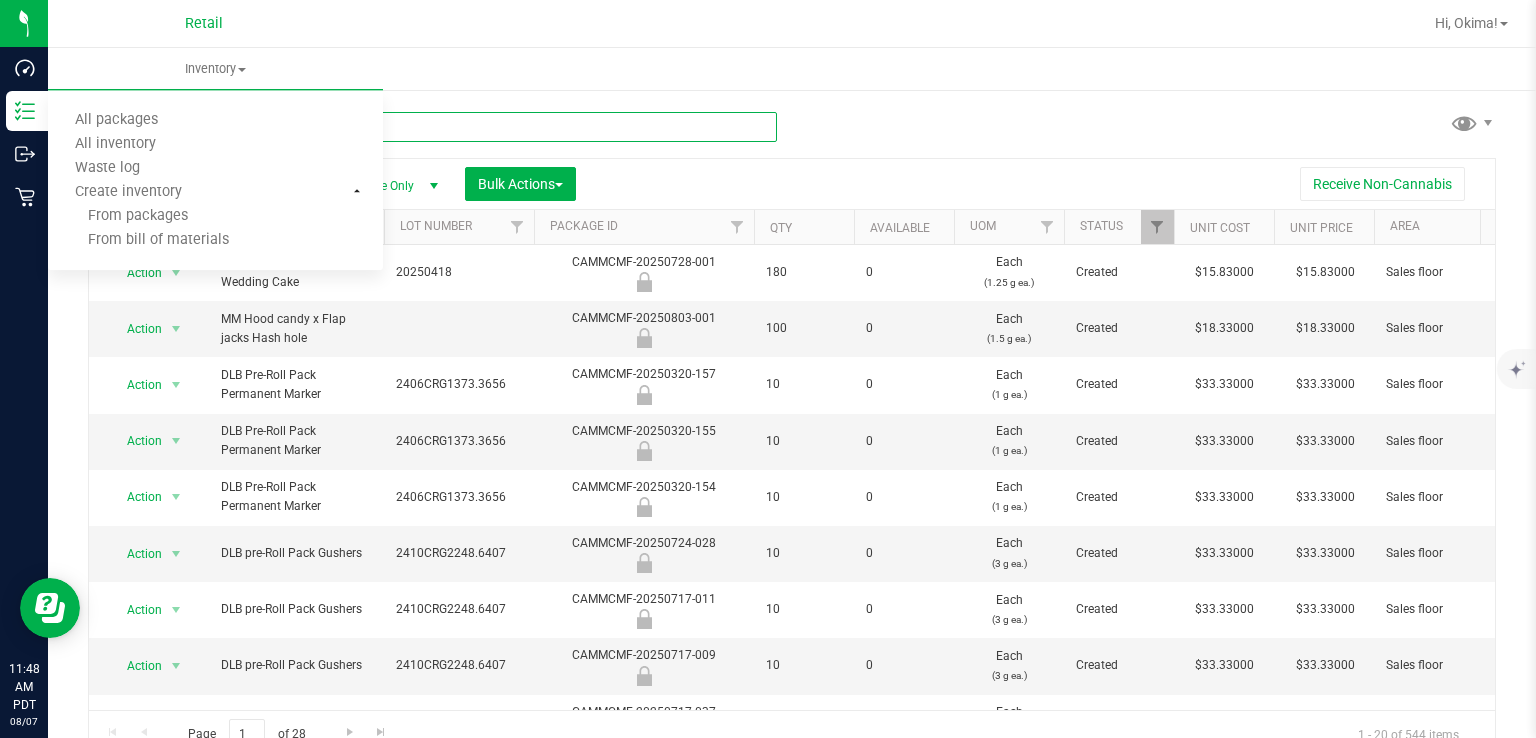 click at bounding box center (432, 127) 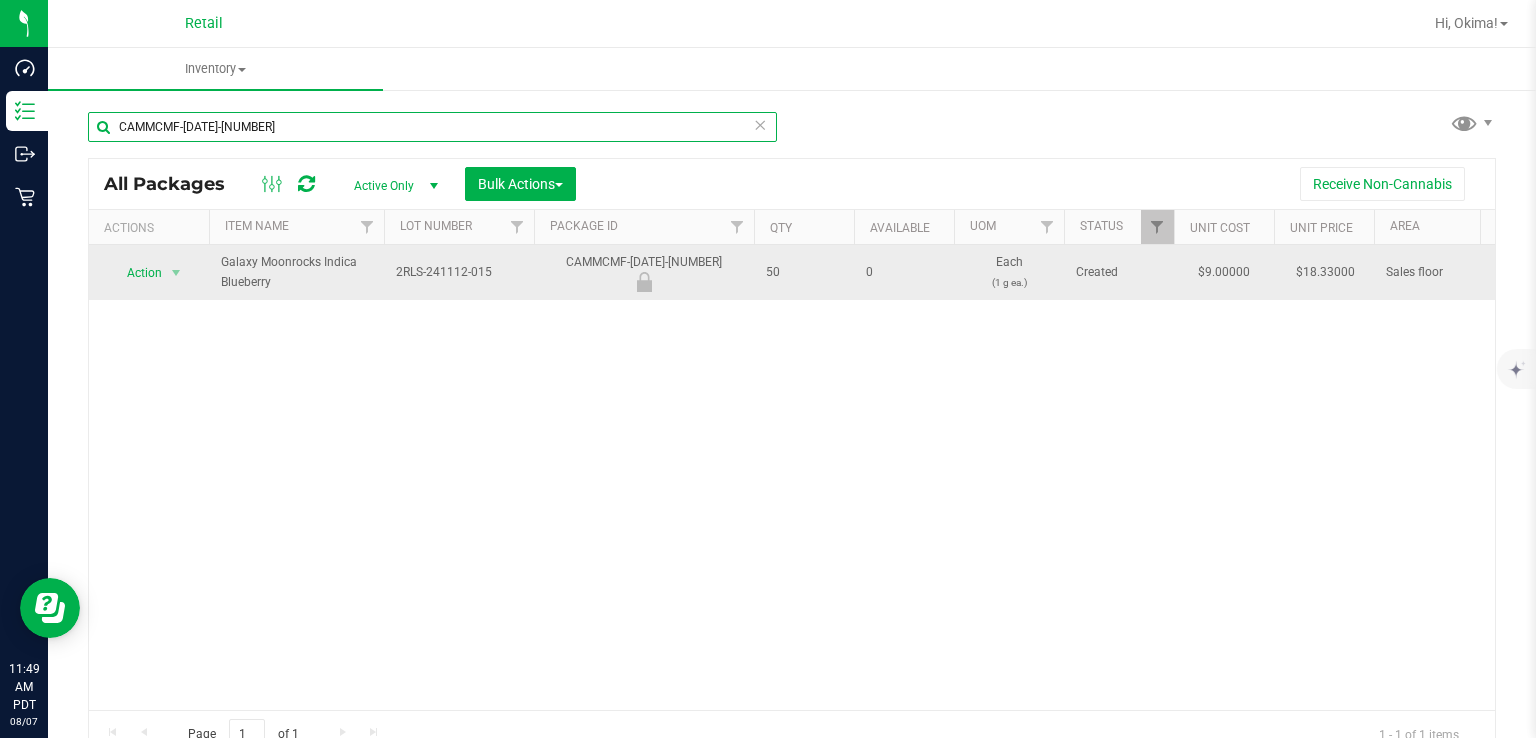 type on "CAMMCMF-[DATE]-[NUMBER]" 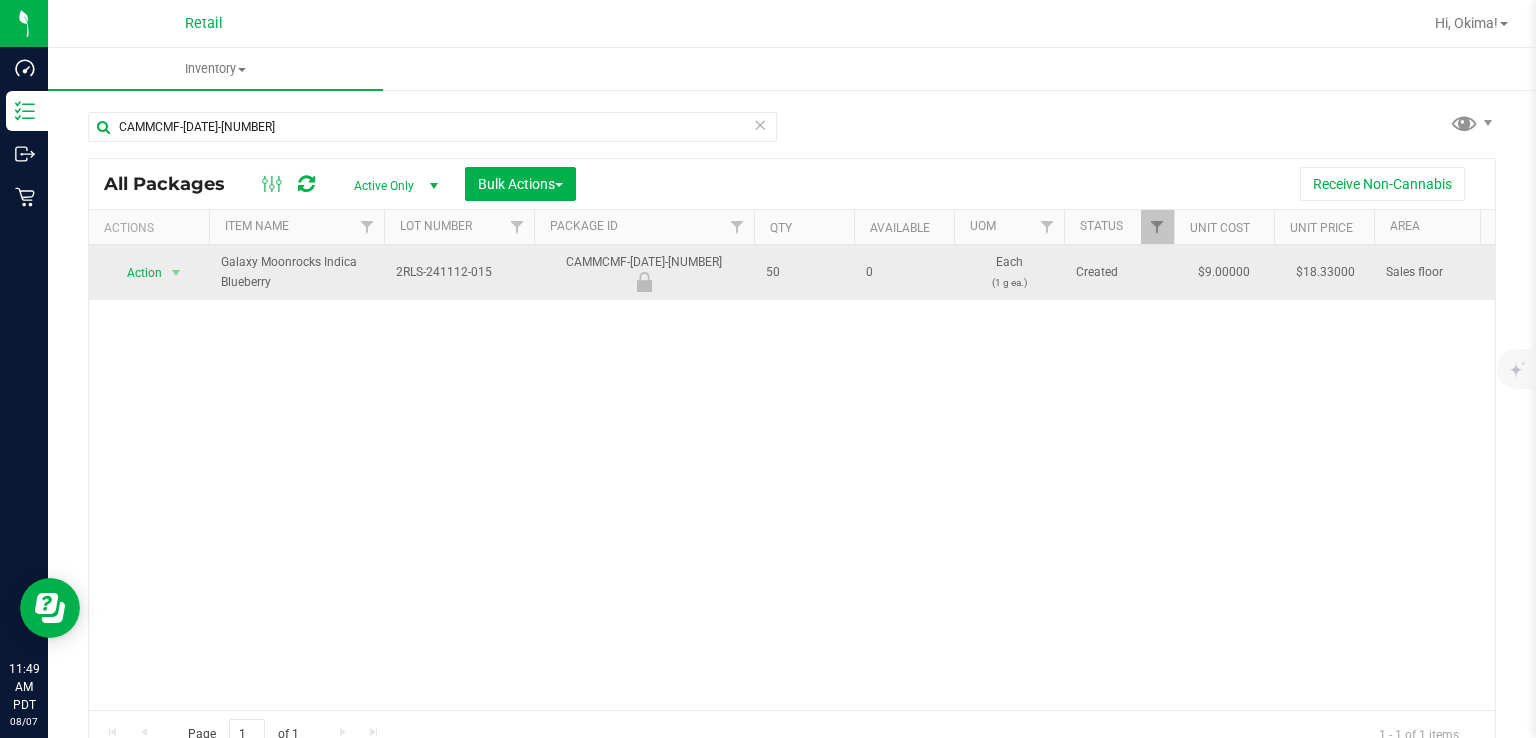 click on "Action" at bounding box center (136, 273) 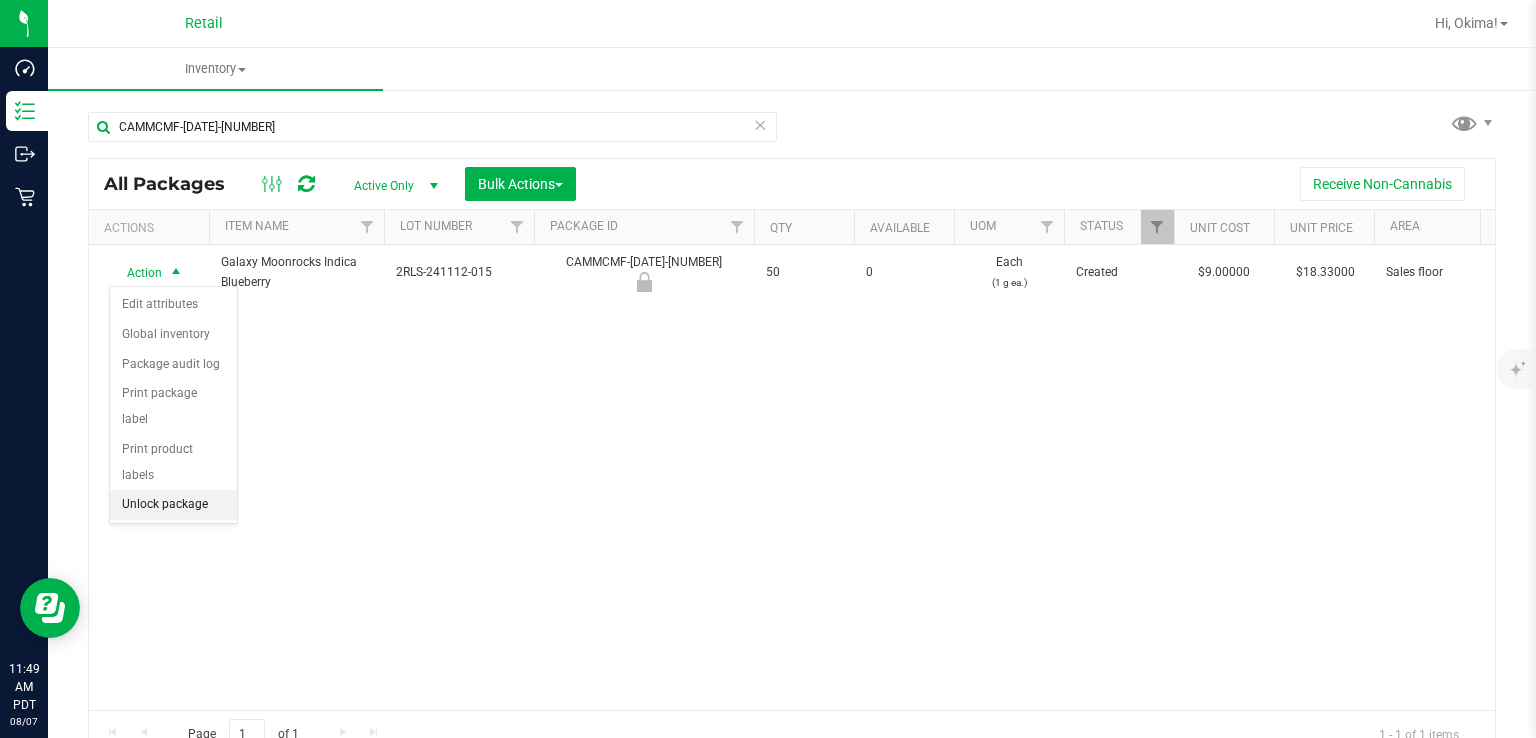 click on "Unlock package" at bounding box center (173, 505) 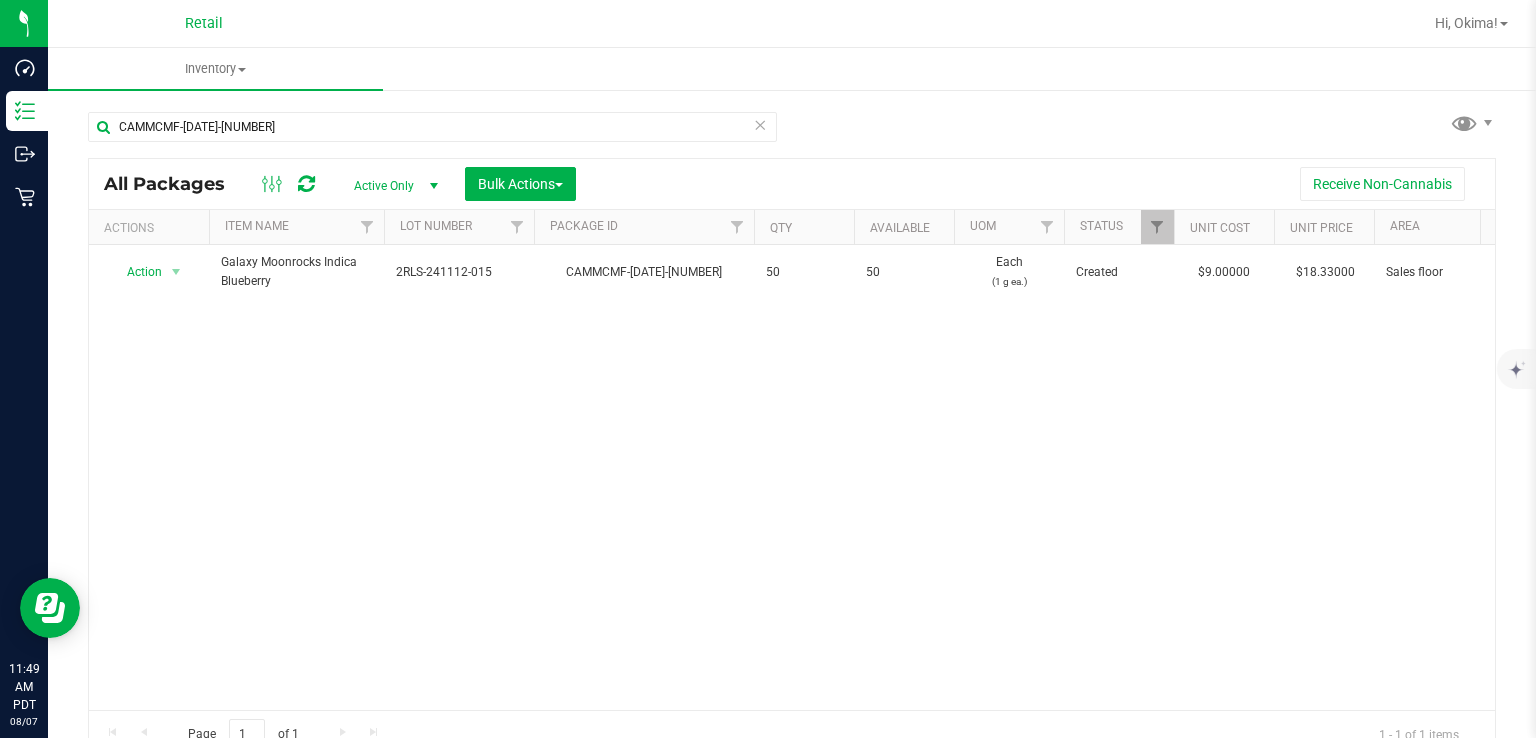 click at bounding box center (760, 124) 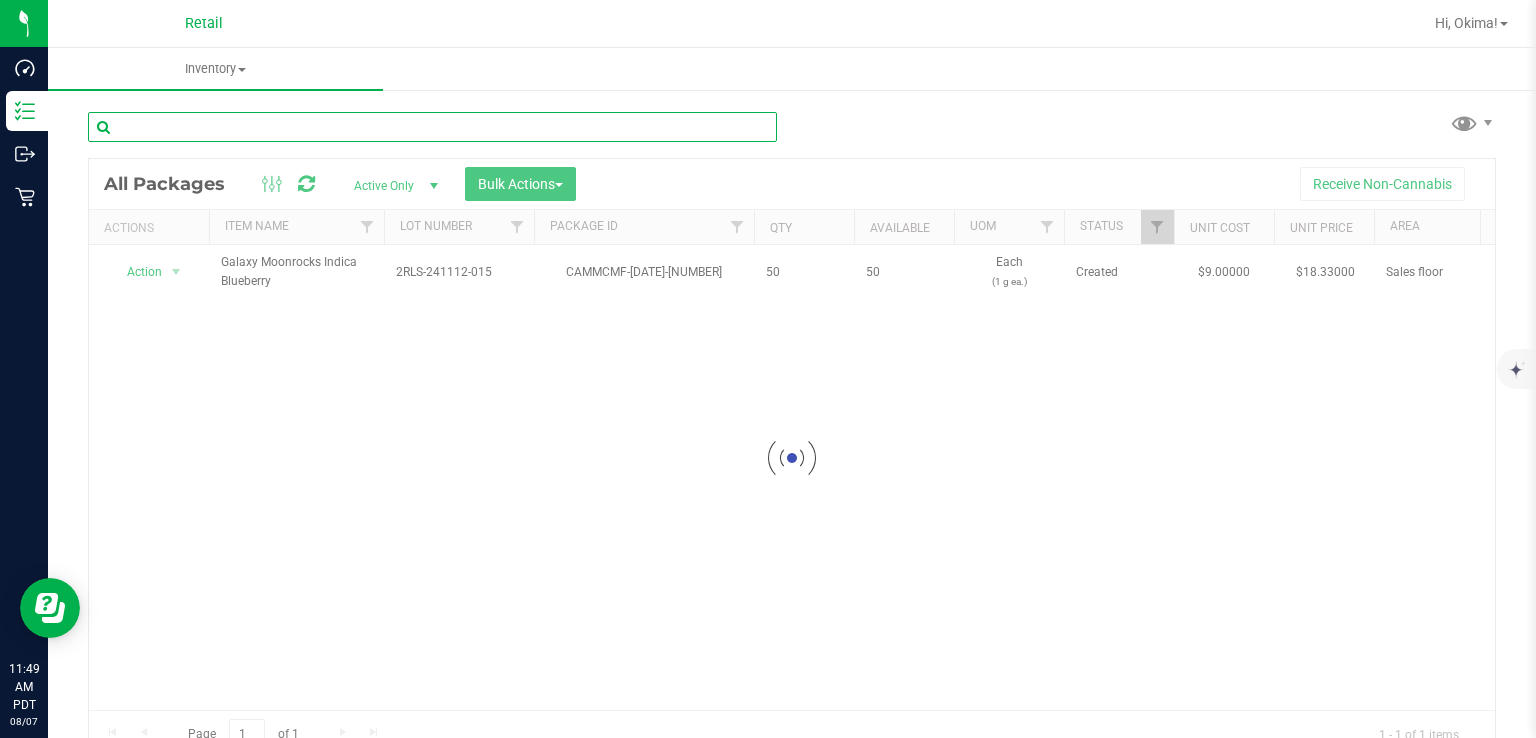 click at bounding box center (432, 127) 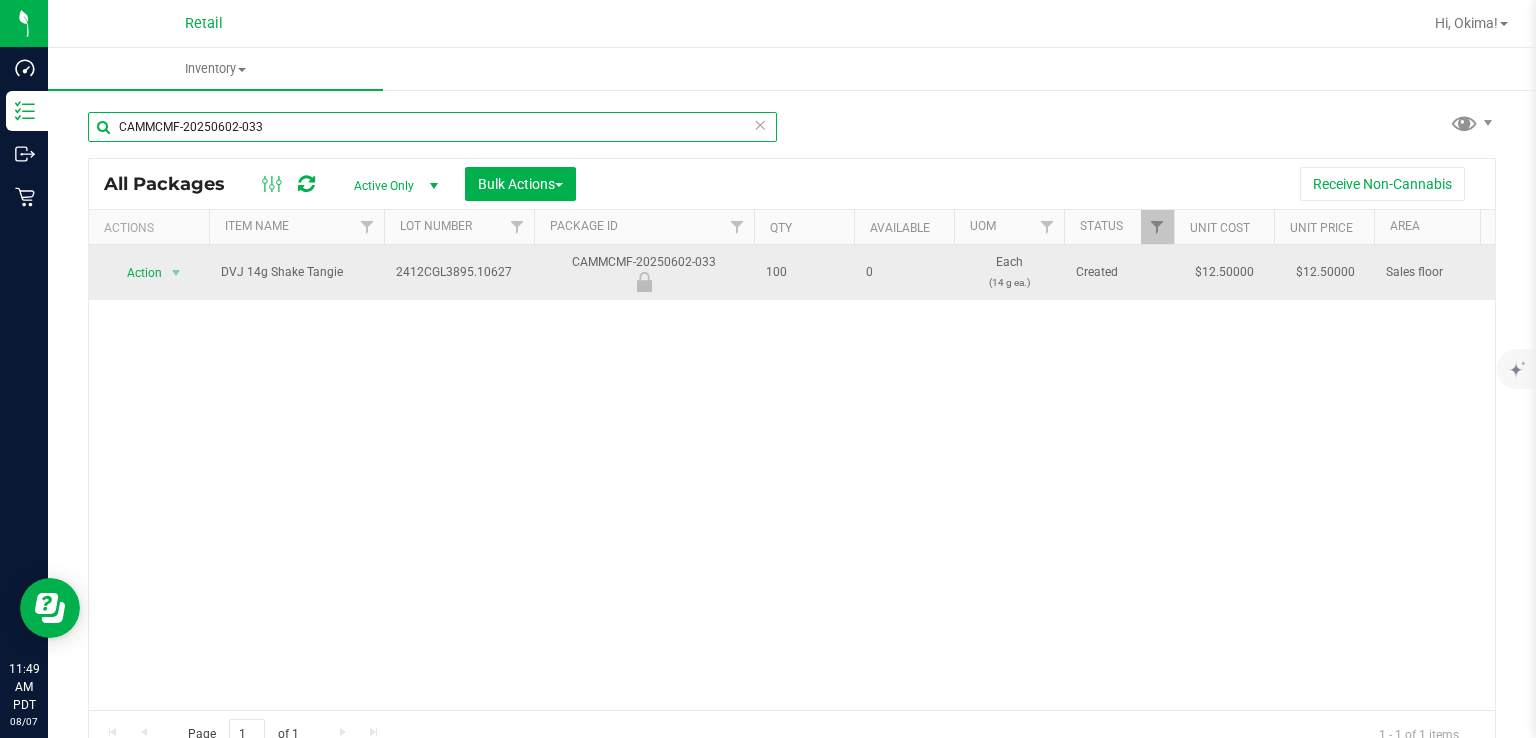 type on "CAMMCMF-20250602-033" 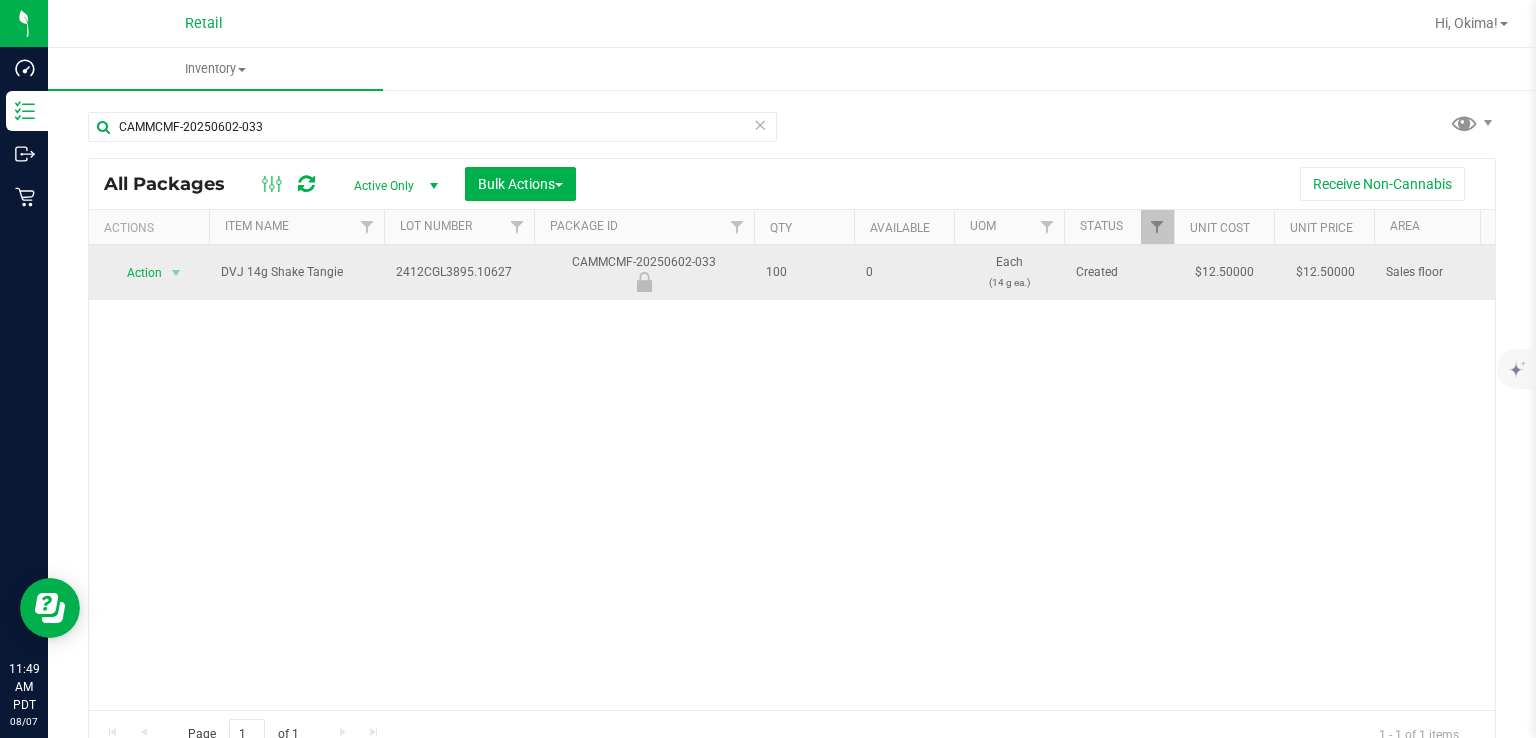 click on "Action" at bounding box center [136, 273] 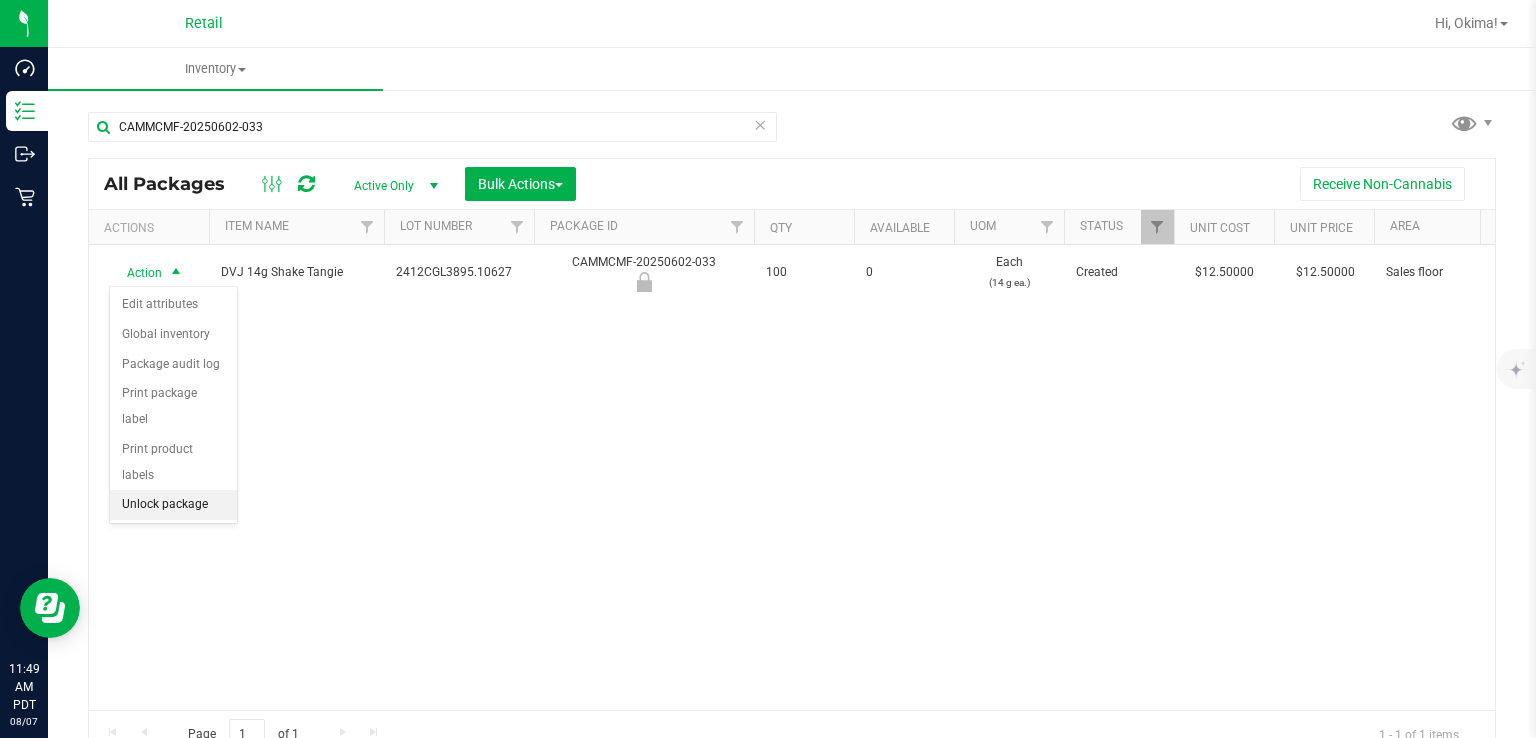 click on "Unlock package" at bounding box center (173, 505) 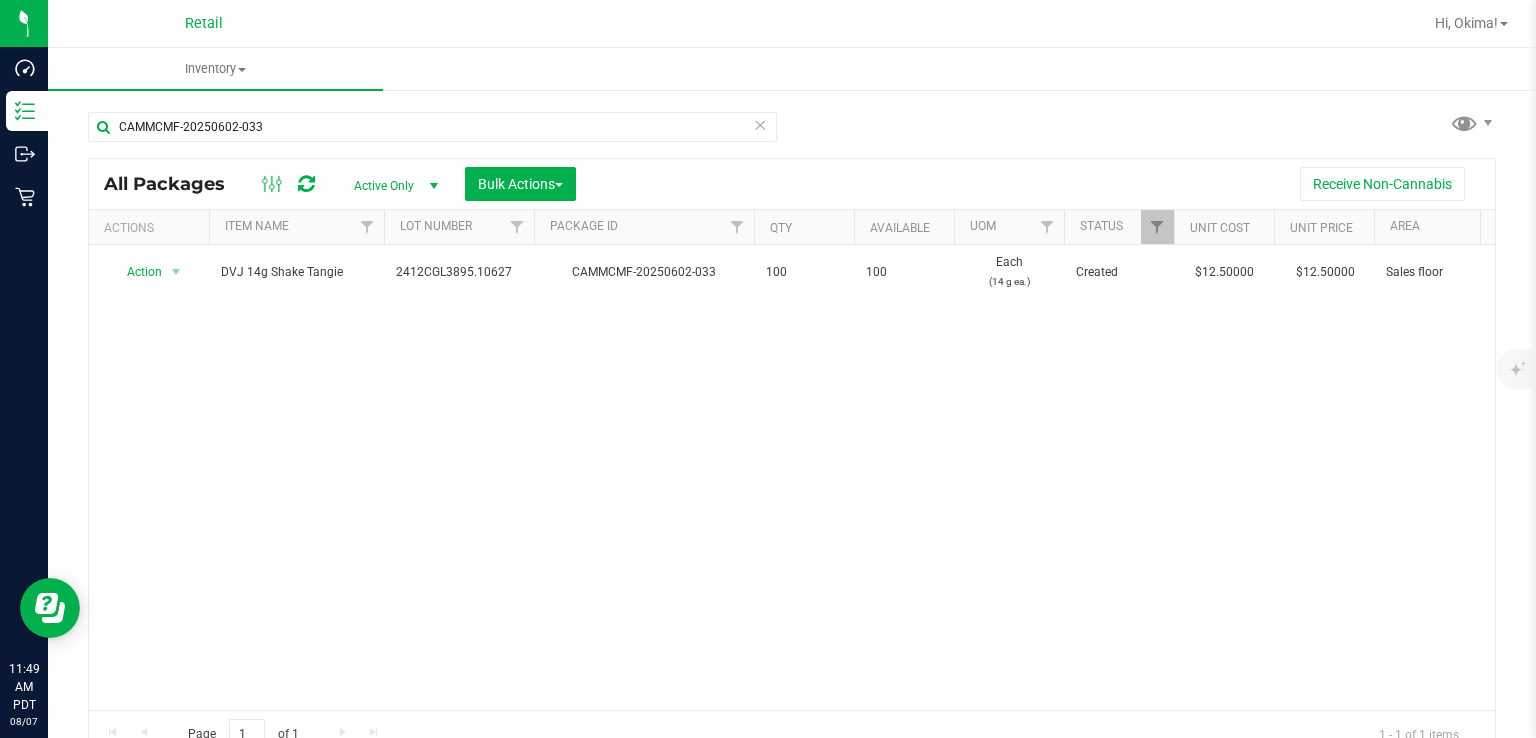 click at bounding box center [760, 124] 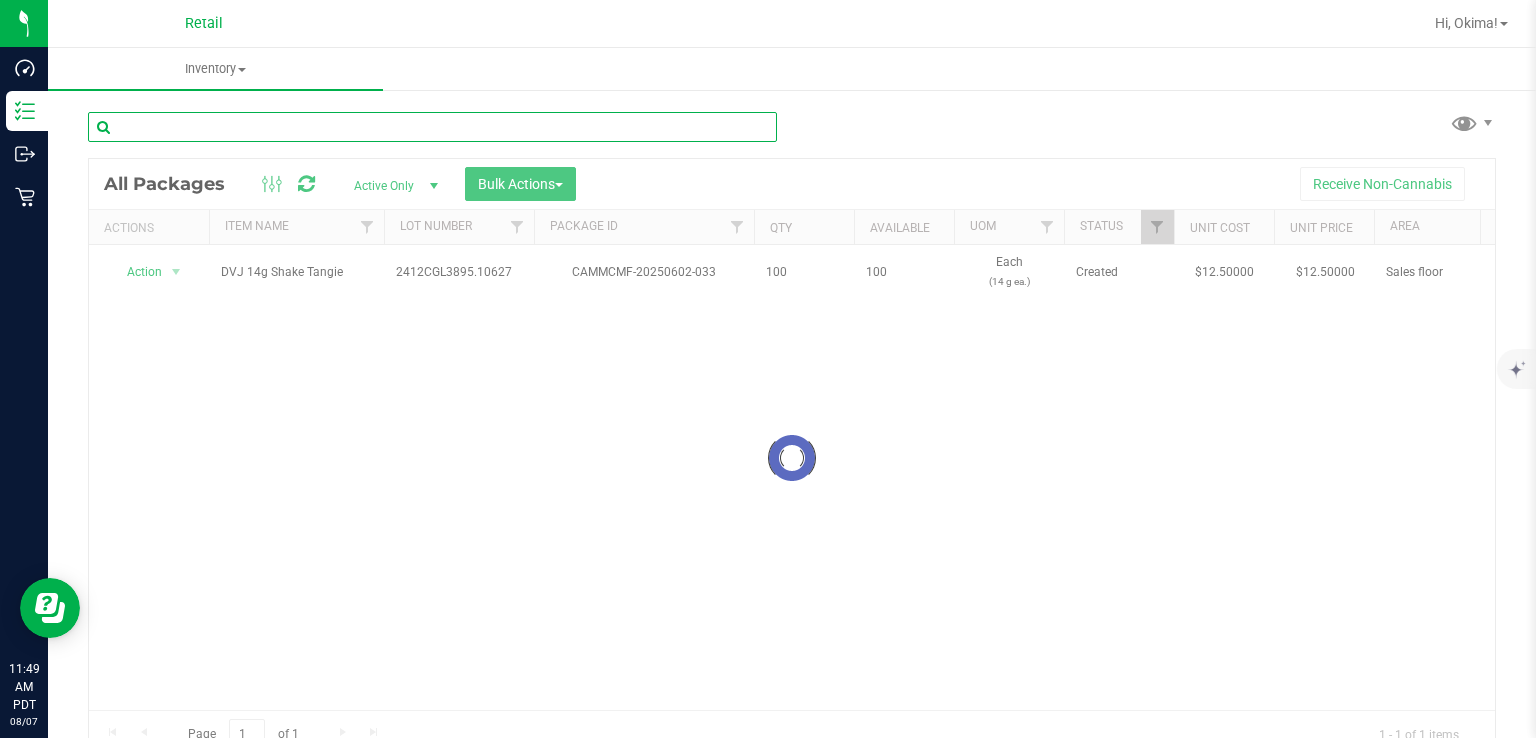 click at bounding box center (432, 127) 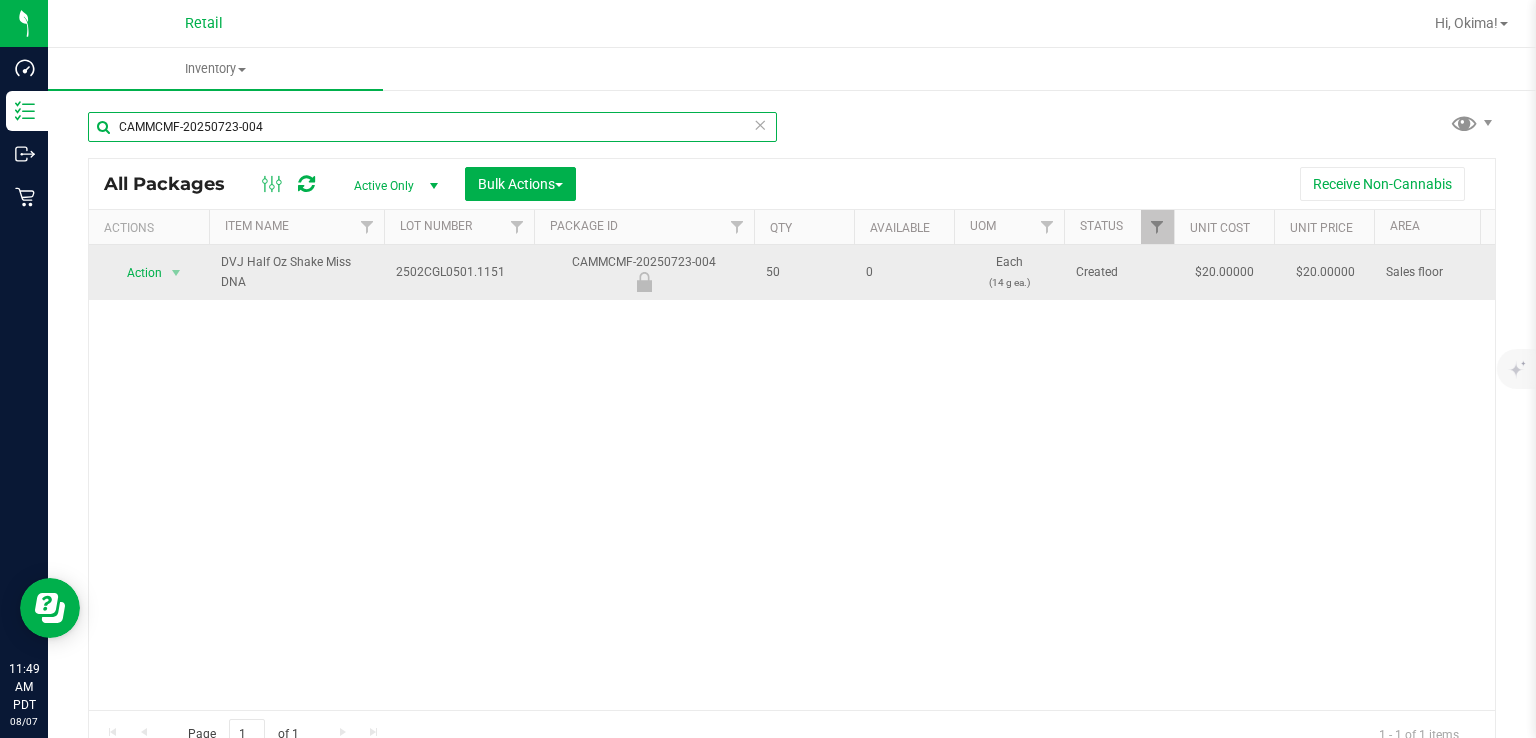 type on "CAMMCMF-20250723-004" 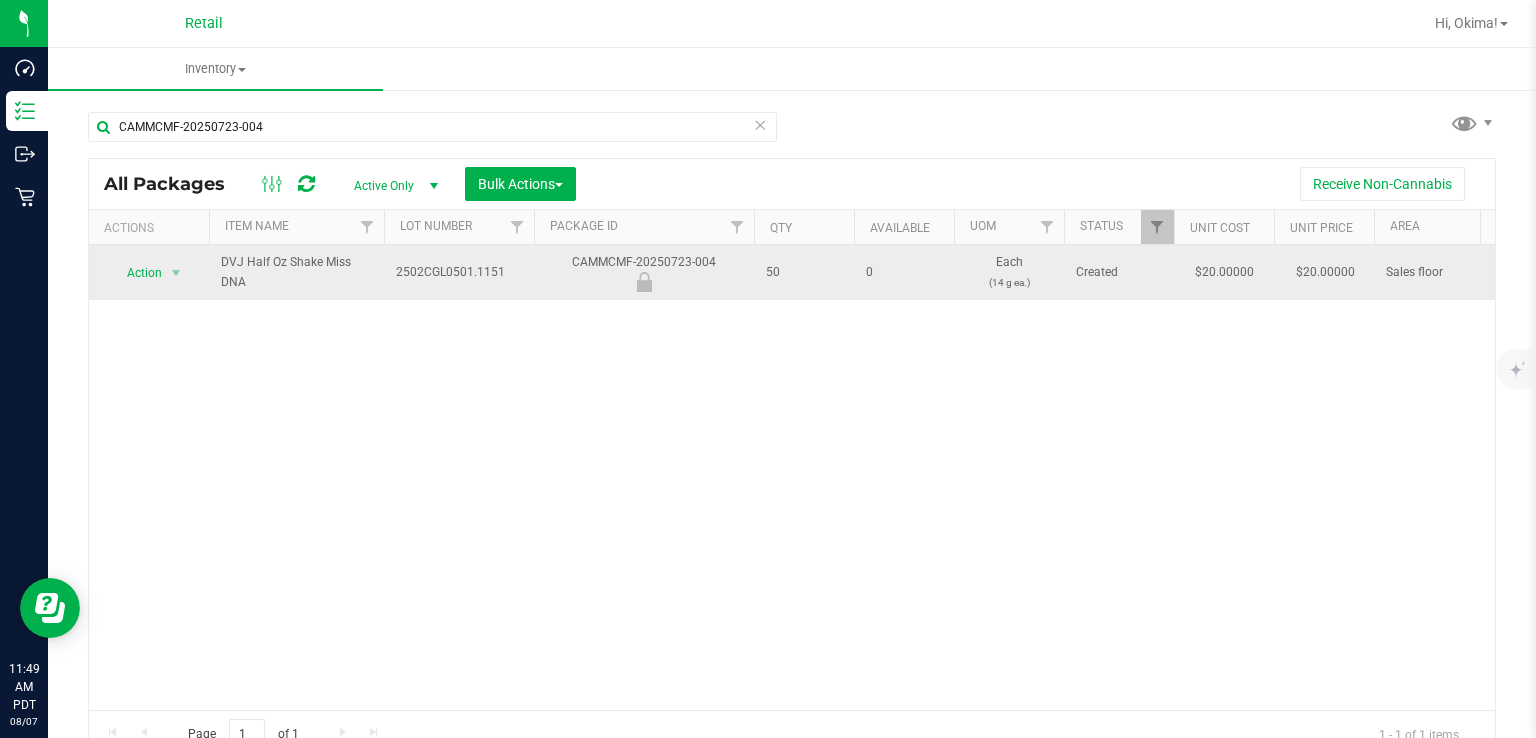 click on "Action" at bounding box center (136, 273) 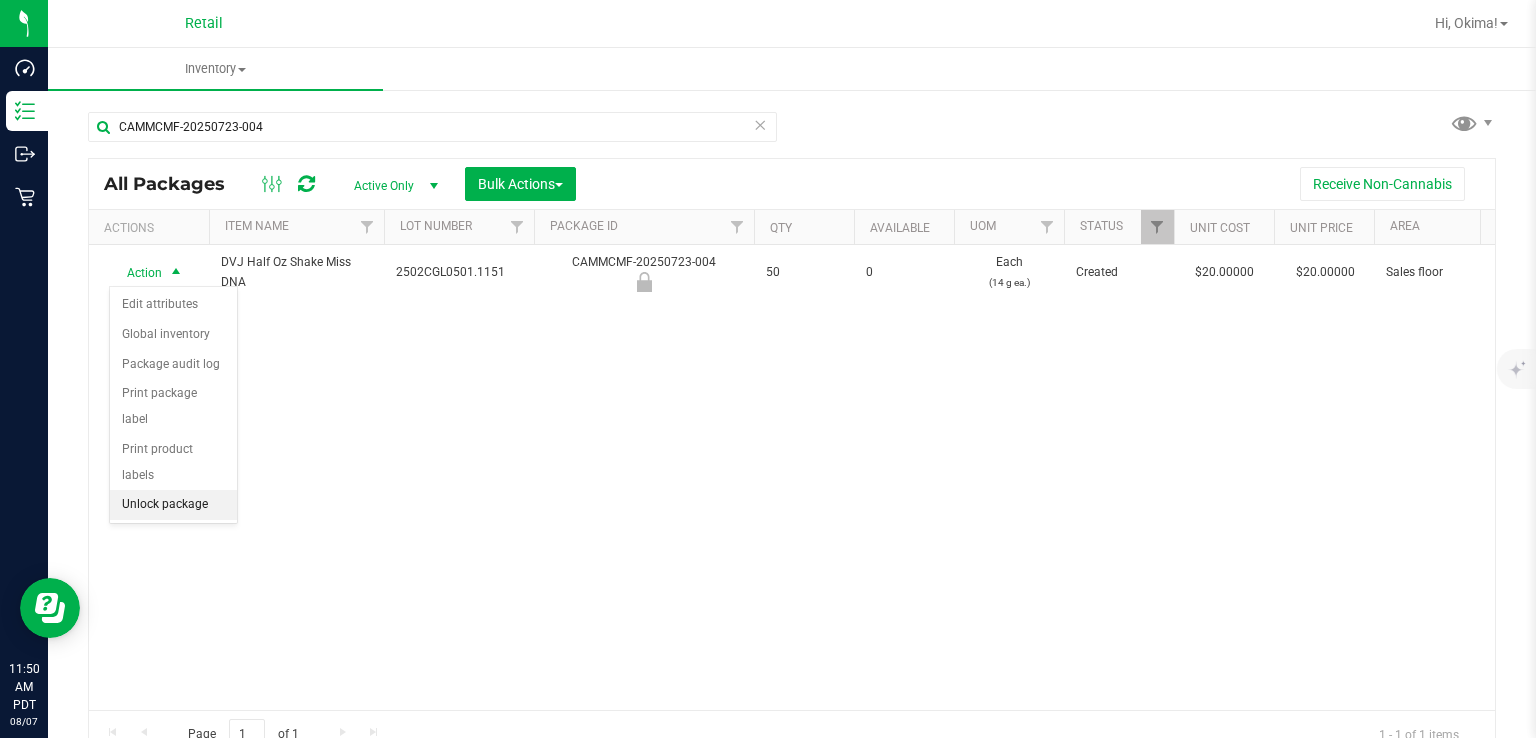 click on "Unlock package" at bounding box center [173, 505] 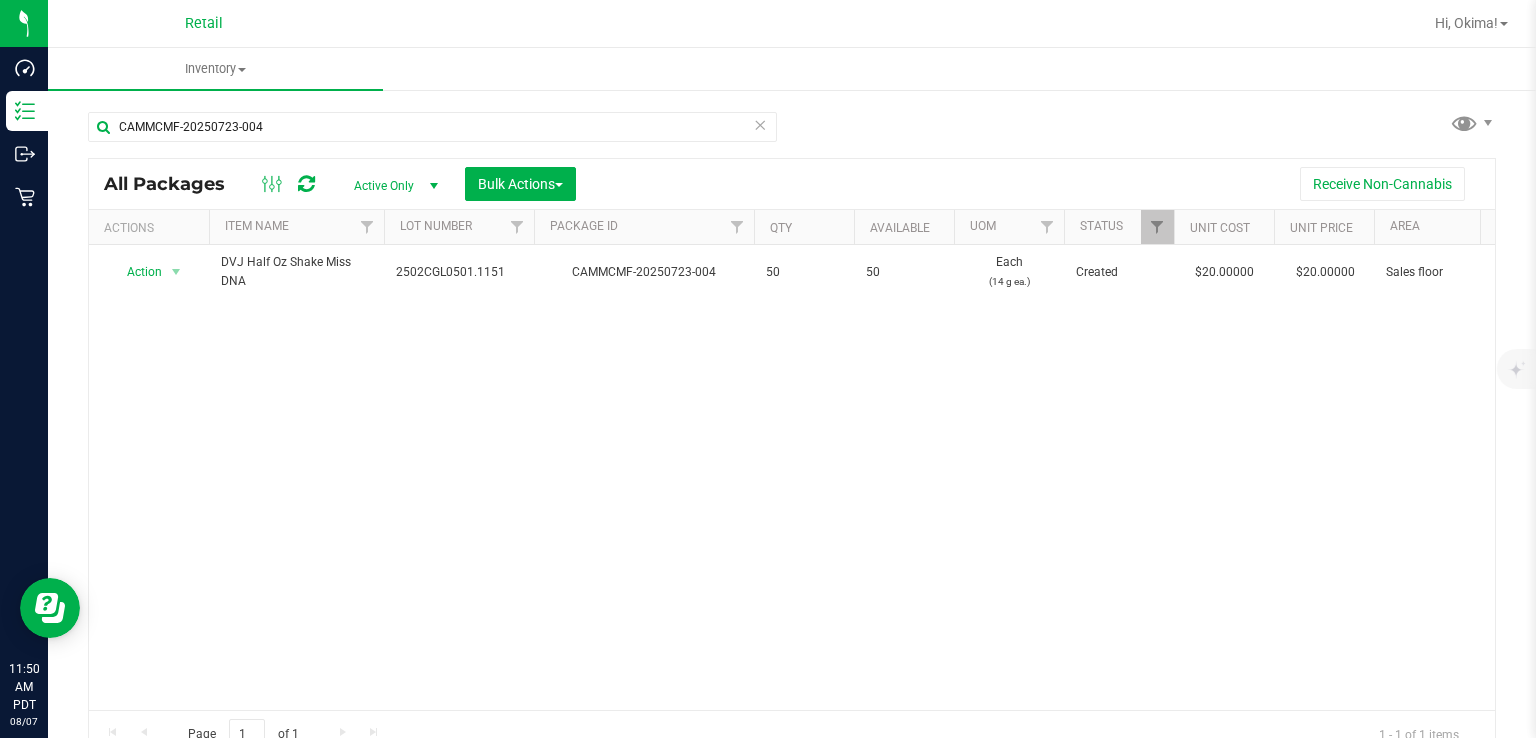 click at bounding box center (760, 124) 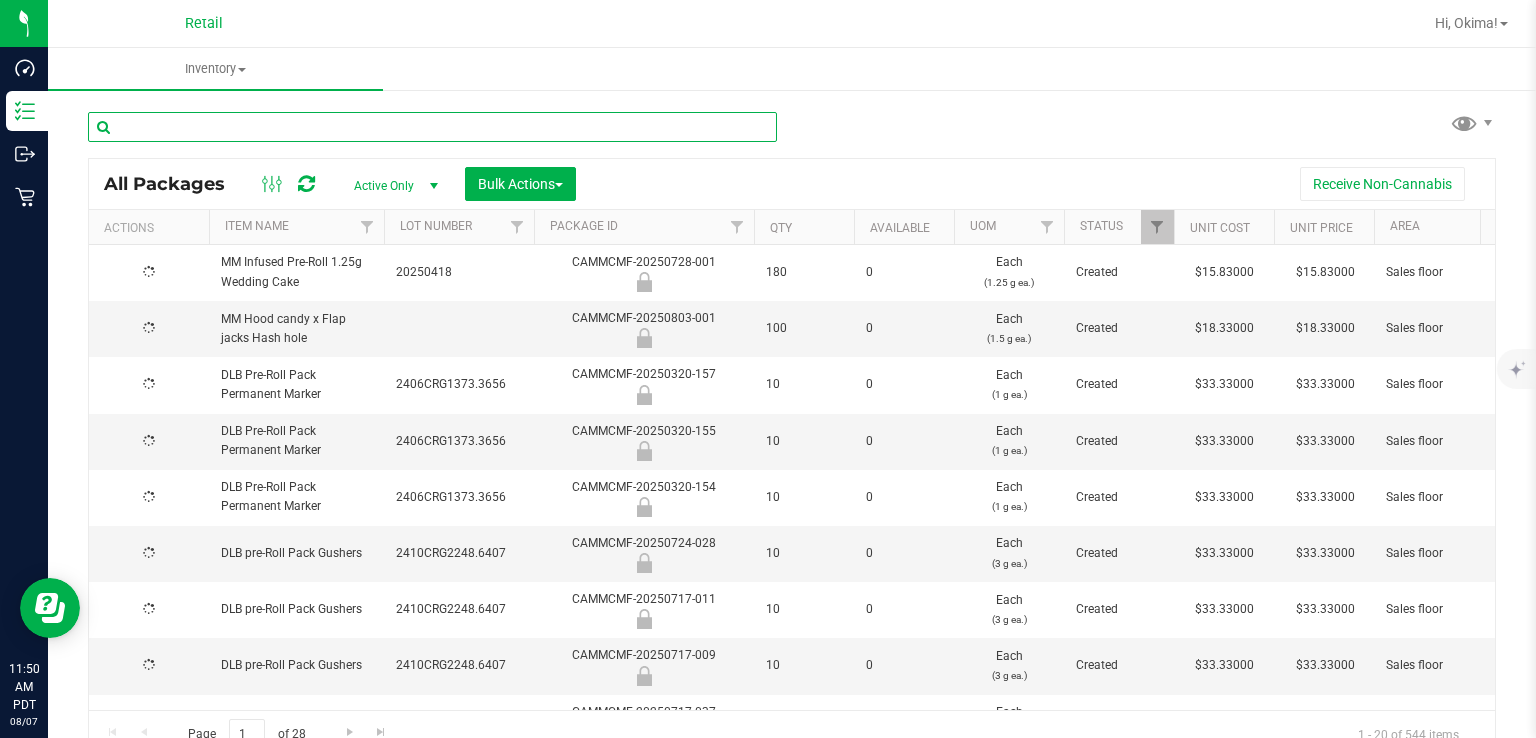 click at bounding box center [432, 127] 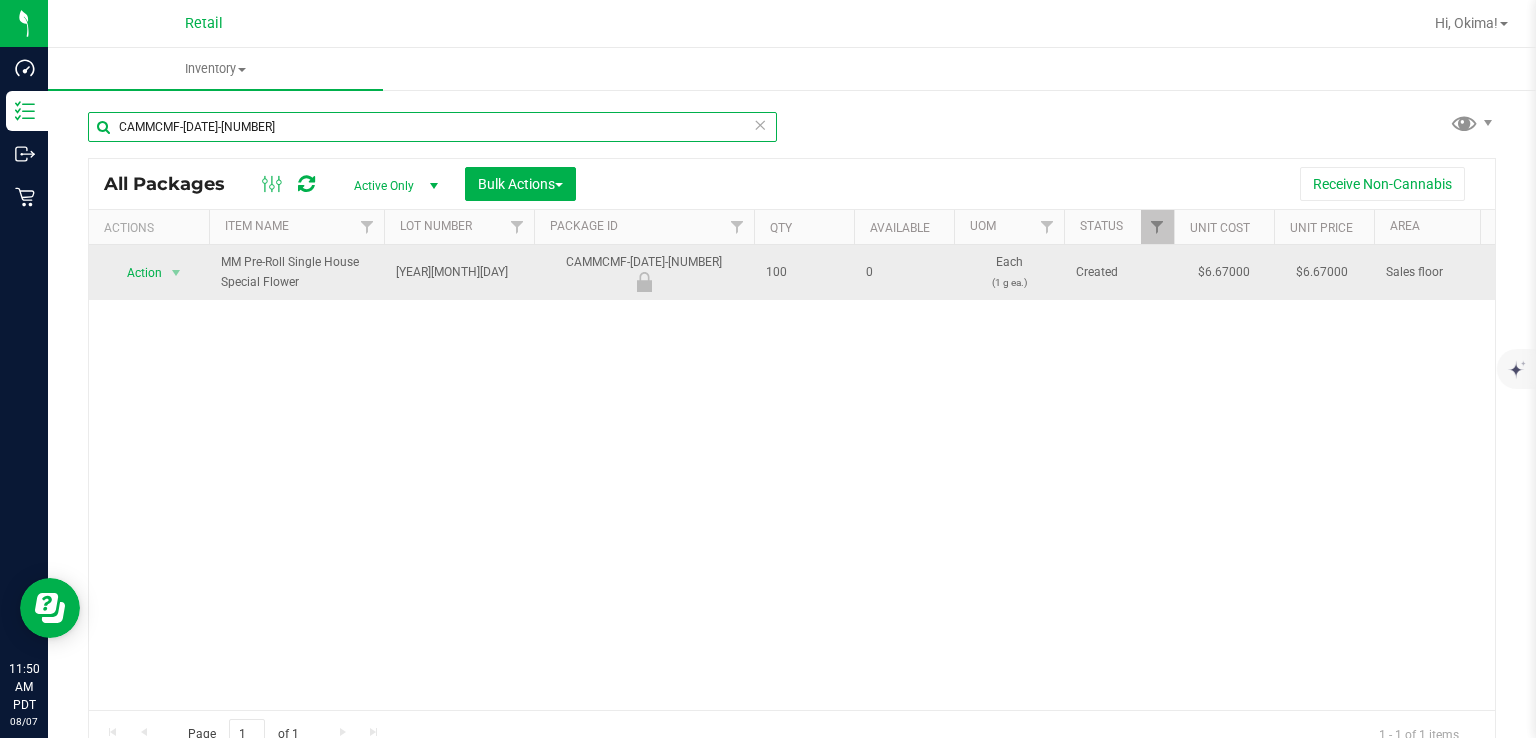 type on "CAMMCMF-[DATE]-[NUMBER]" 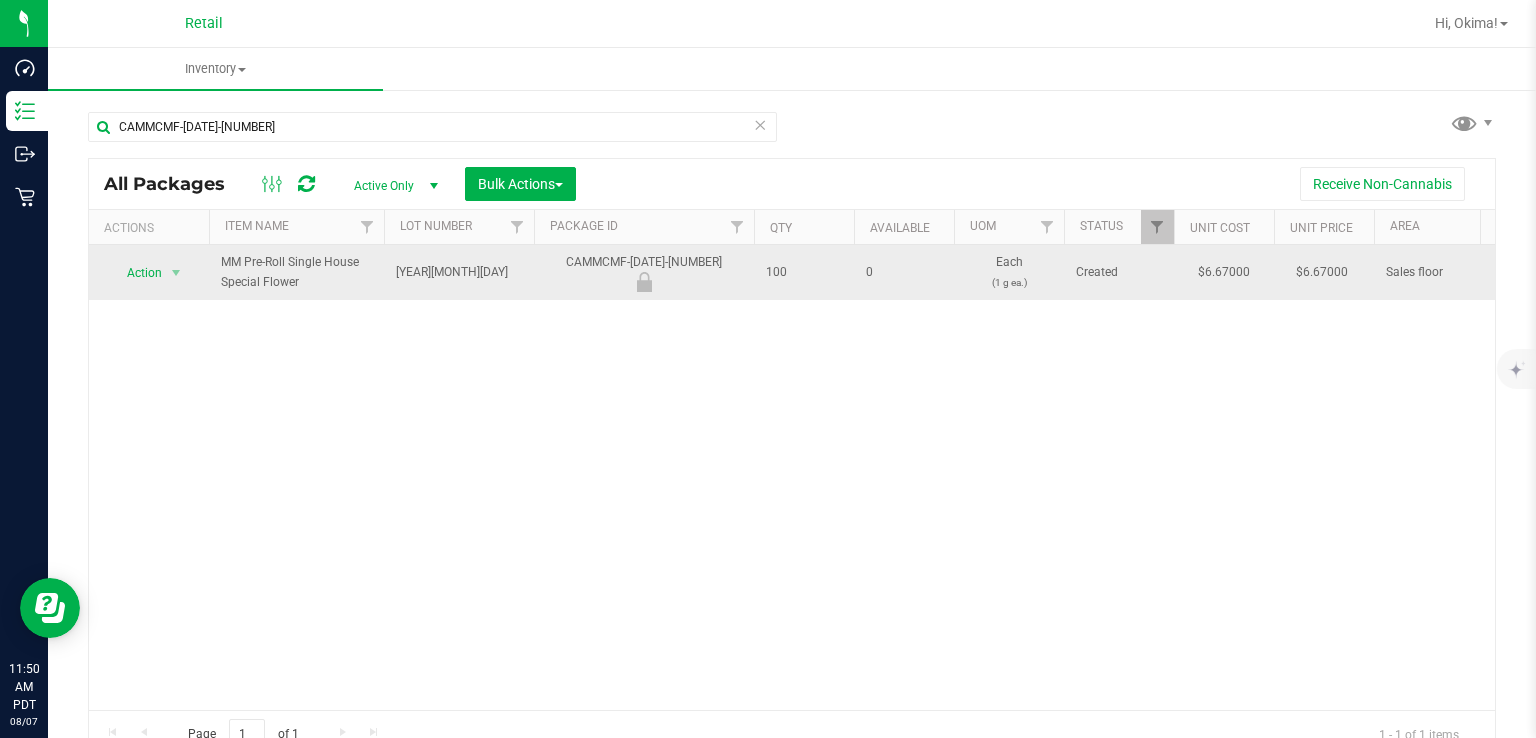 click on "Action" at bounding box center (136, 273) 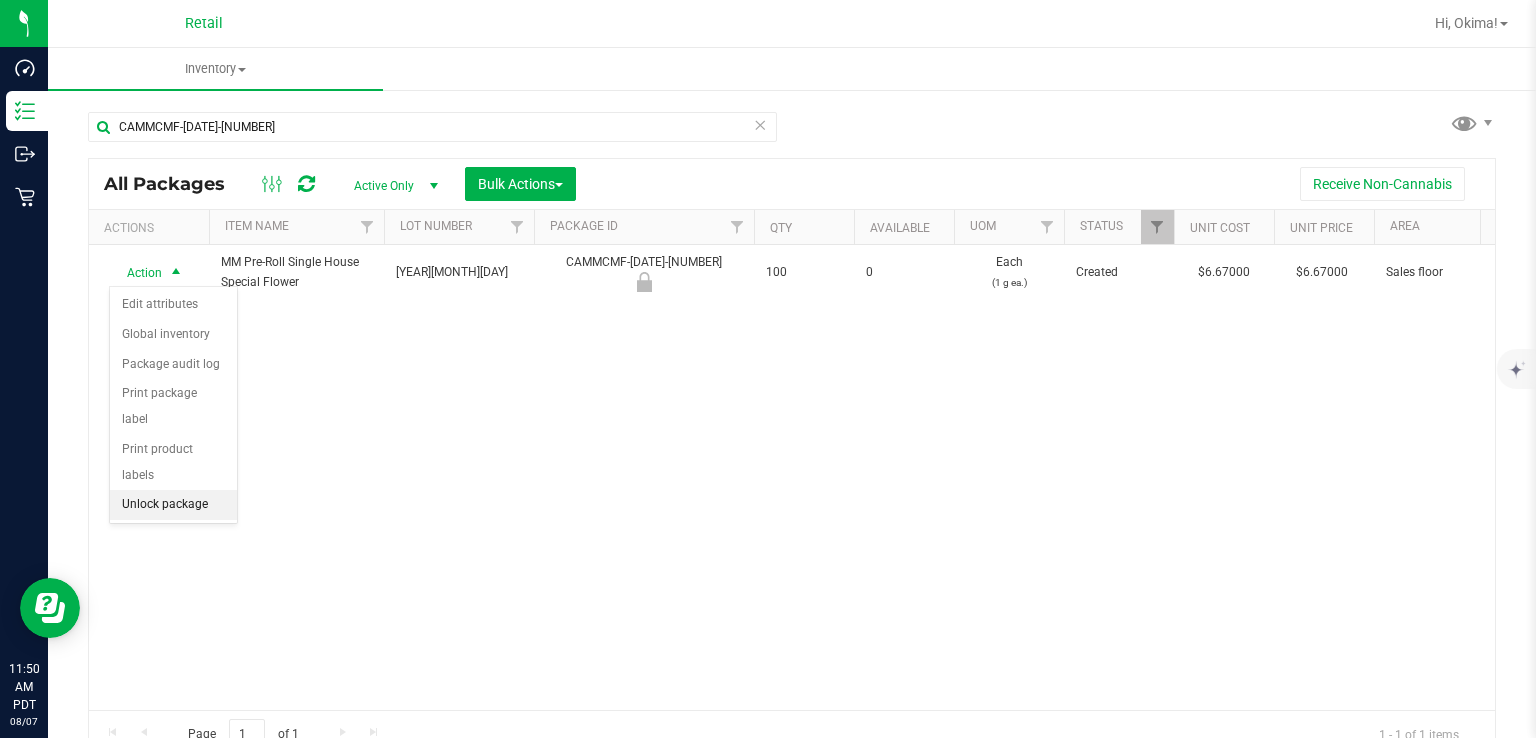 click on "Unlock package" at bounding box center (173, 505) 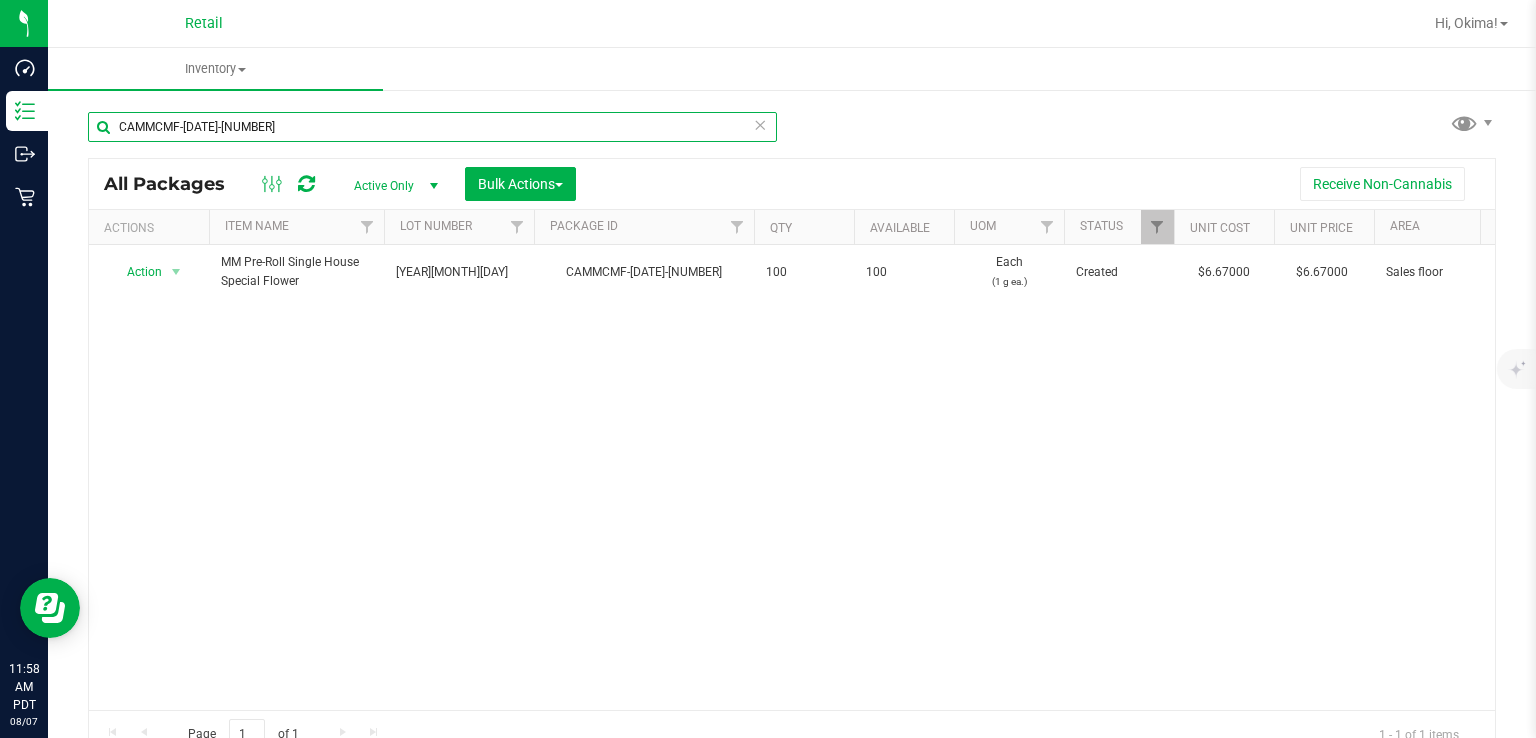click on "CAMMCMF-[DATE]-[NUMBER]" at bounding box center [432, 127] 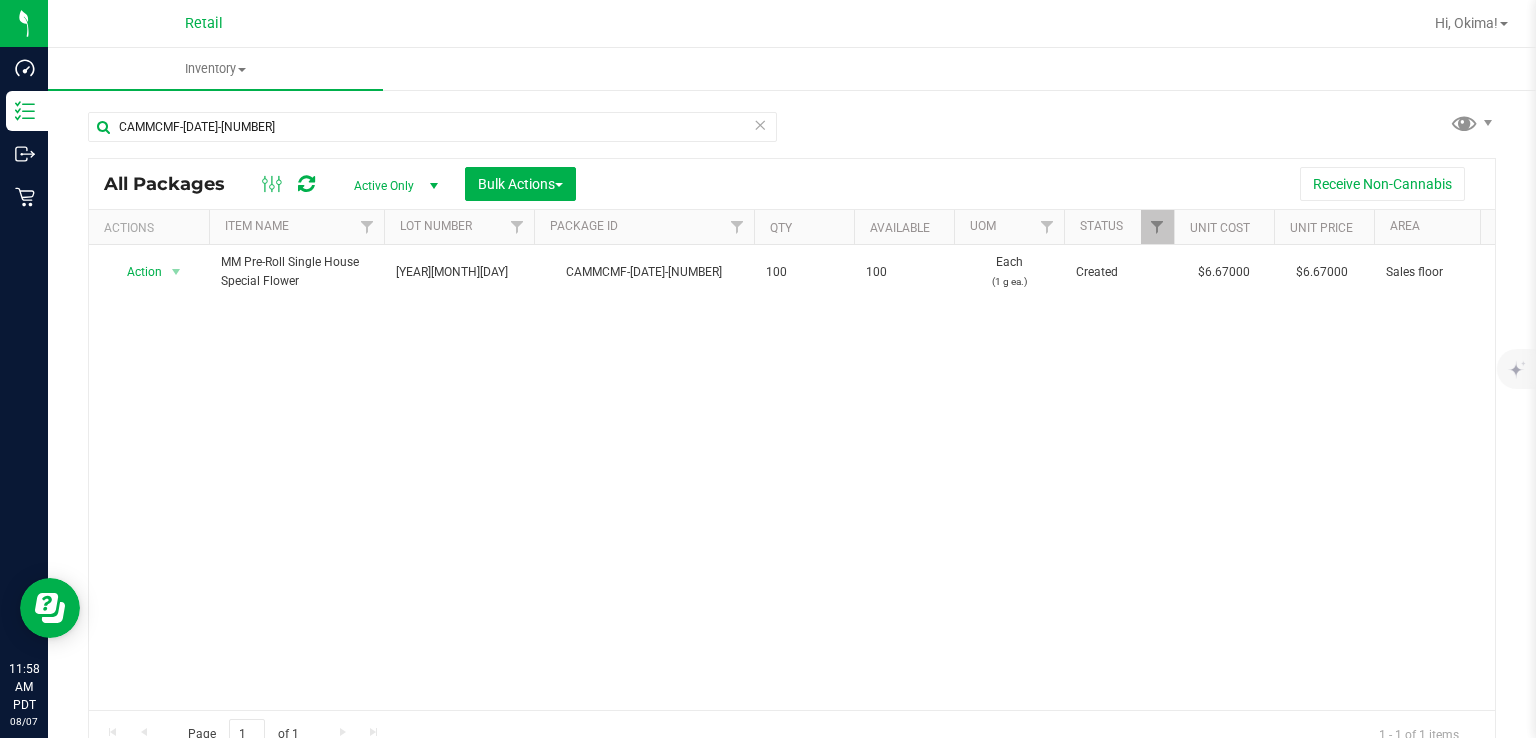 click at bounding box center [760, 124] 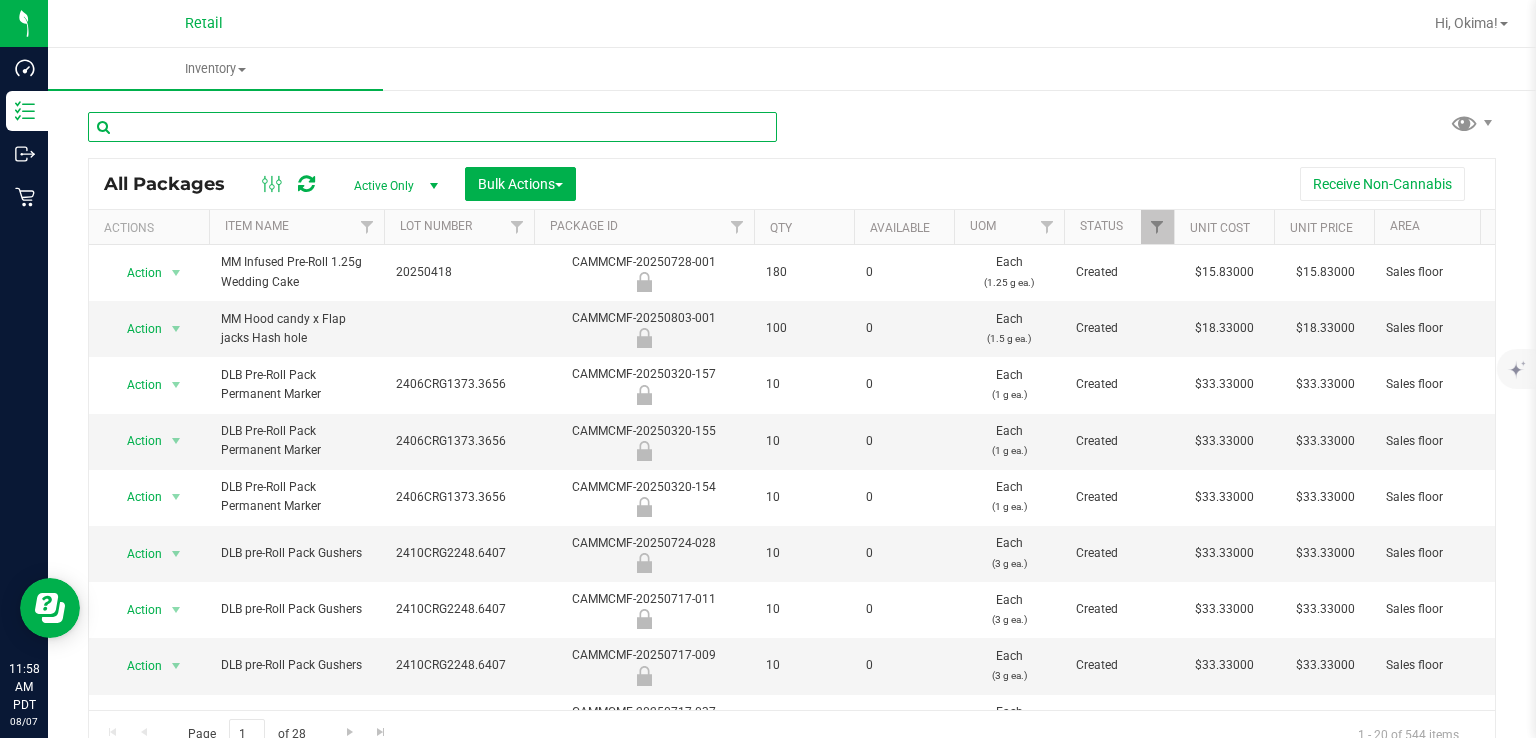 click at bounding box center [432, 127] 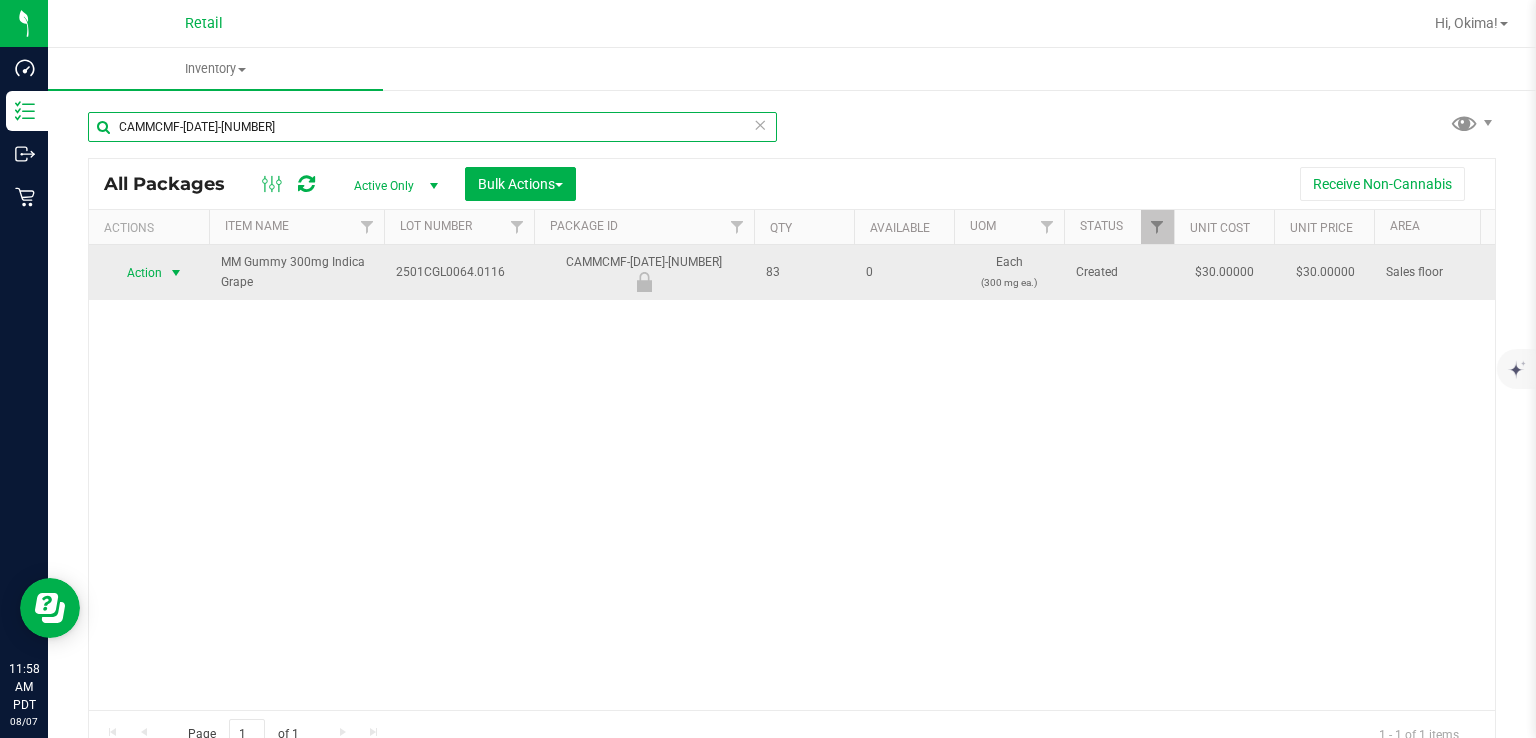 type on "CAMMCMF-[DATE]-[NUMBER]" 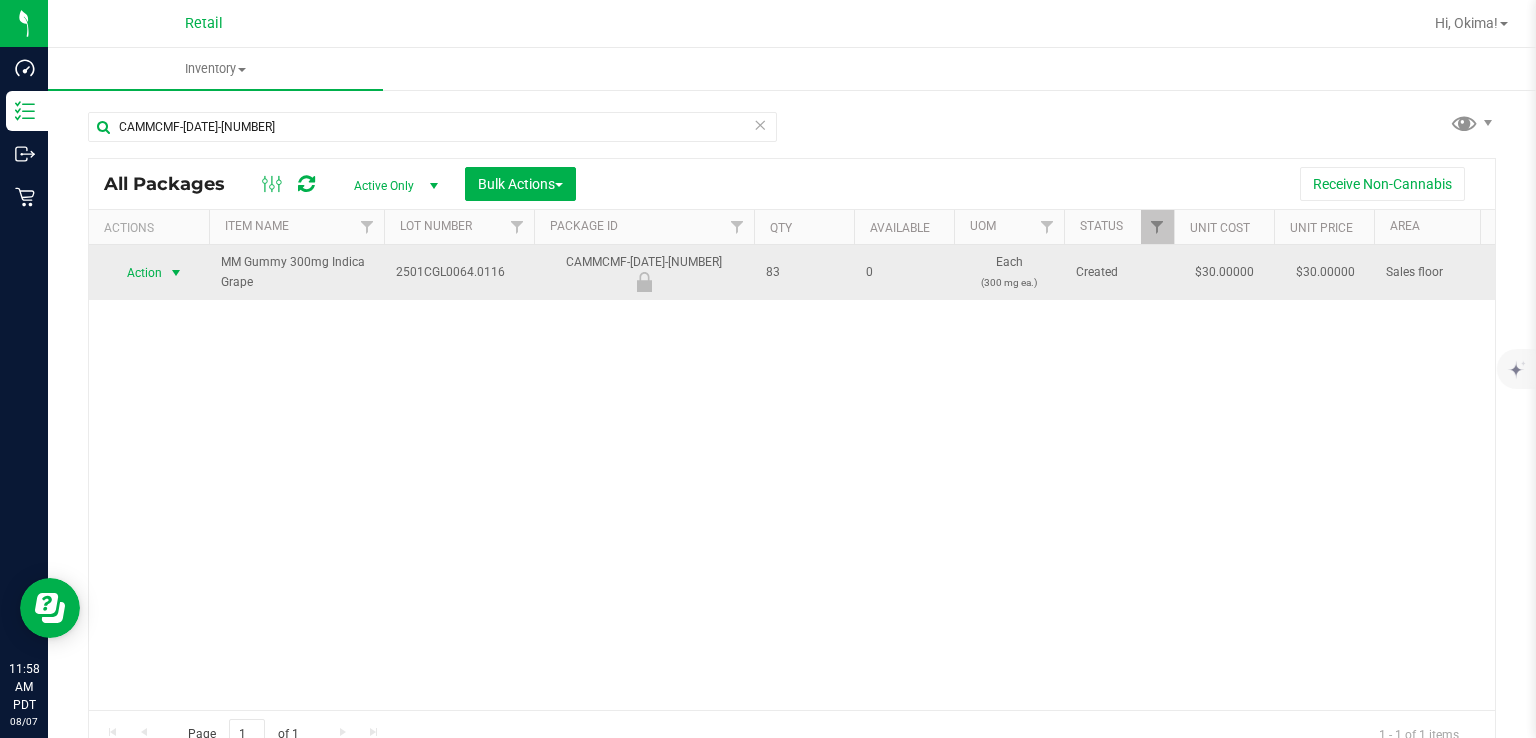 click at bounding box center (176, 273) 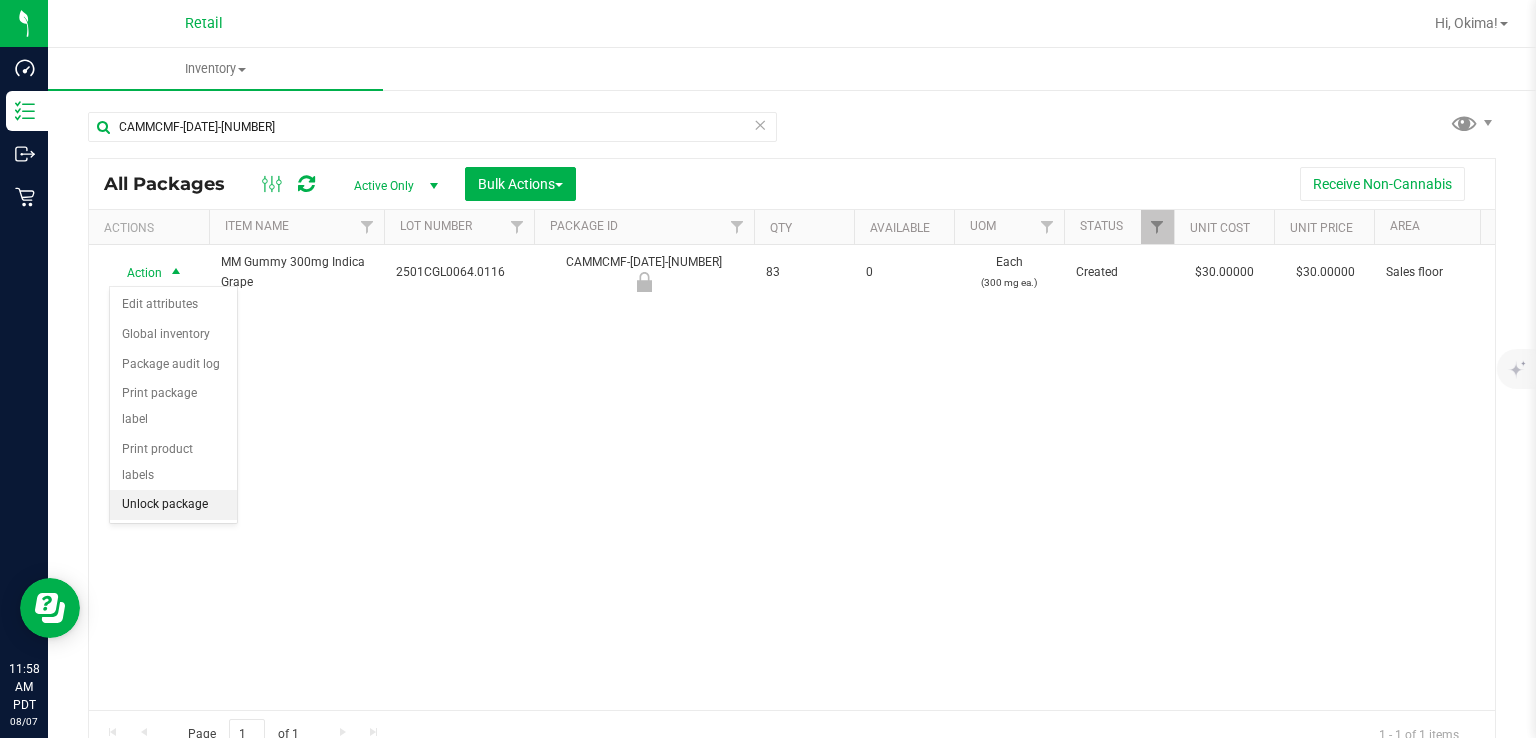 click on "Unlock package" at bounding box center [173, 505] 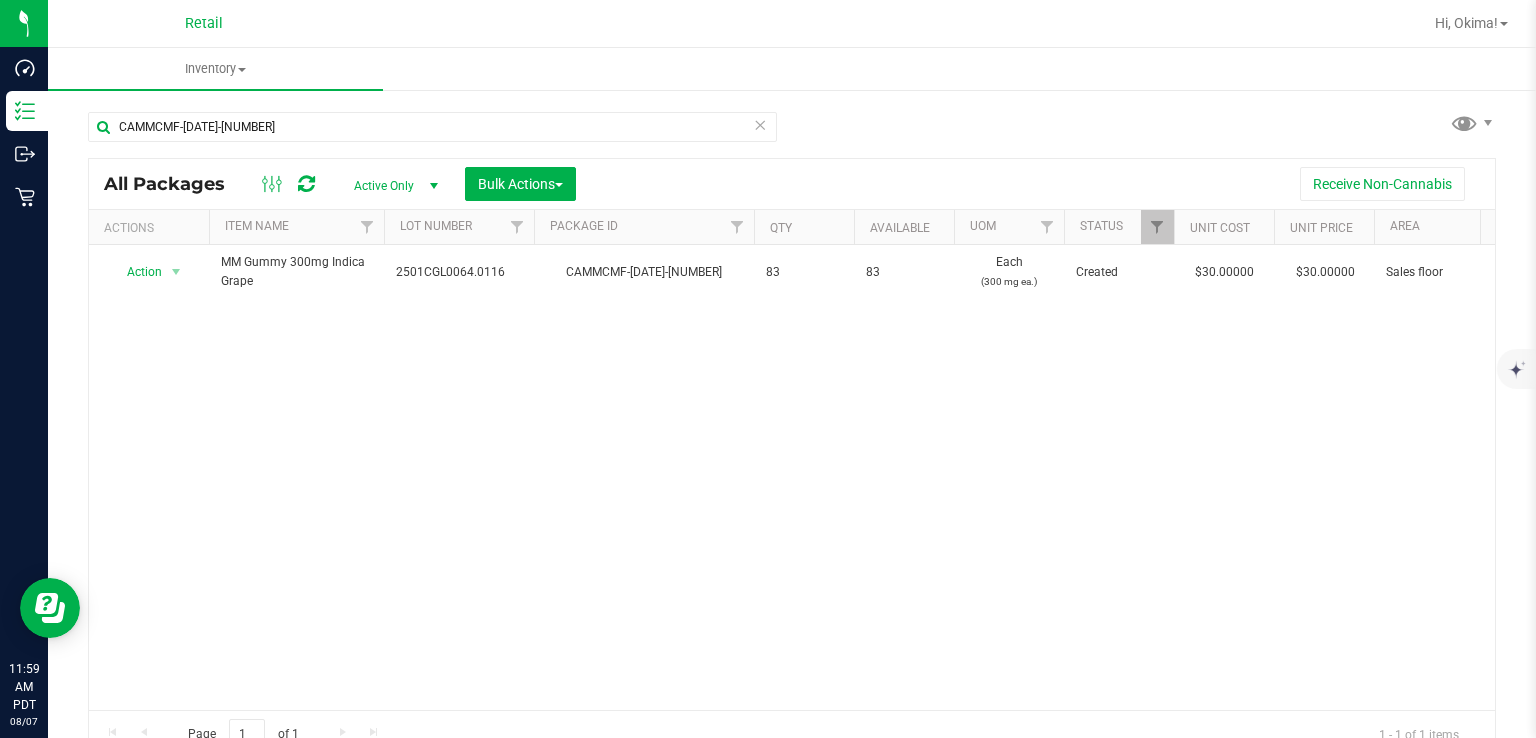 click at bounding box center (760, 124) 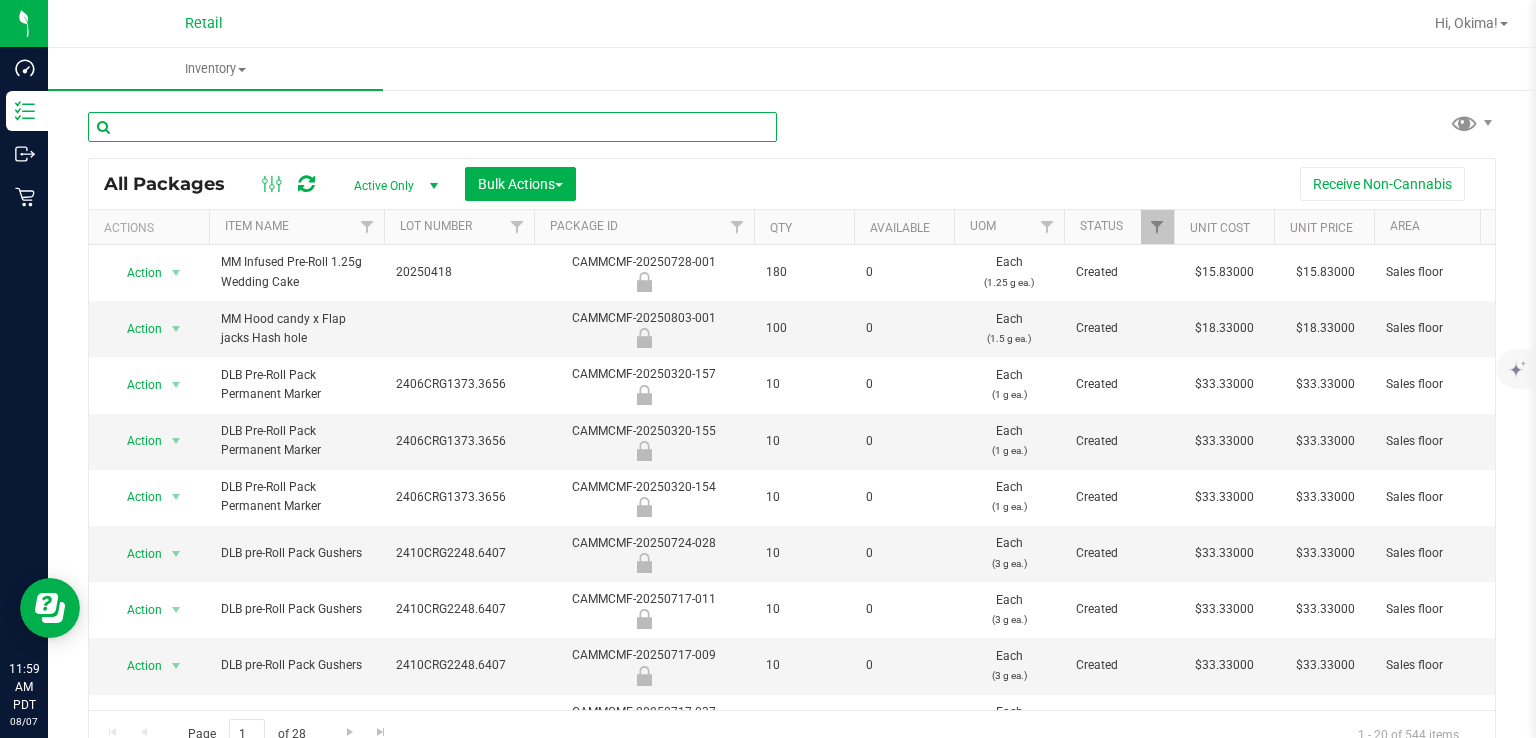 click at bounding box center [432, 127] 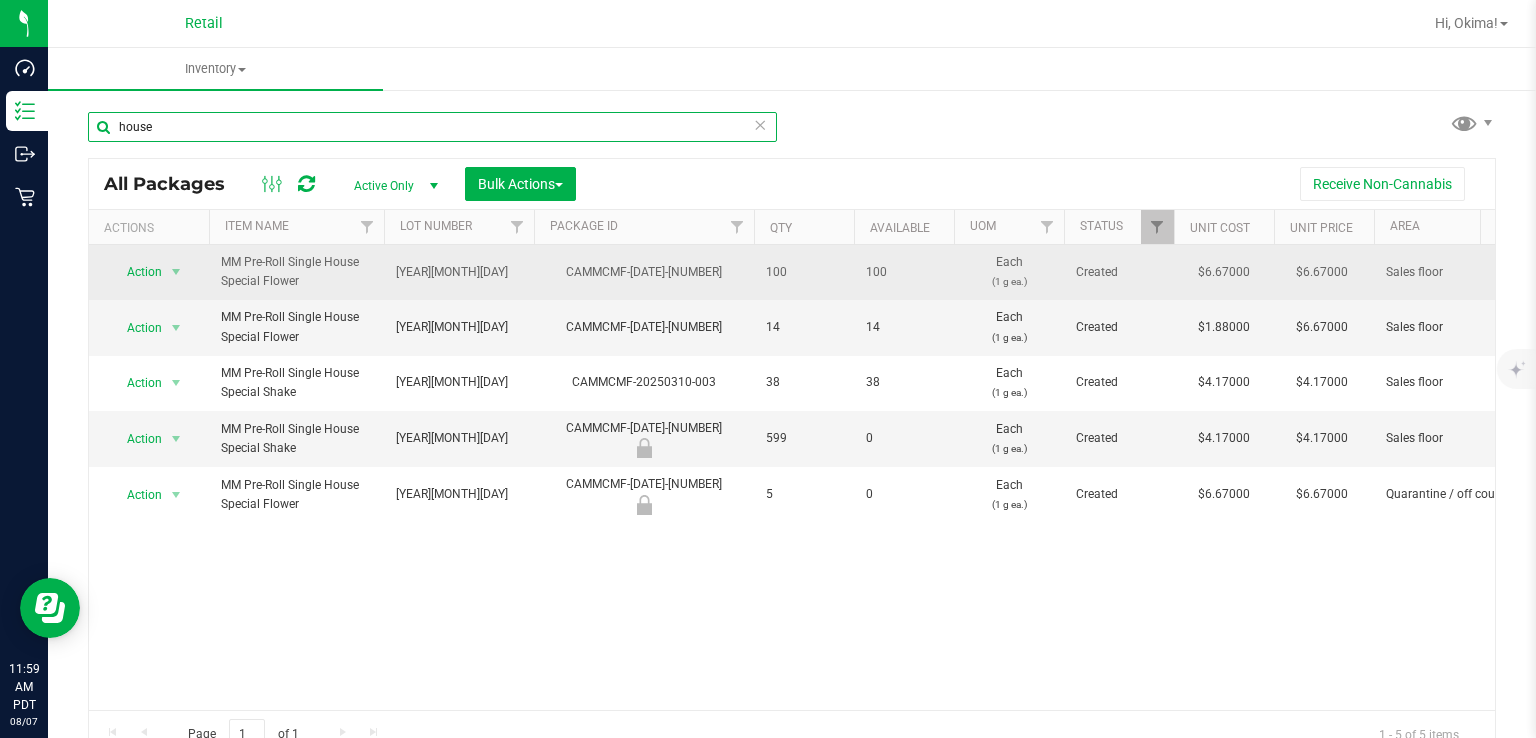 type on "house" 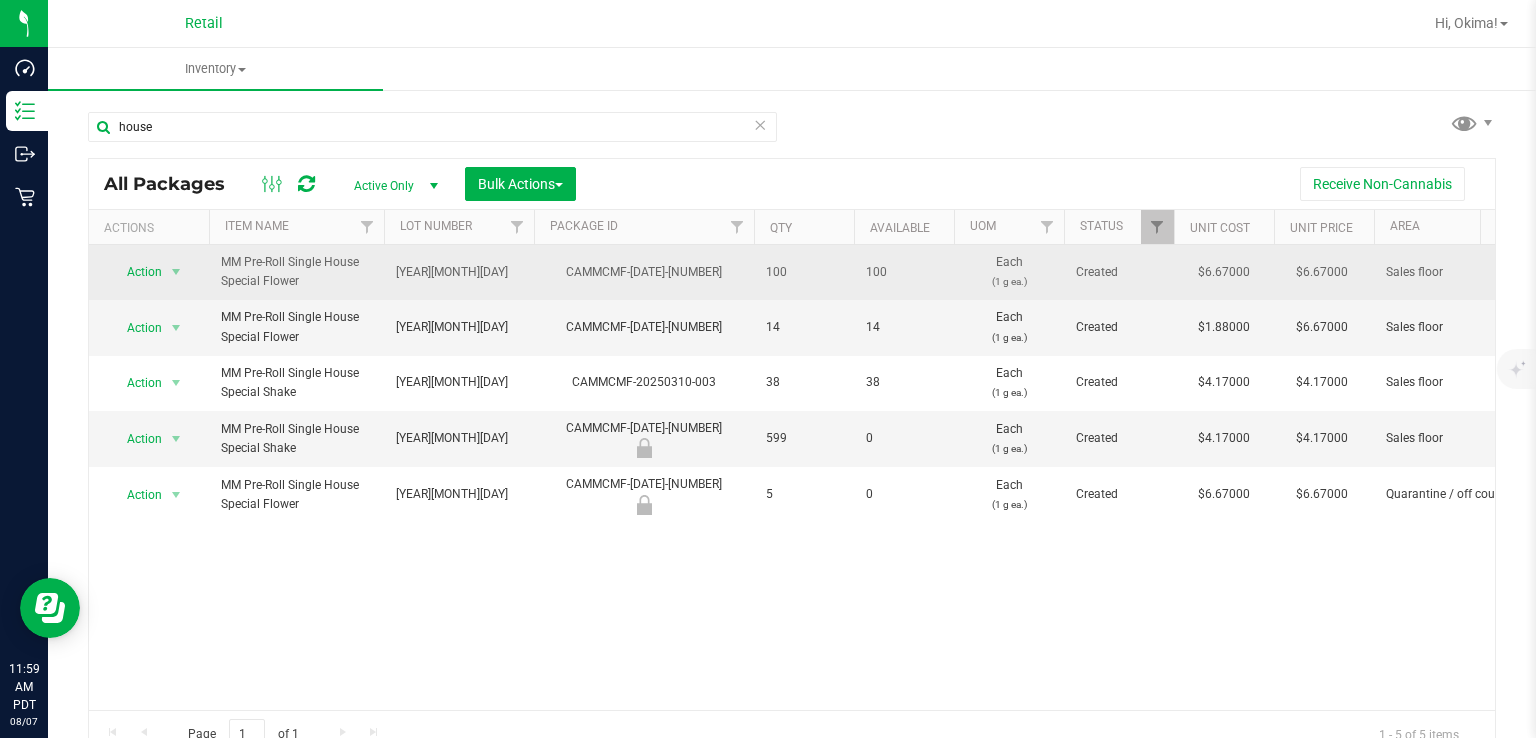 click on "Action" at bounding box center [136, 272] 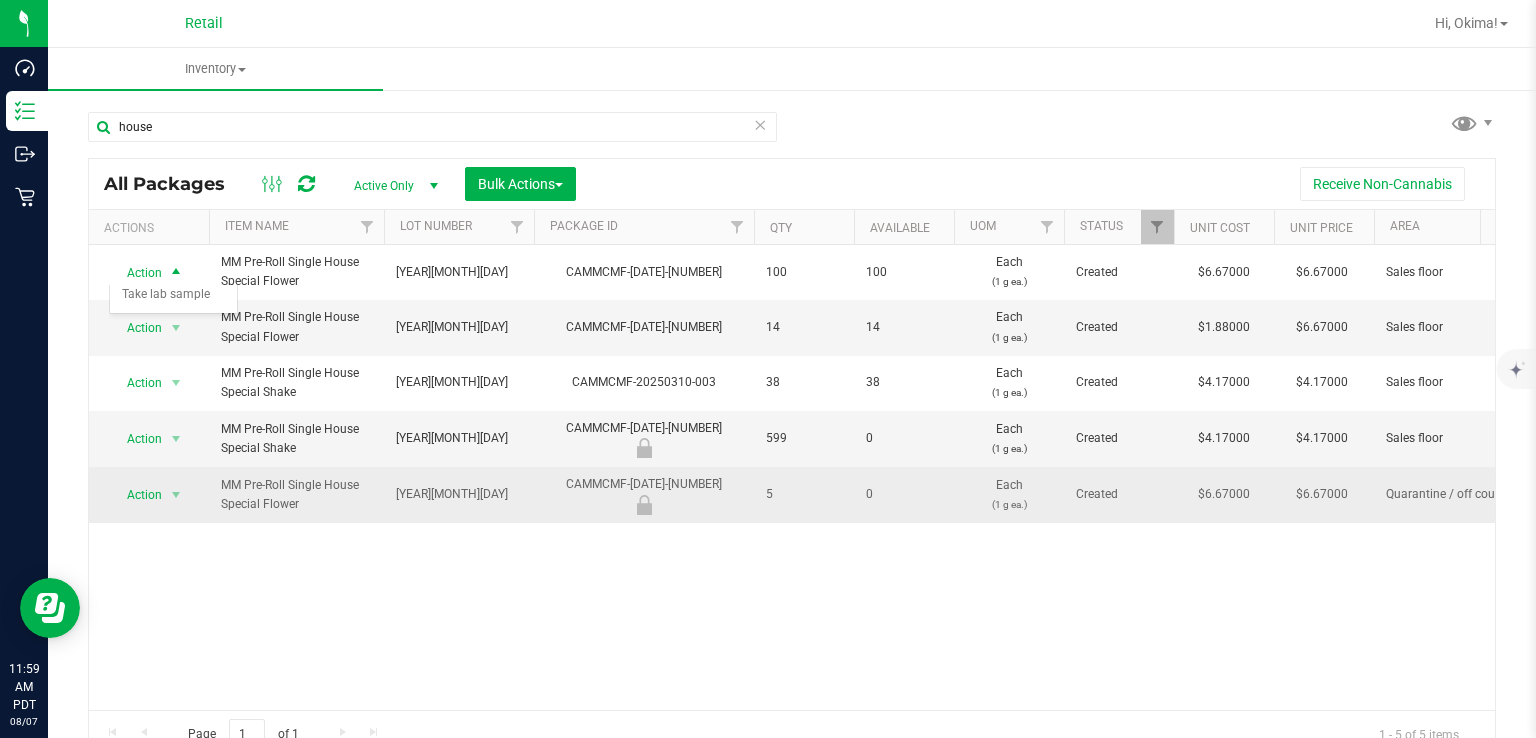 click on "Action Action Edit attributes Global inventory Package audit log Print package label Print product labels Unlock package" at bounding box center [149, 494] 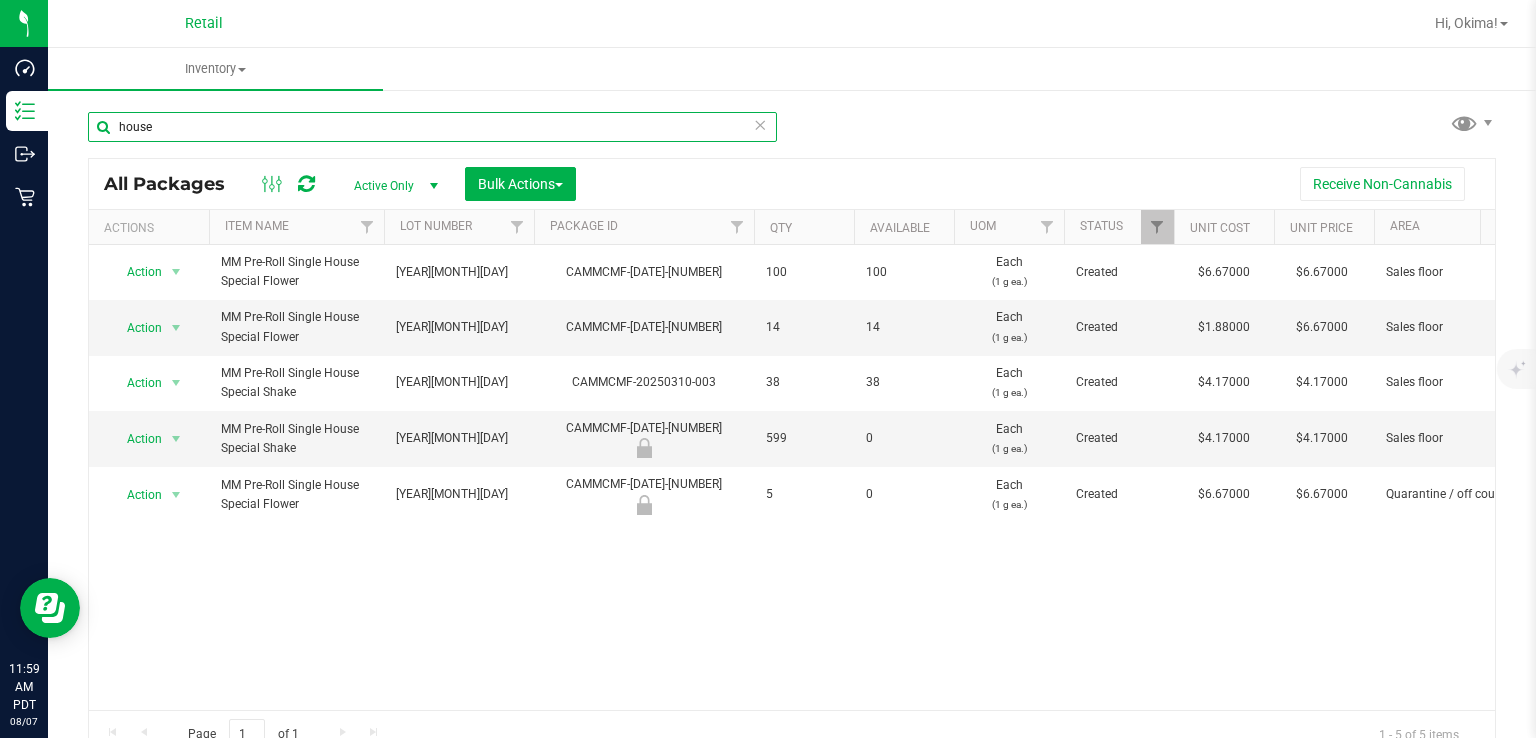click on "house" at bounding box center [432, 127] 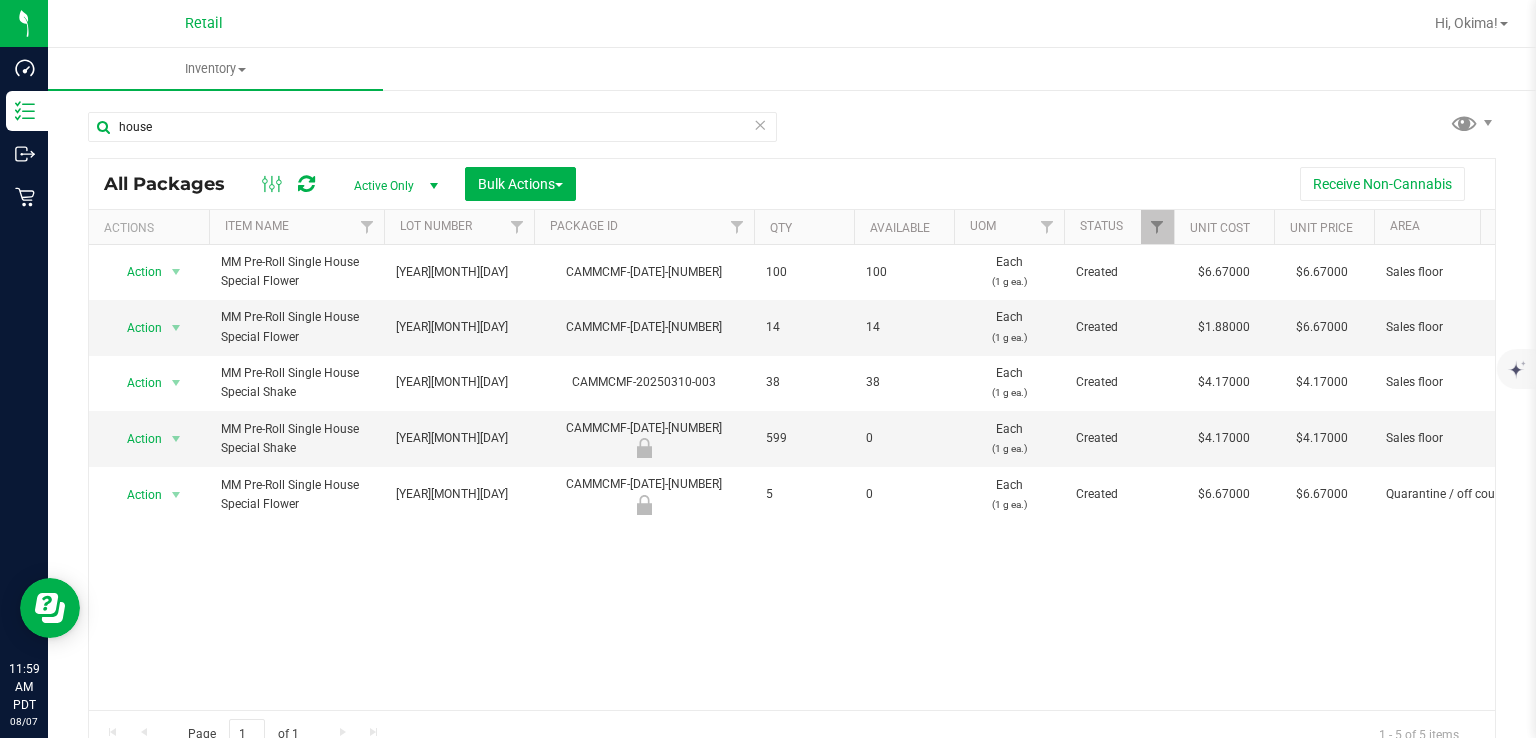click at bounding box center (760, 124) 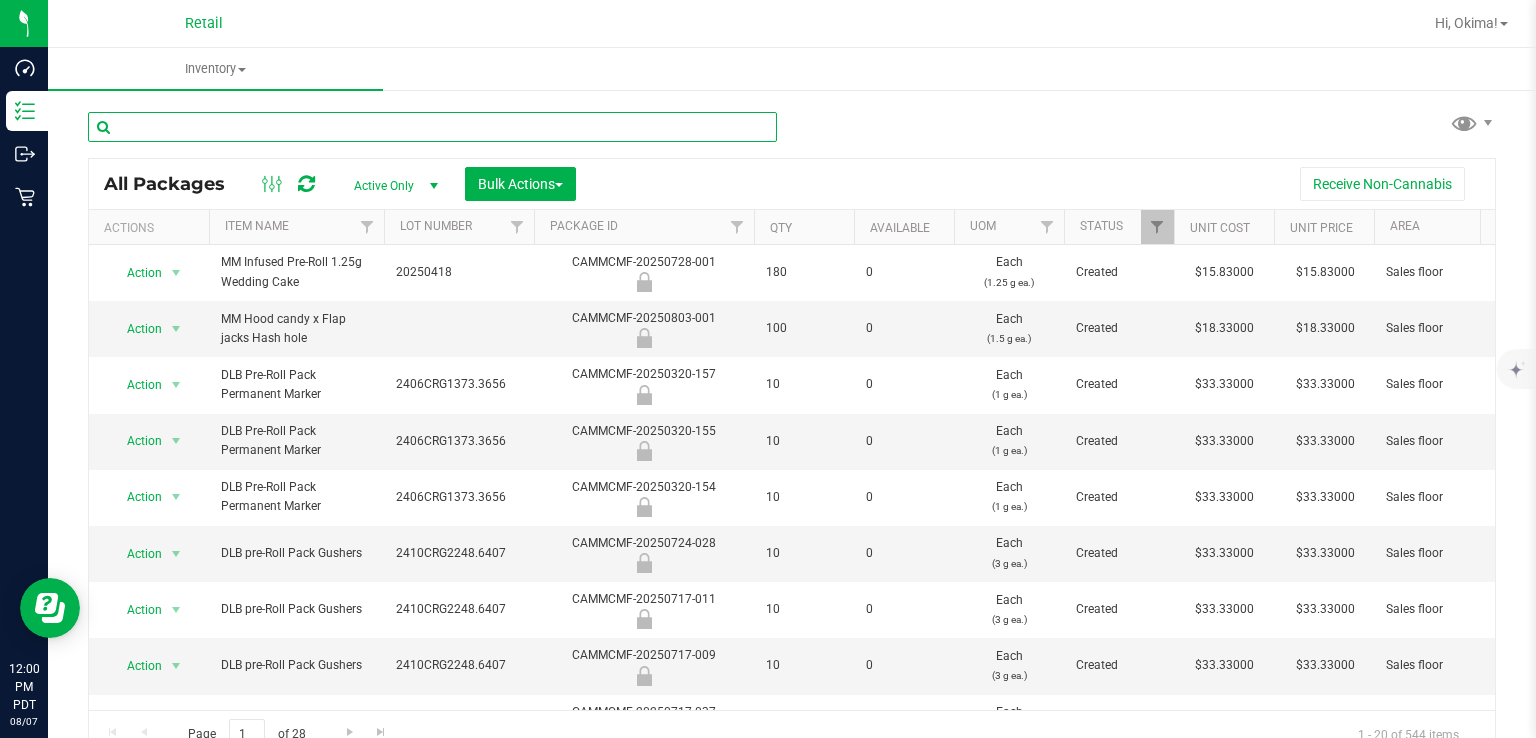 click at bounding box center (432, 127) 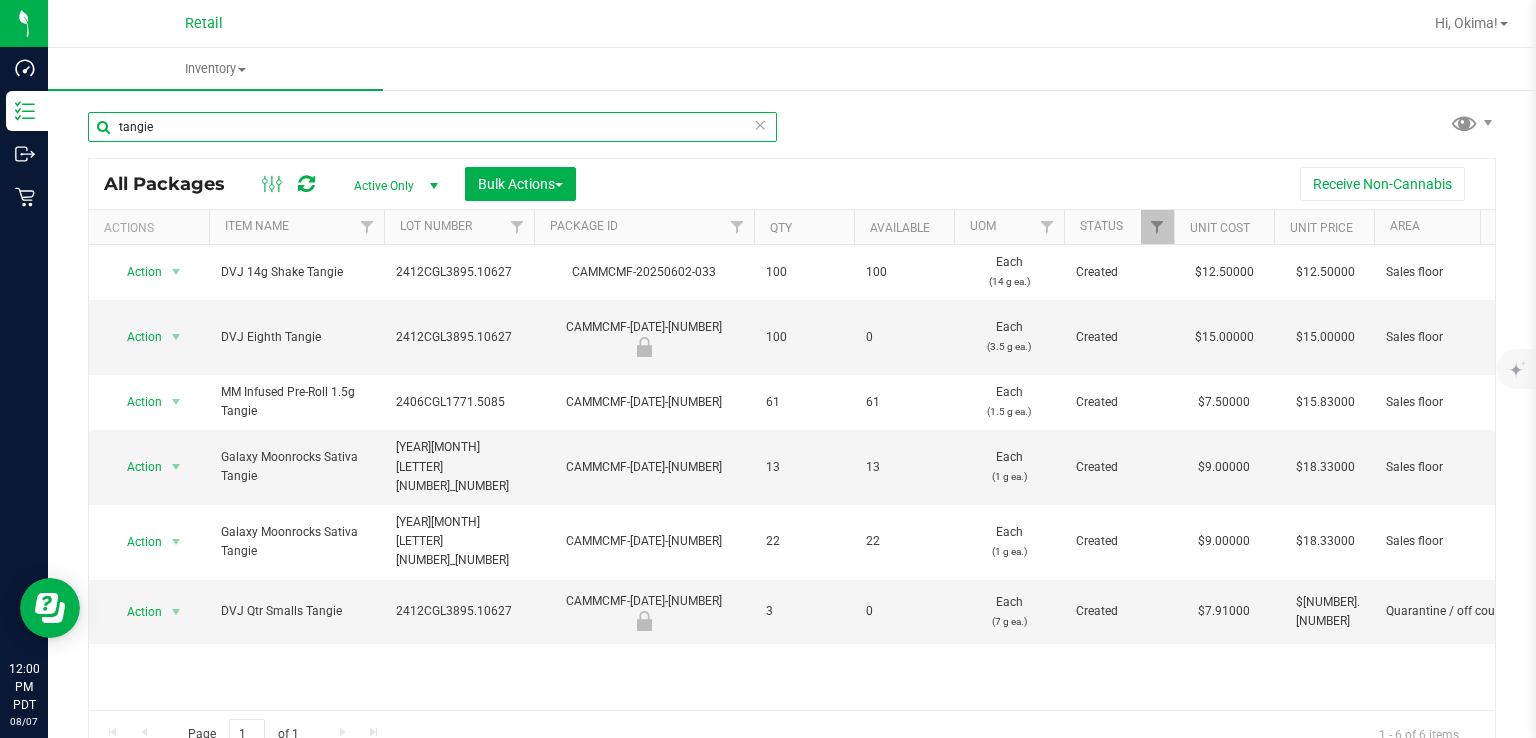 click on "tangie" at bounding box center [432, 127] 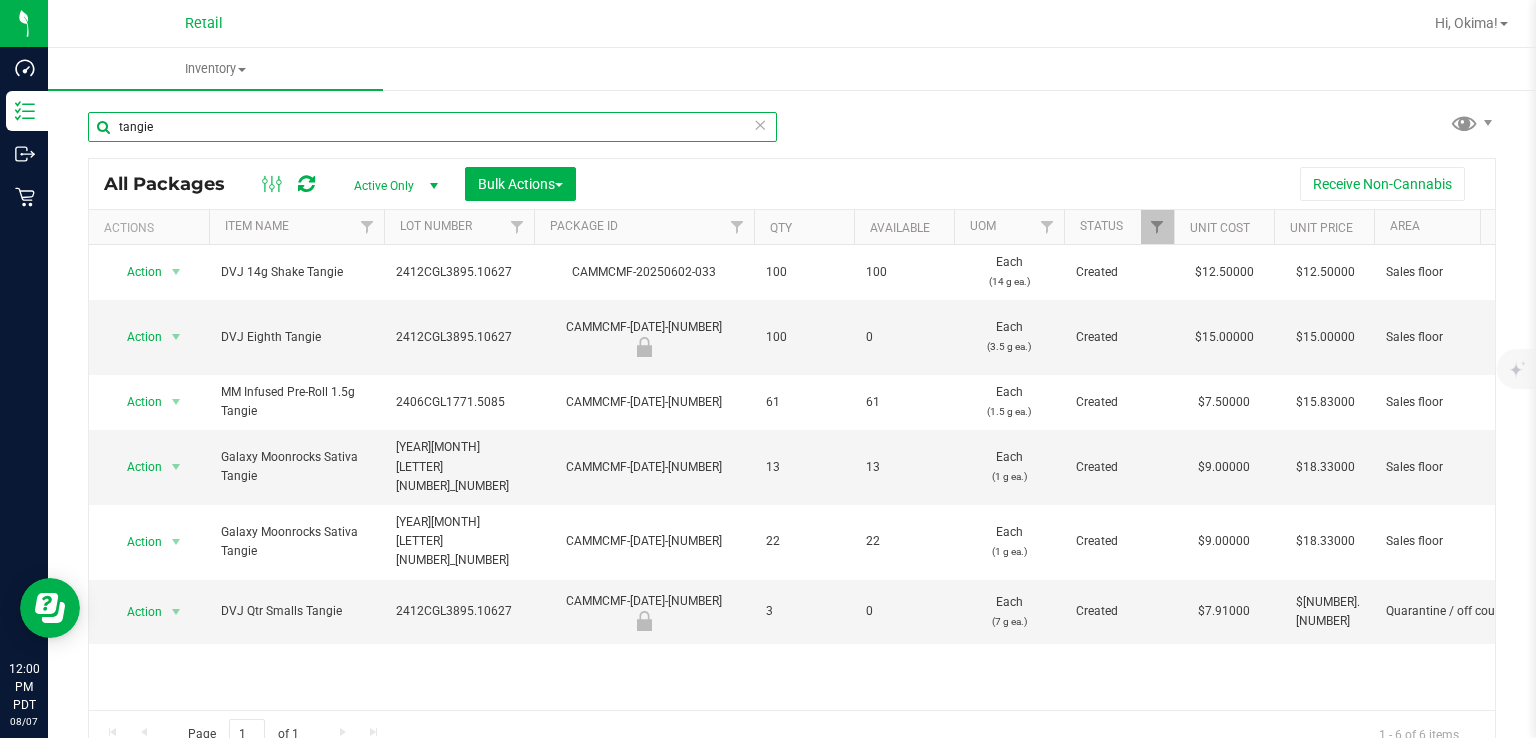 type on "tangie" 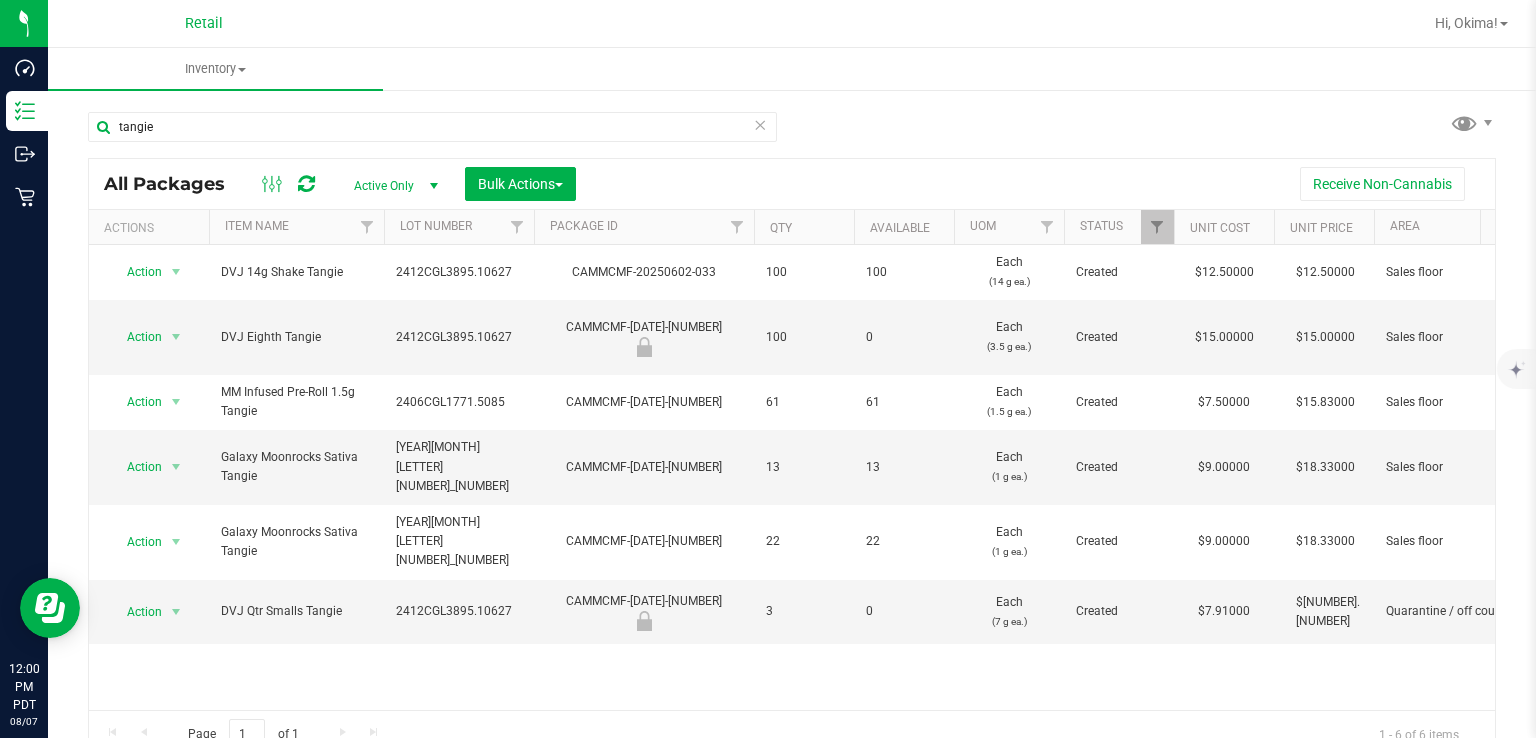 click at bounding box center (760, 124) 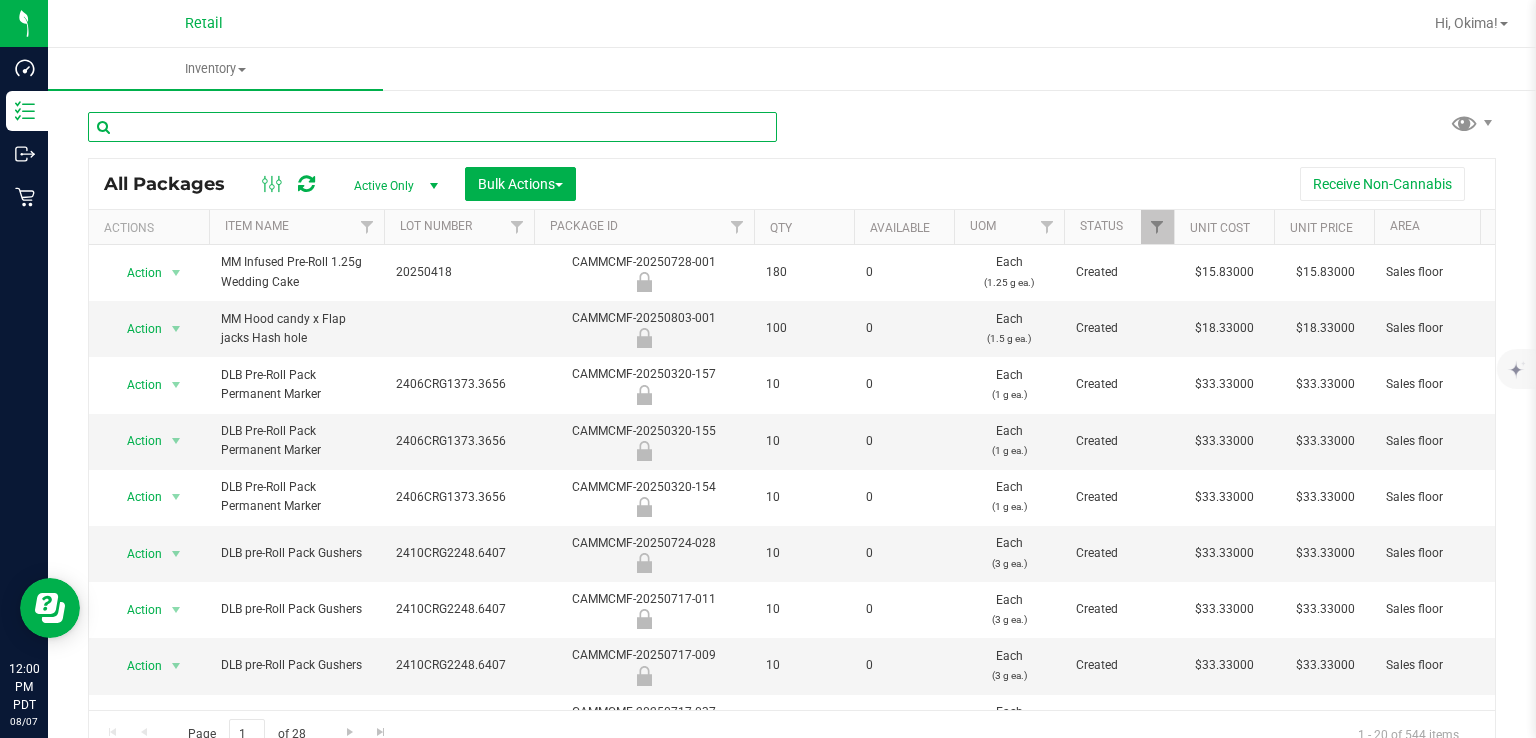 click at bounding box center [432, 127] 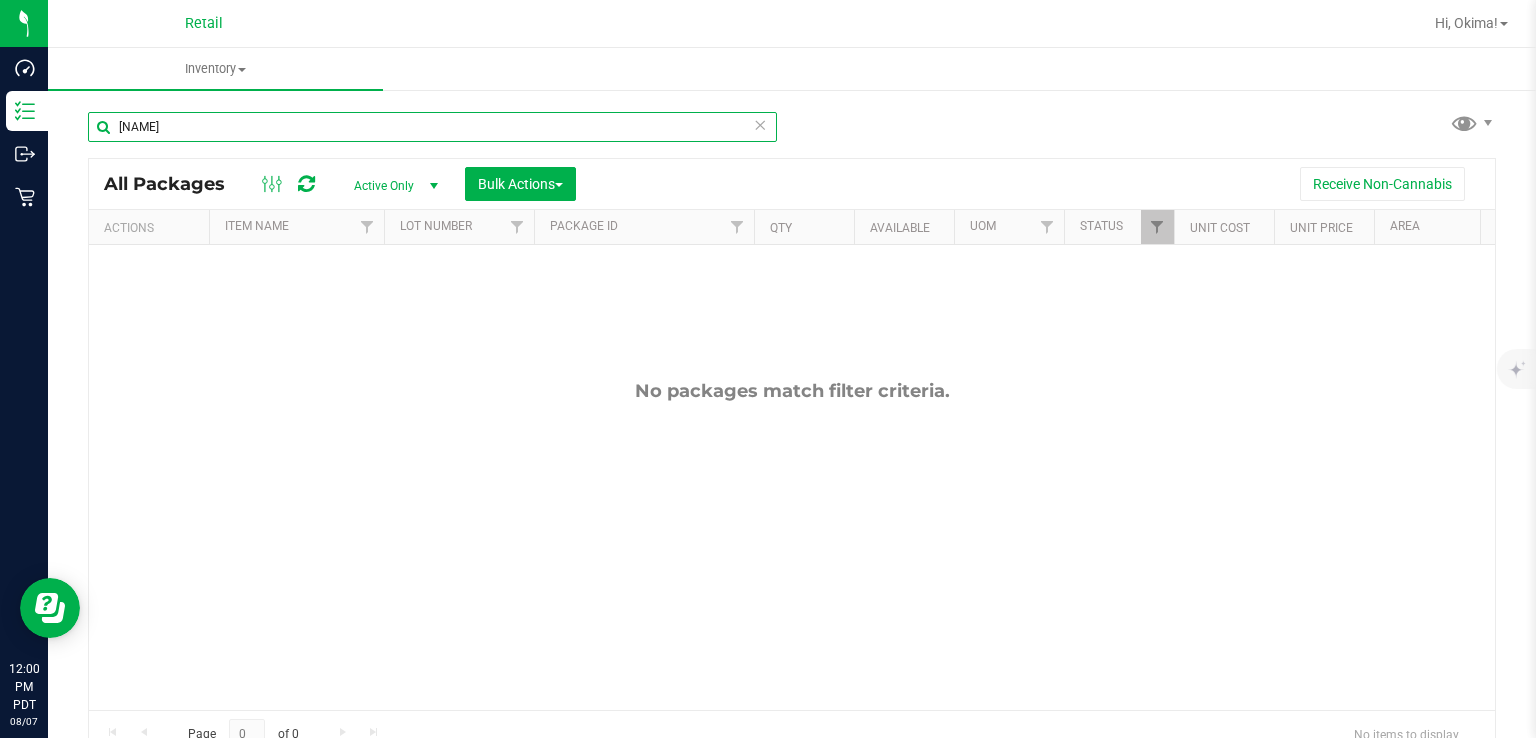 type on "[NAME]" 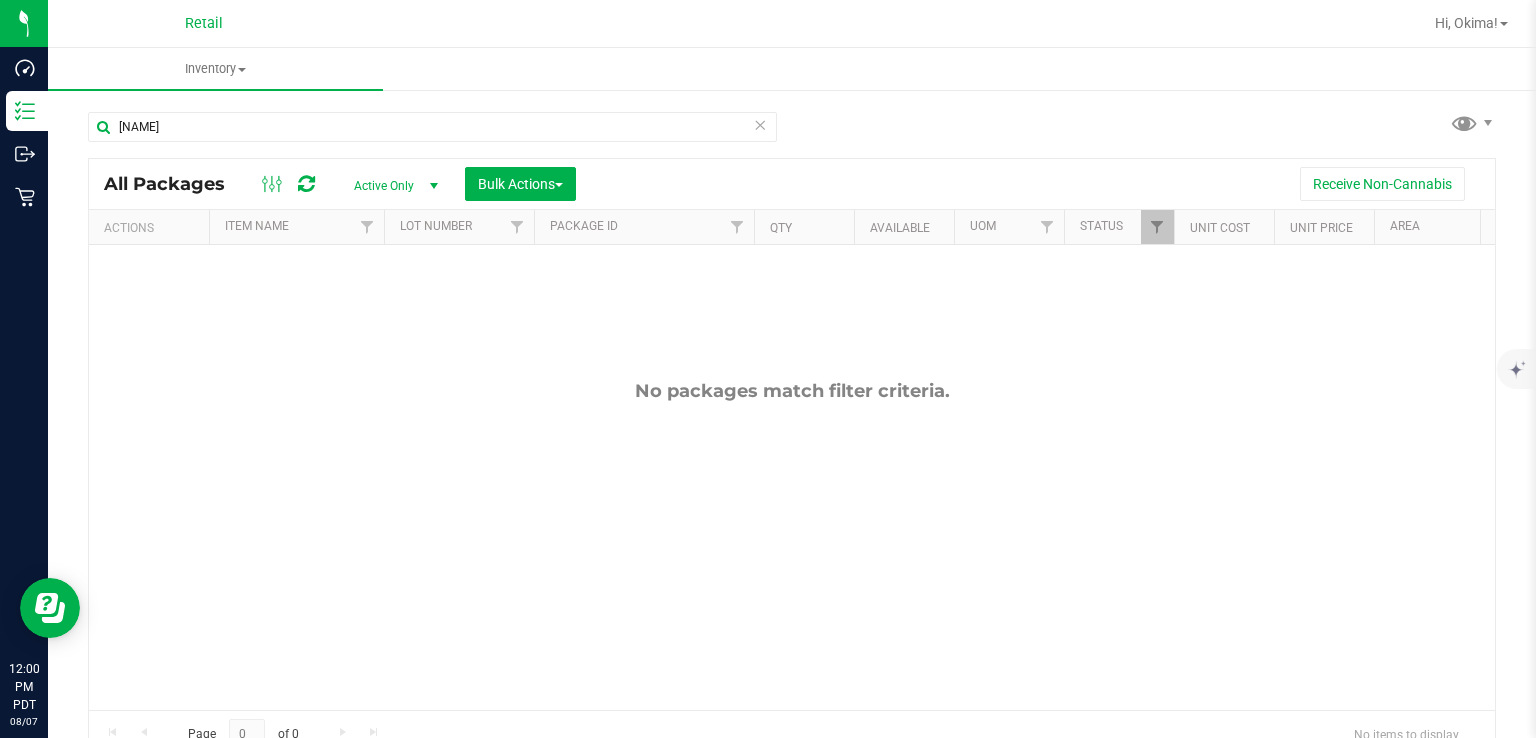 click at bounding box center (760, 124) 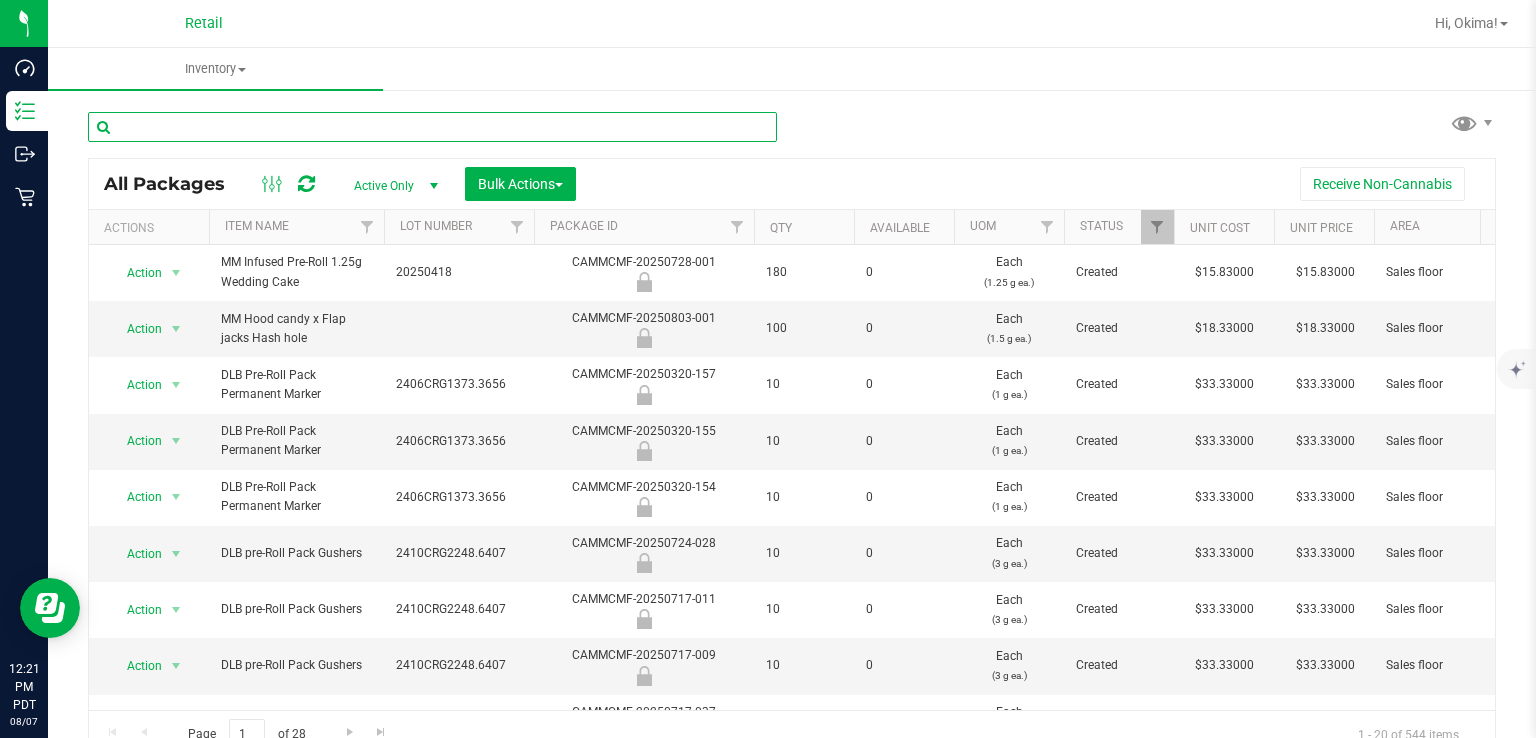 click at bounding box center [432, 127] 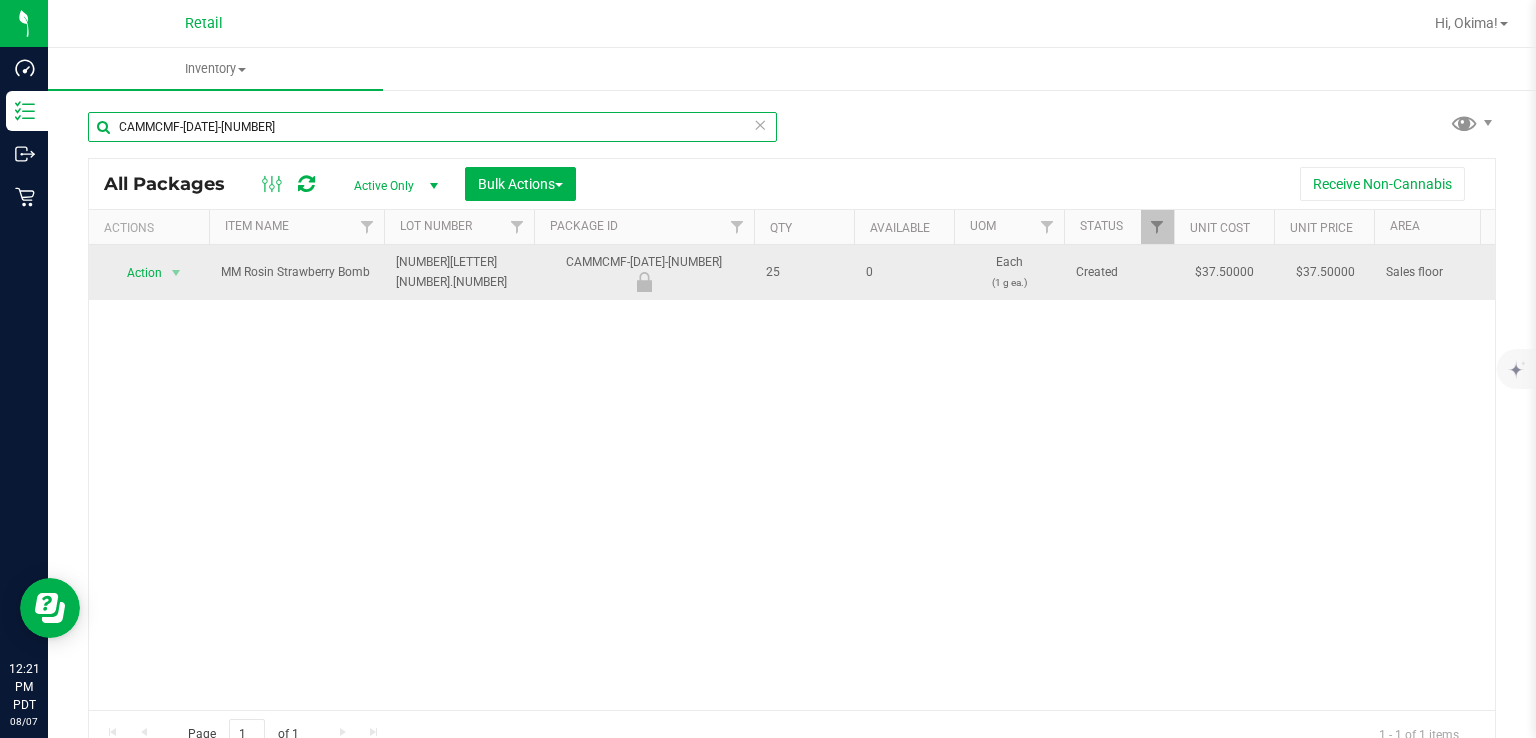 type on "CAMMCMF-[DATE]-[NUMBER]" 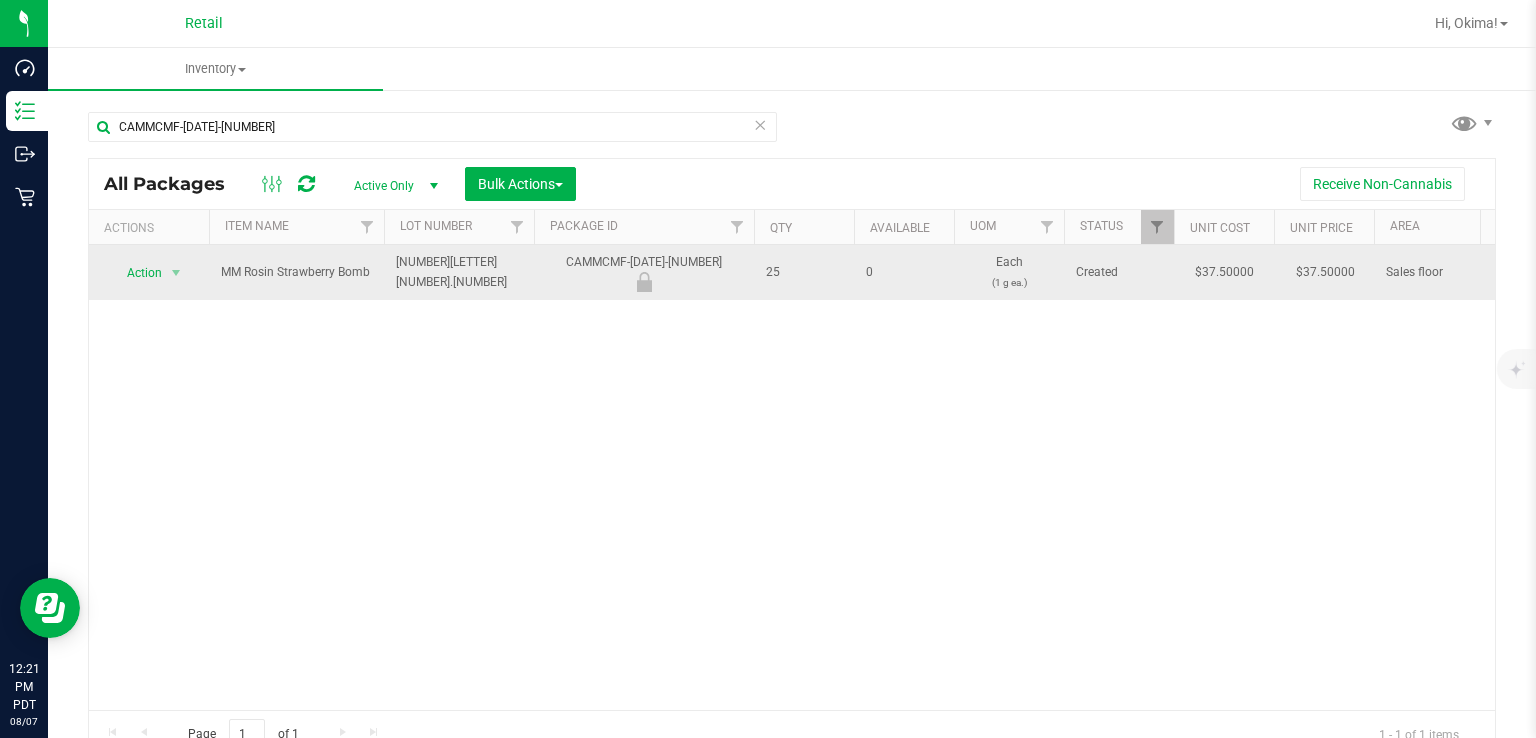 click on "Action" at bounding box center [136, 273] 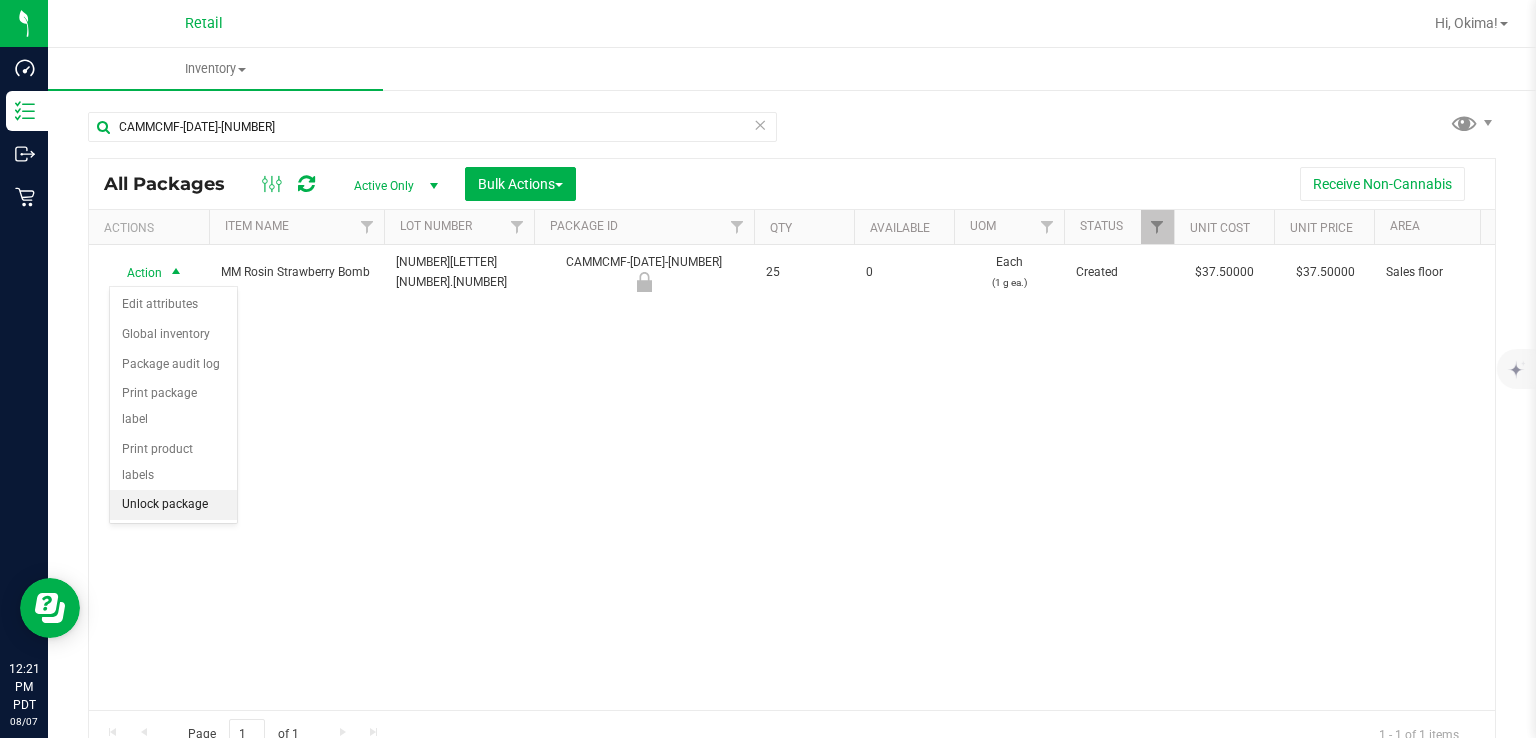 click on "Unlock package" at bounding box center (173, 505) 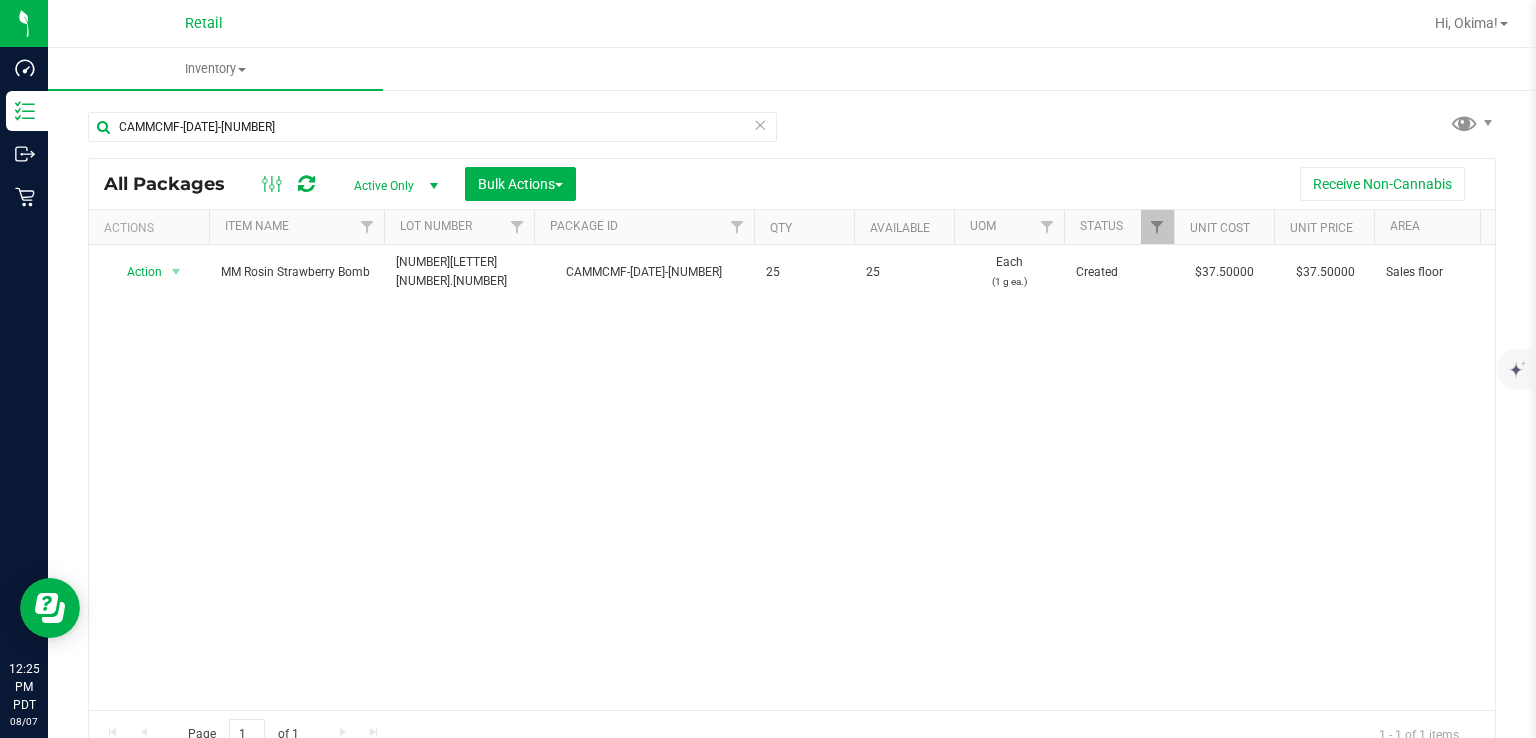 click at bounding box center (760, 124) 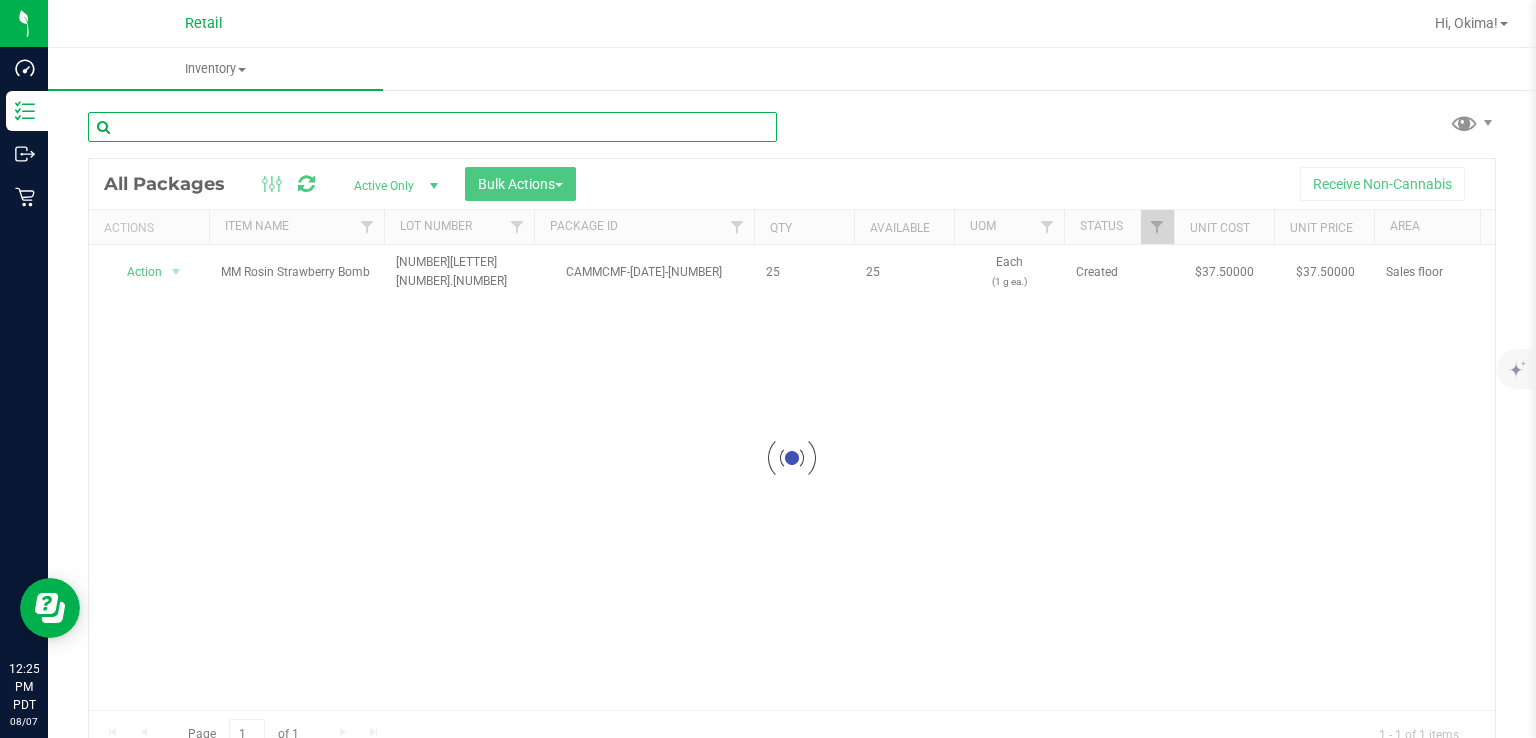 click at bounding box center [432, 127] 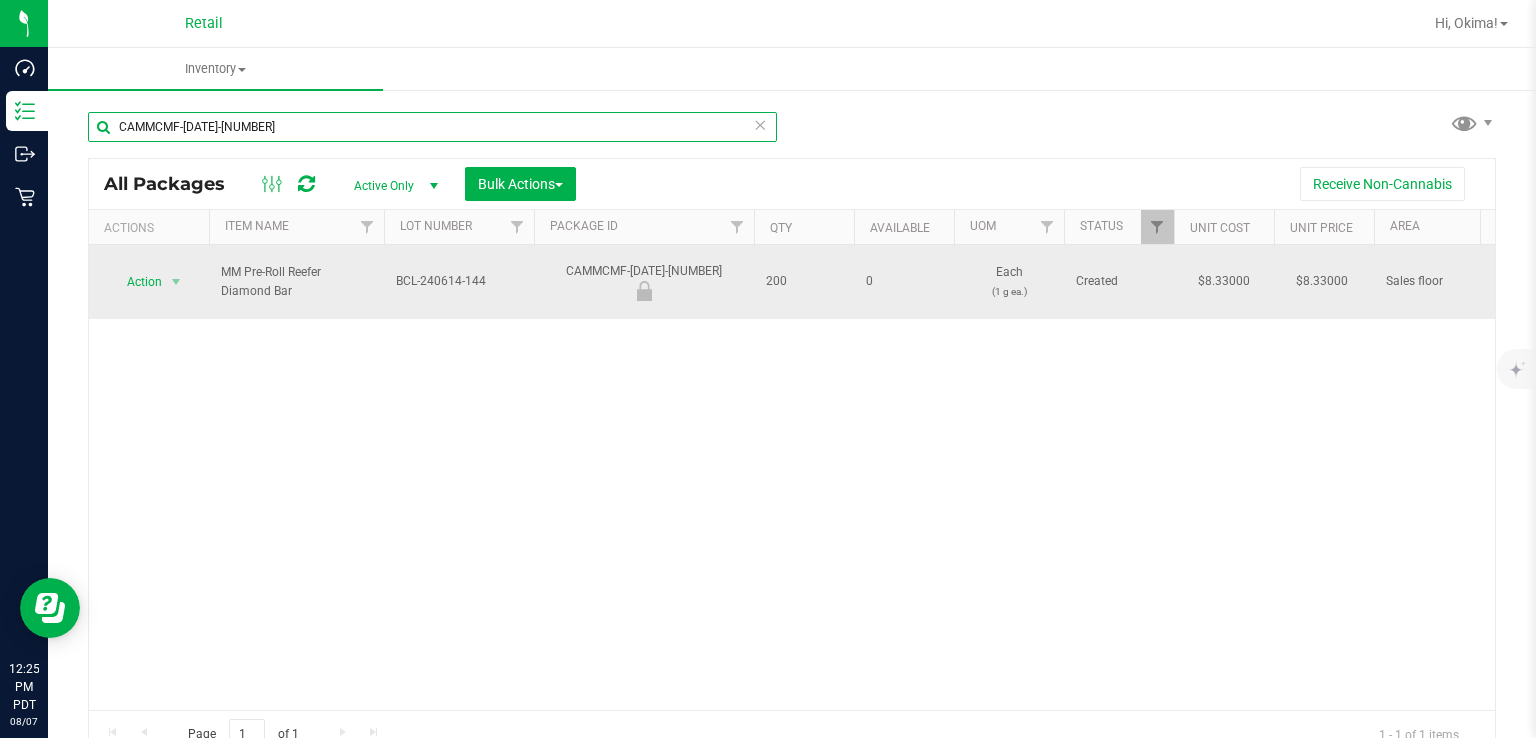 type on "CAMMCMF-[DATE]-[NUMBER]" 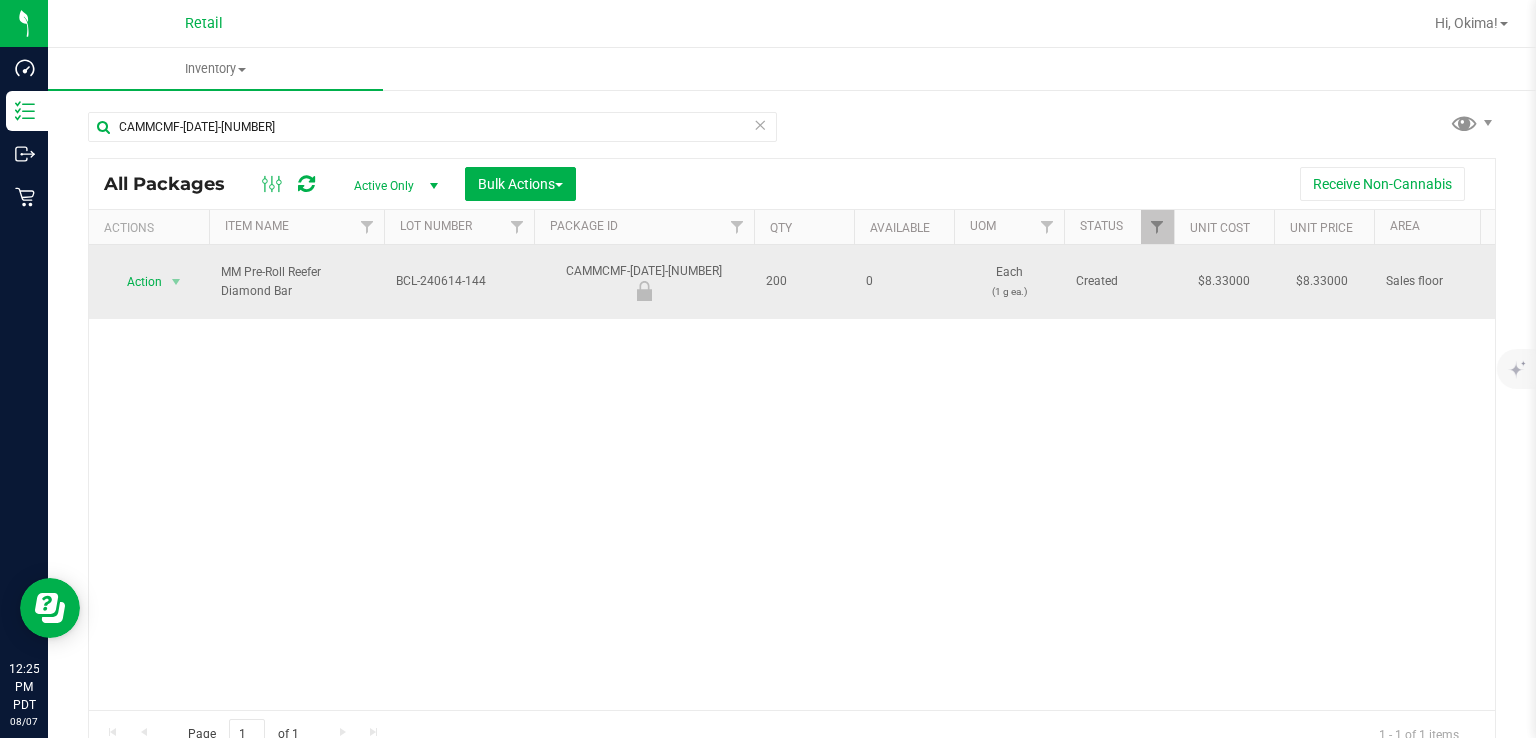 click on "Action" at bounding box center [136, 282] 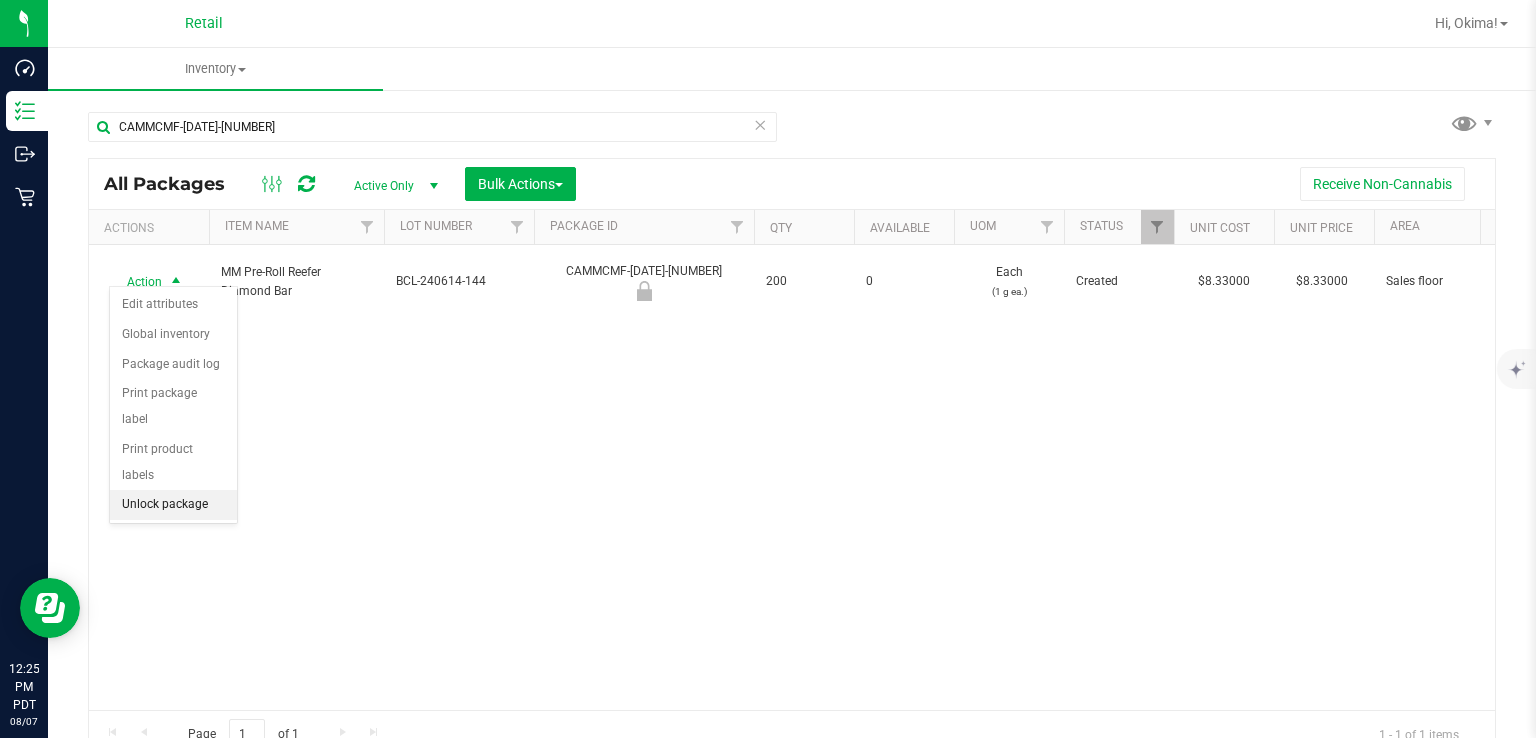 click on "Unlock package" at bounding box center [173, 505] 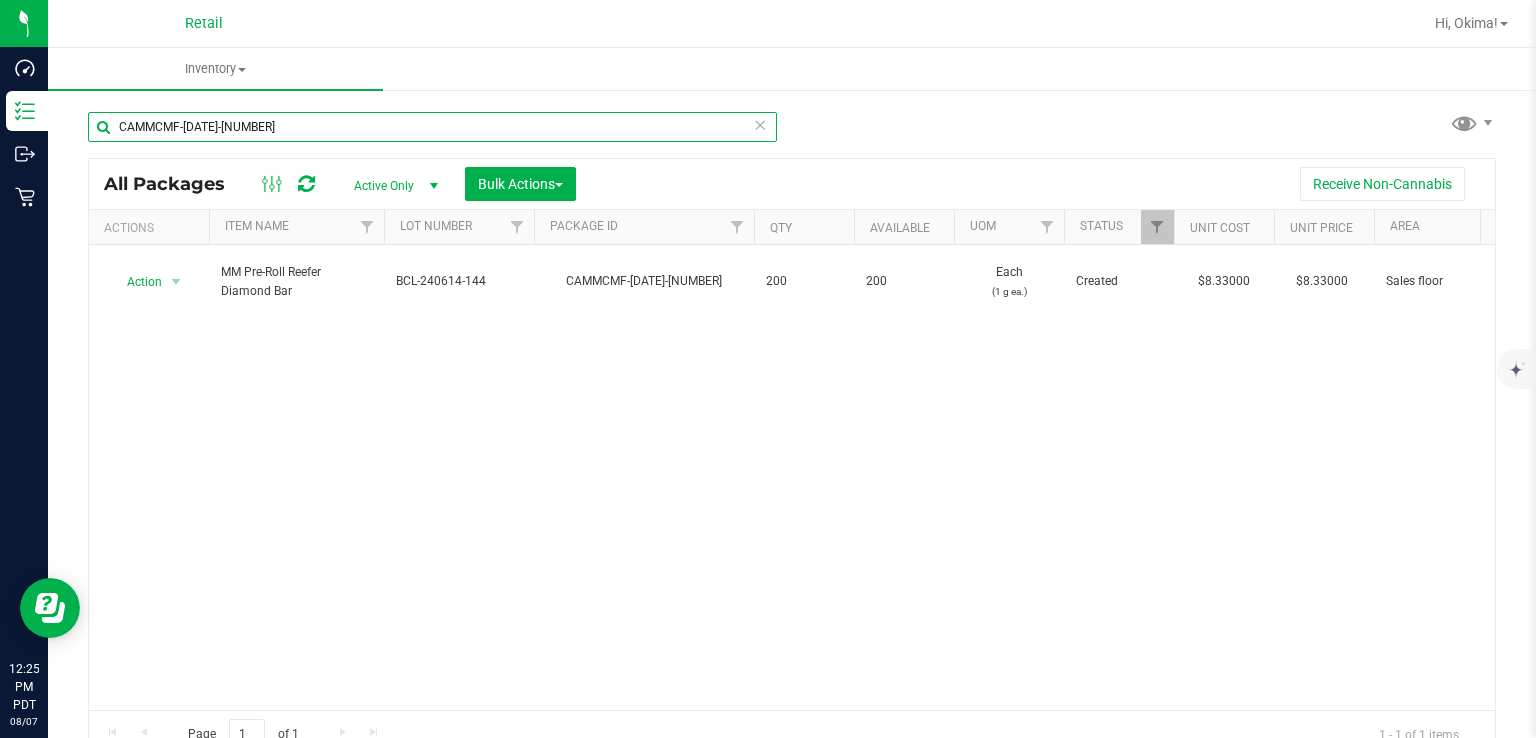 click on "CAMMCMF-[DATE]-[NUMBER]" at bounding box center (432, 127) 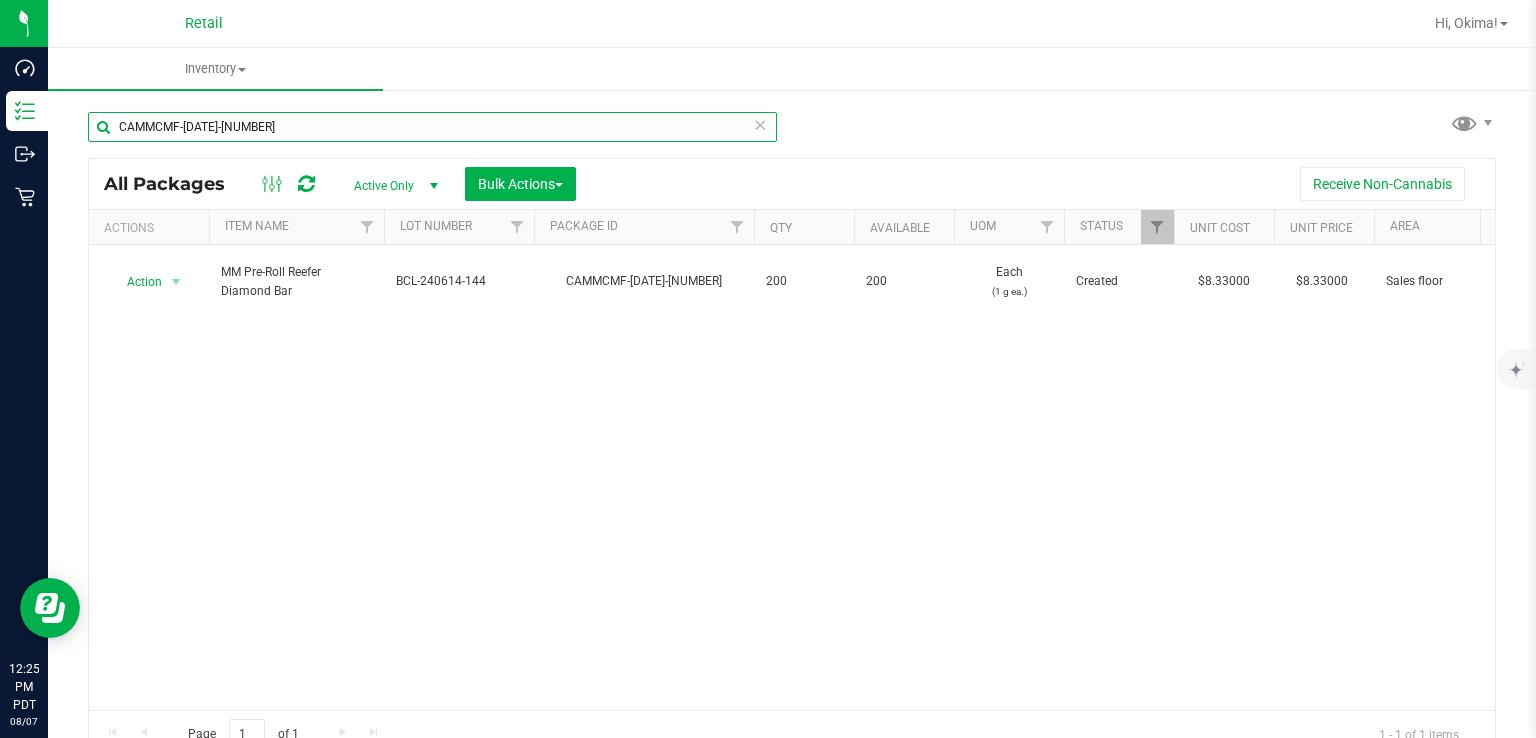 click on "CAMMCMF-[DATE]-[NUMBER]" at bounding box center (432, 127) 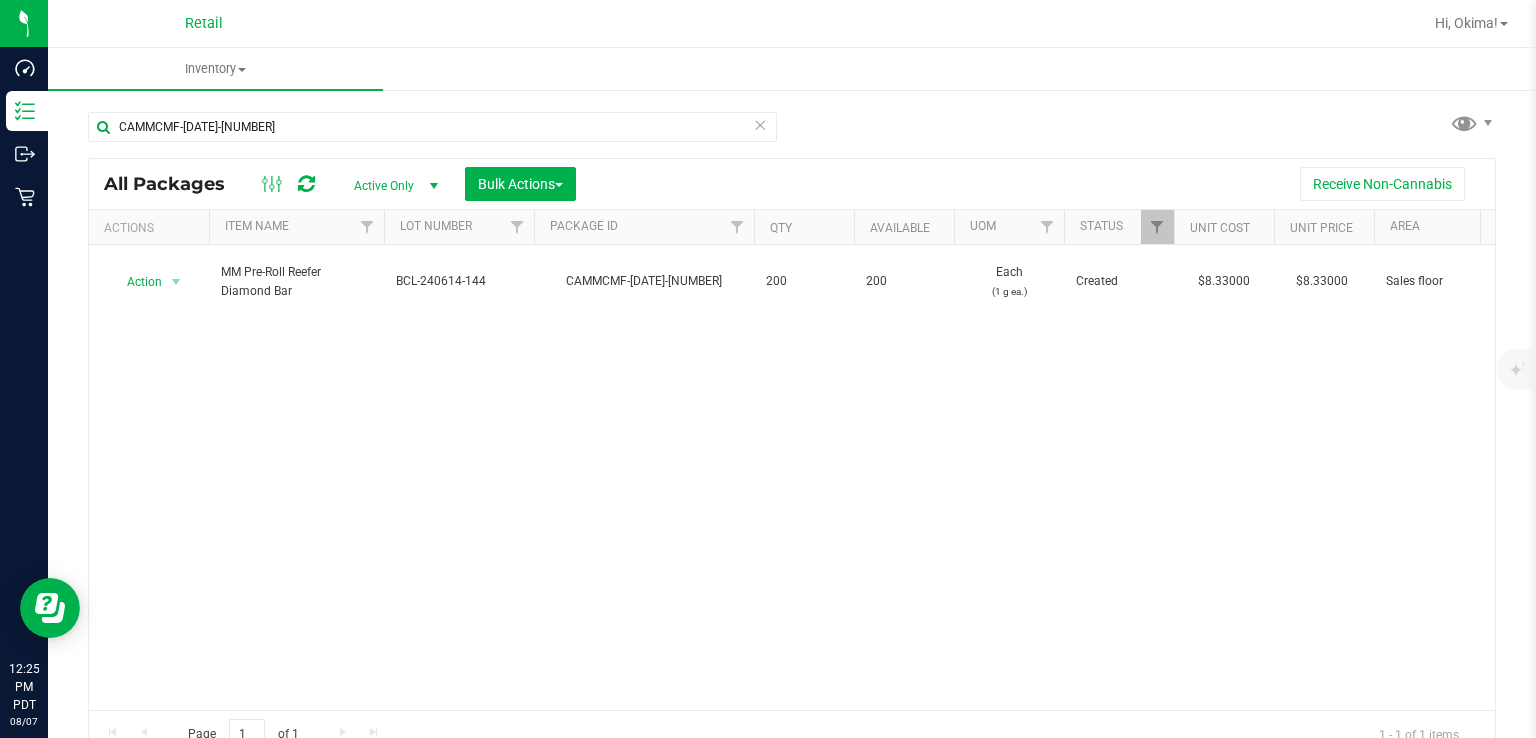 click at bounding box center [760, 124] 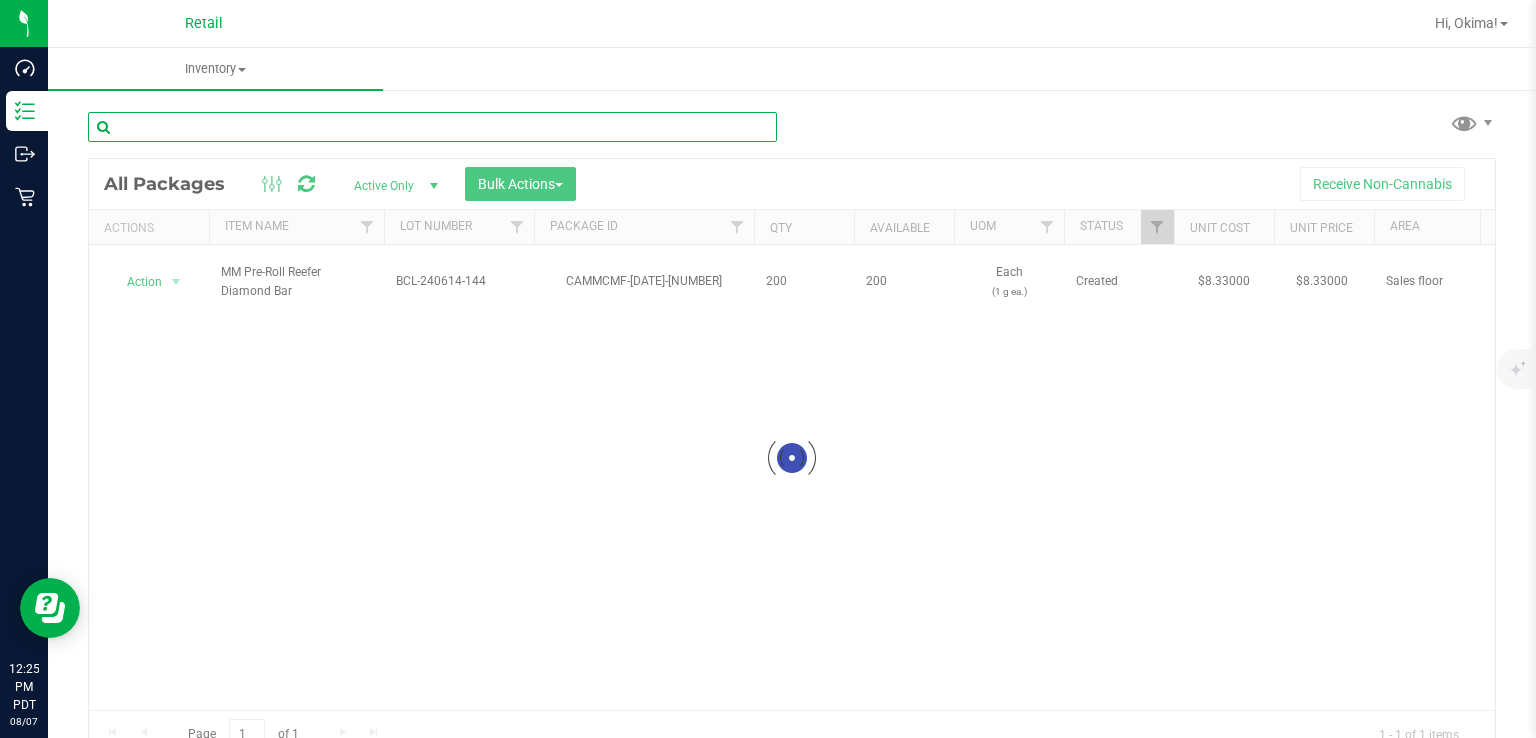 click at bounding box center (432, 127) 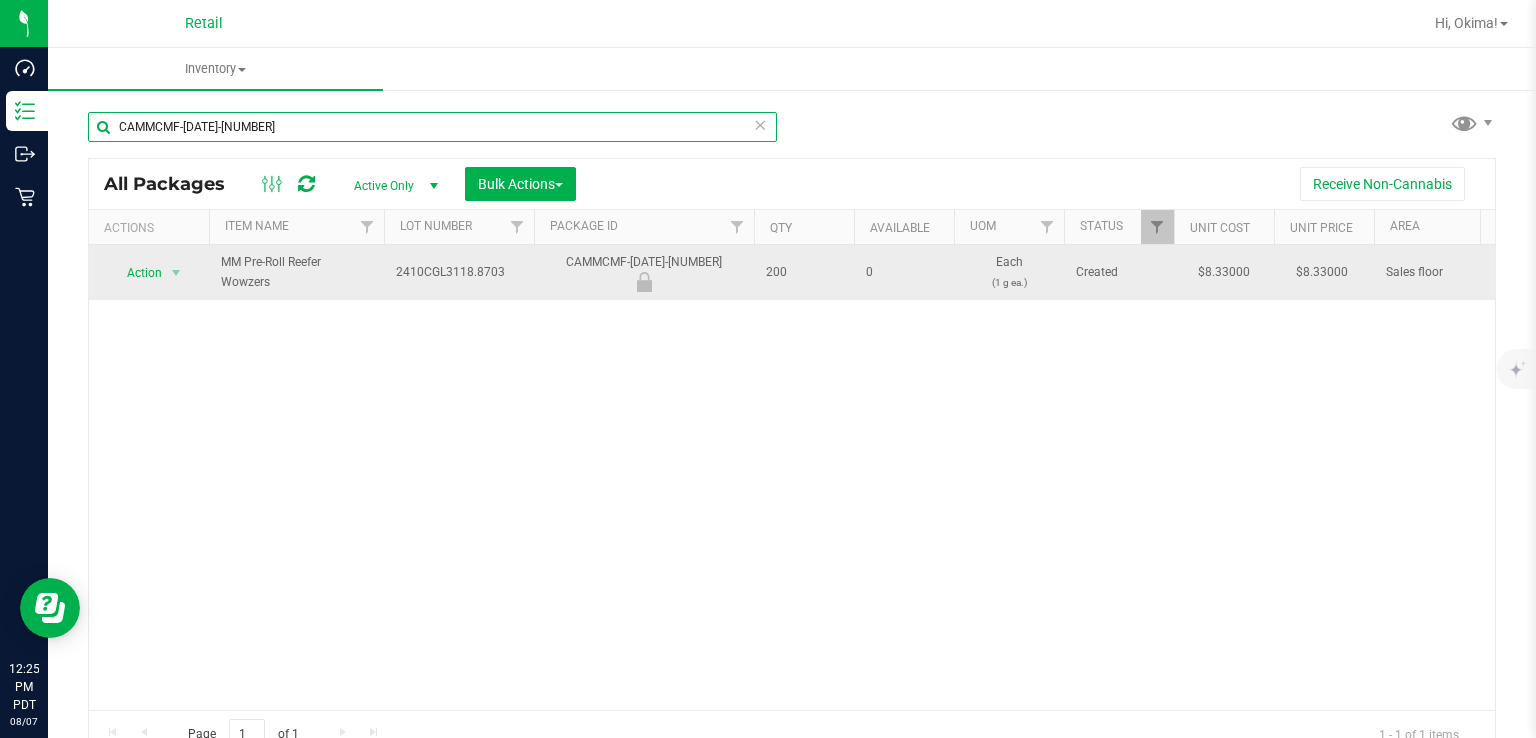 type on "CAMMCMF-[DATE]-[NUMBER]" 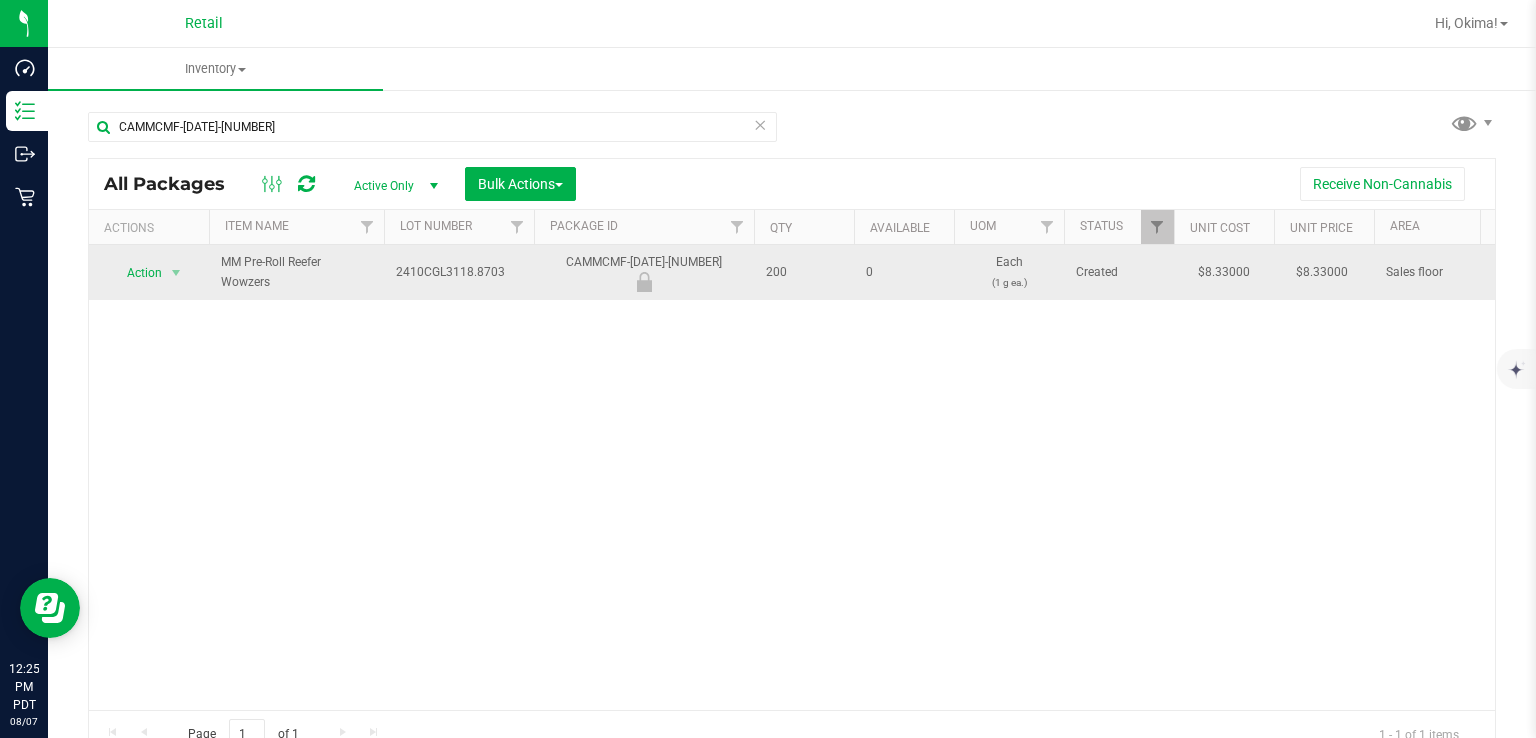 click on "Action Action Edit attributes Global inventory Package audit log Print package label Print product labels Unlock package" at bounding box center [149, 272] 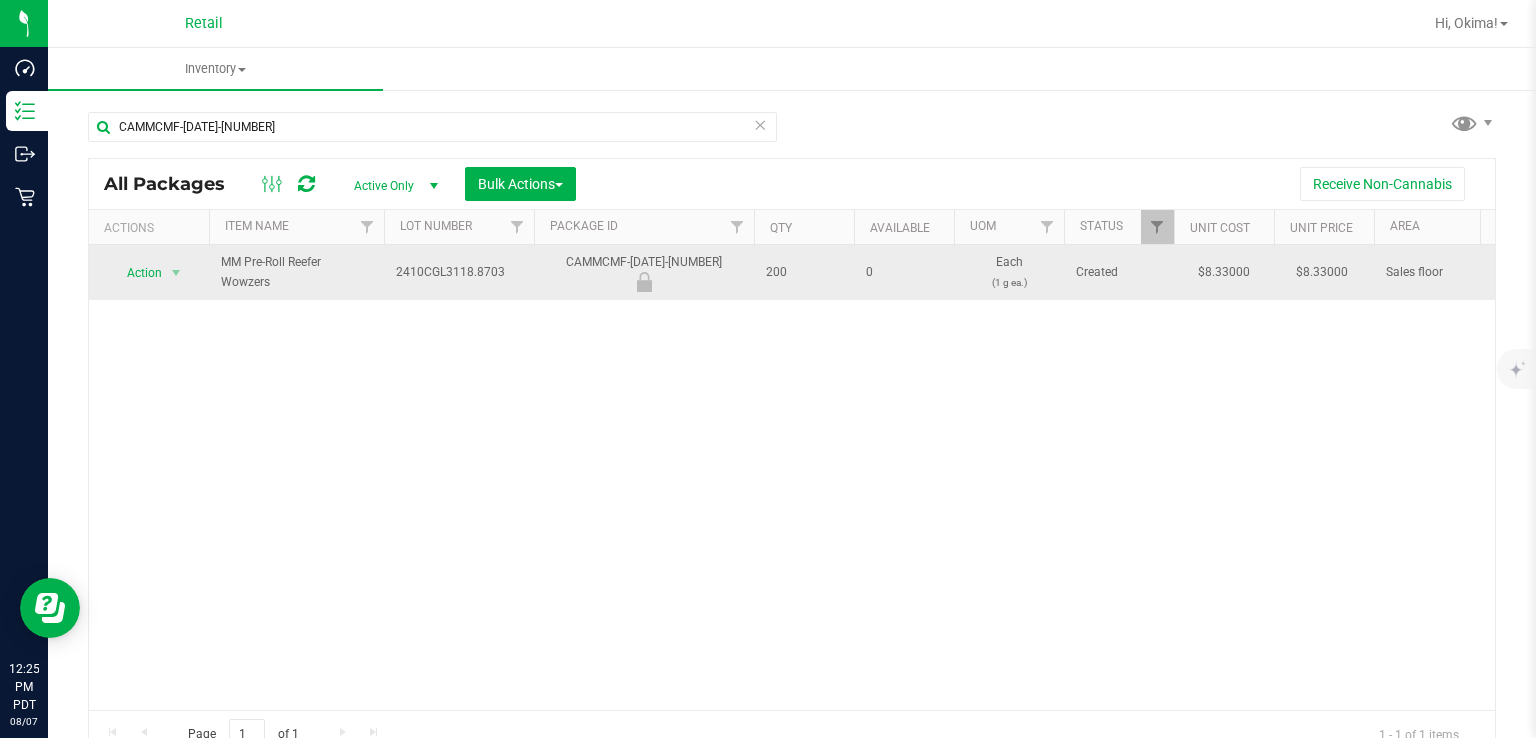 click on "Action" at bounding box center (136, 273) 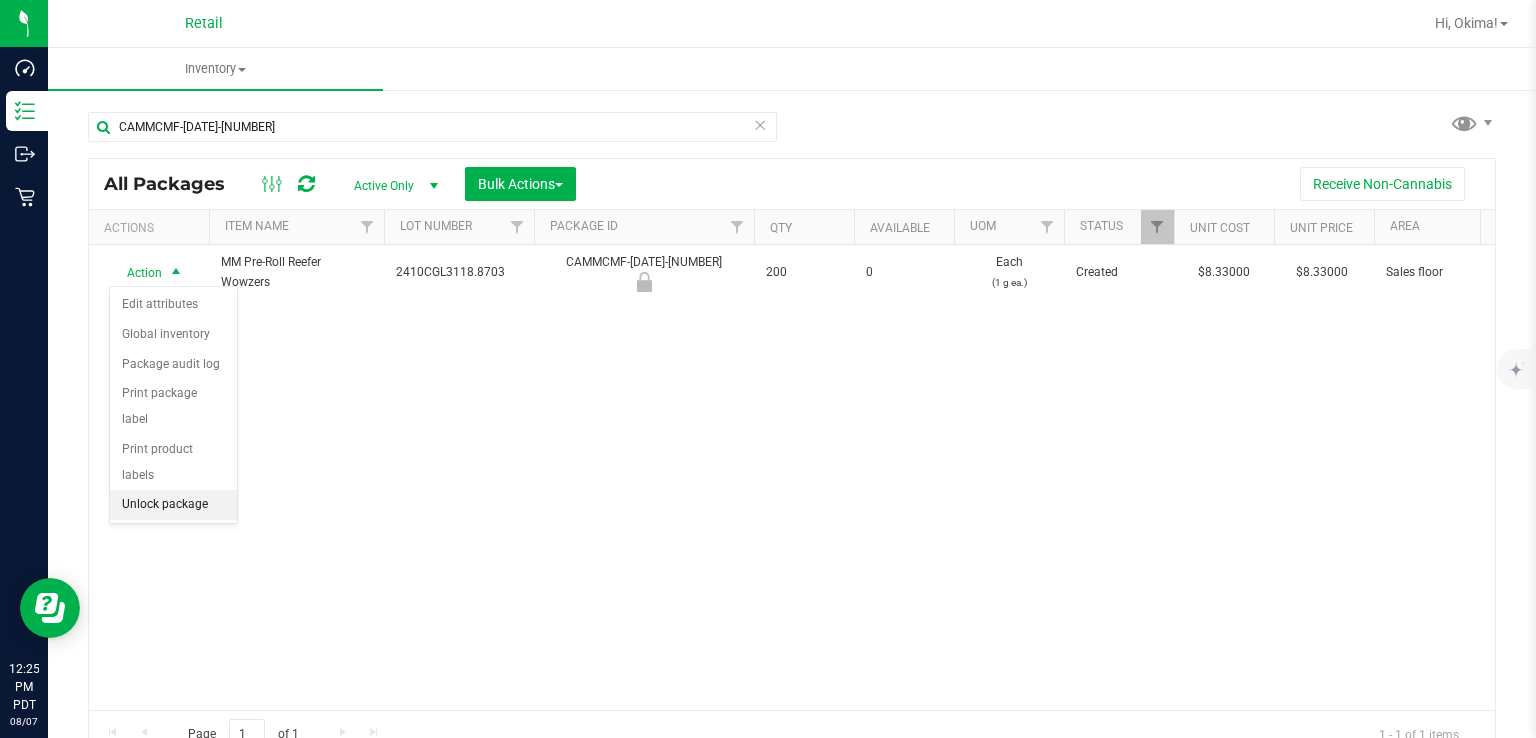 click on "Unlock package" at bounding box center (173, 505) 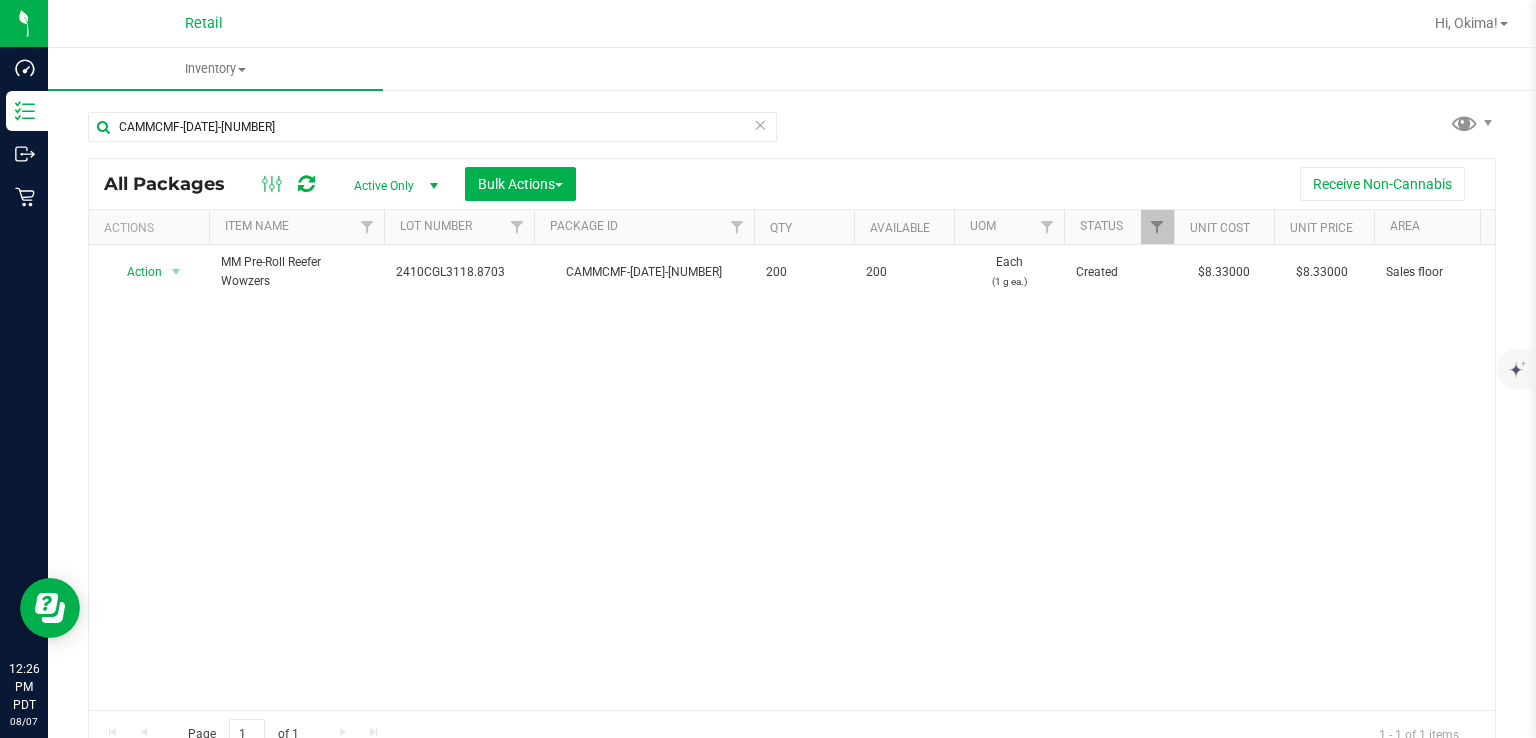 click at bounding box center (760, 124) 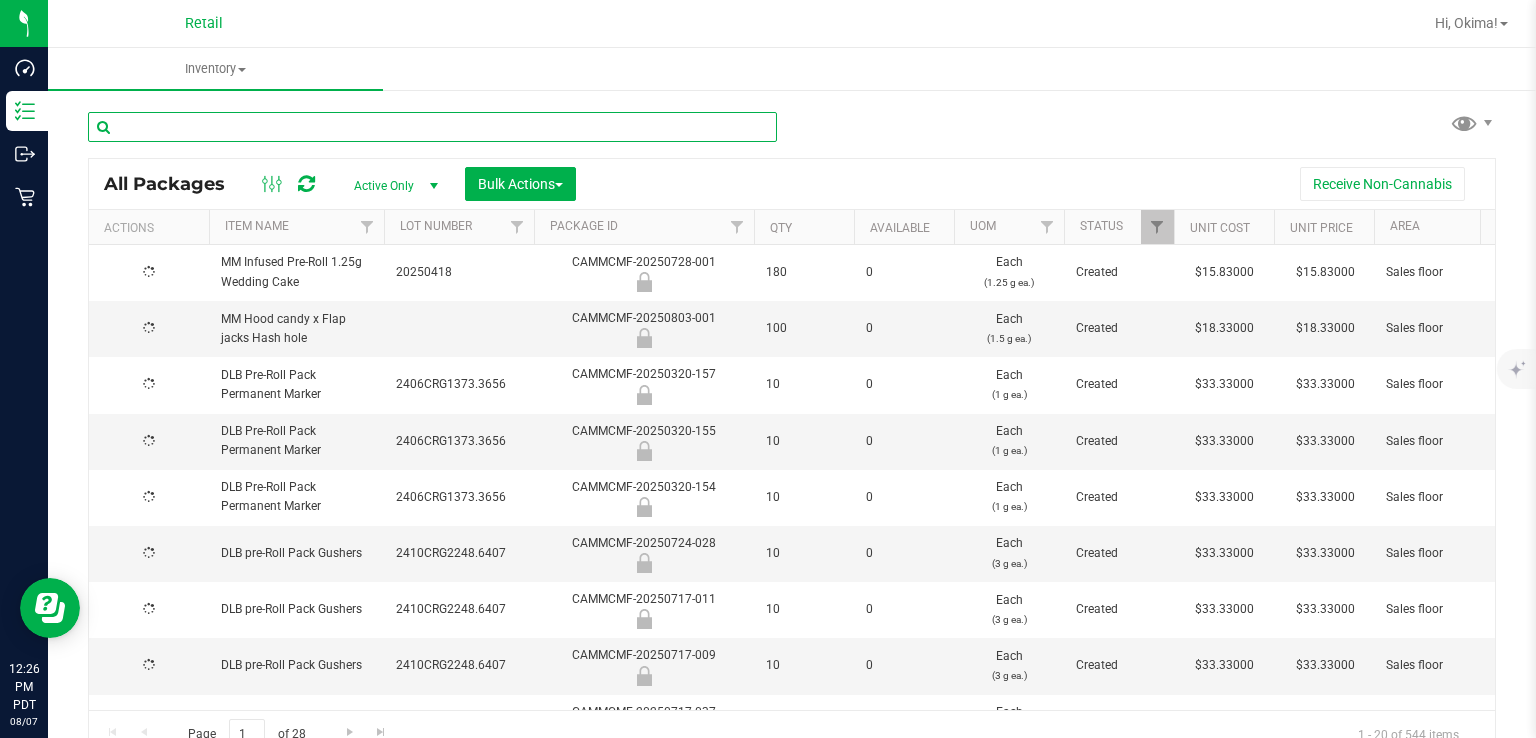 click at bounding box center [432, 127] 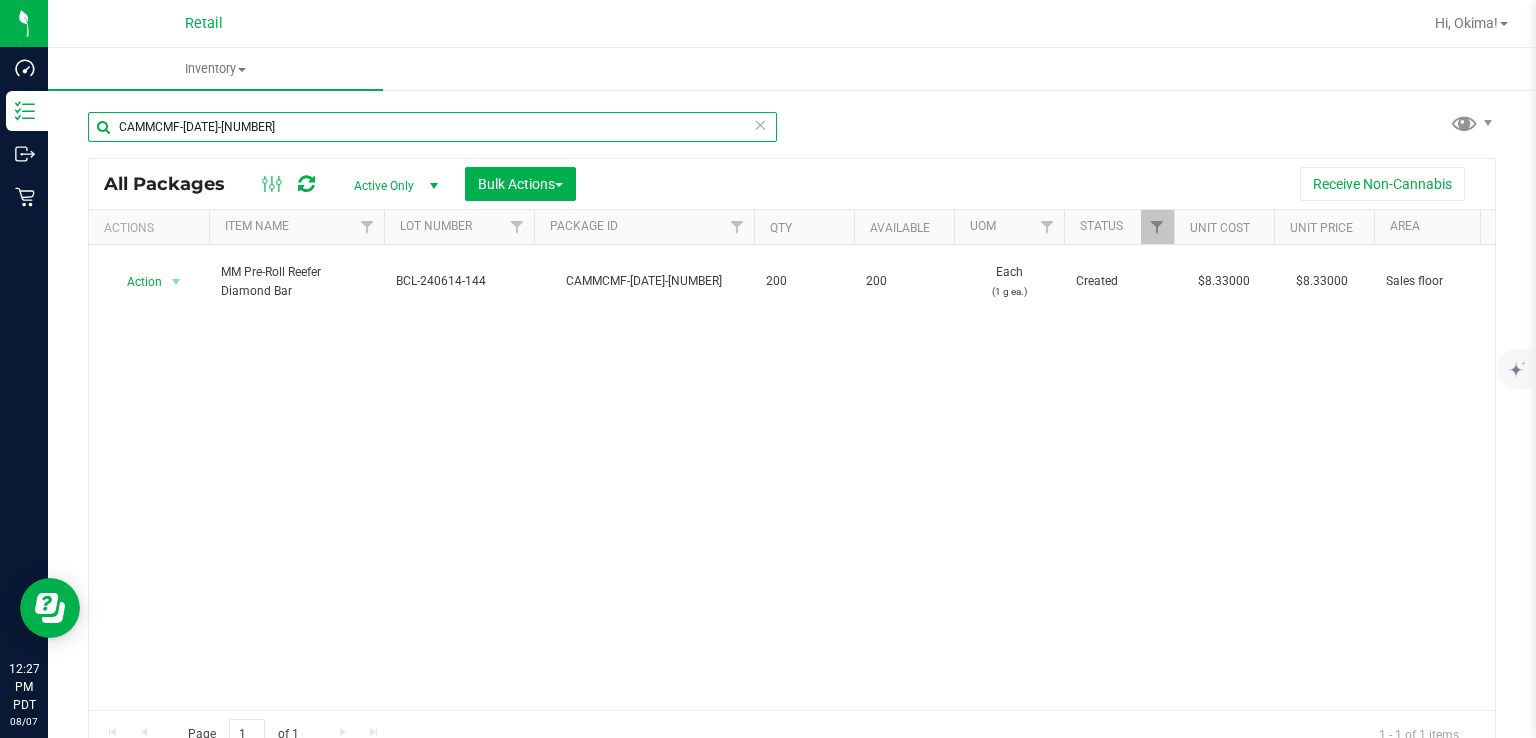 type on "CAMMCMF-[DATE]-[NUMBER]" 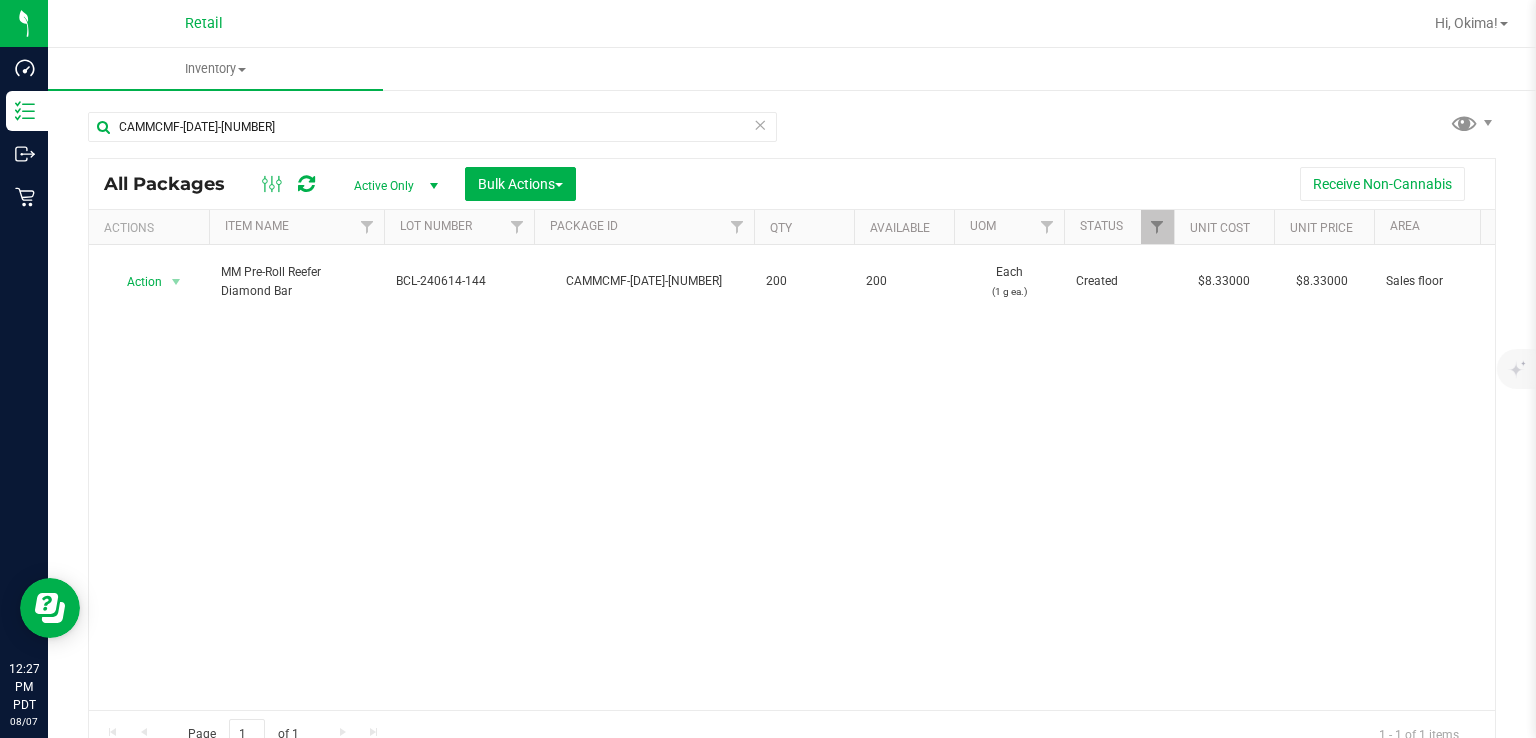 click at bounding box center [760, 124] 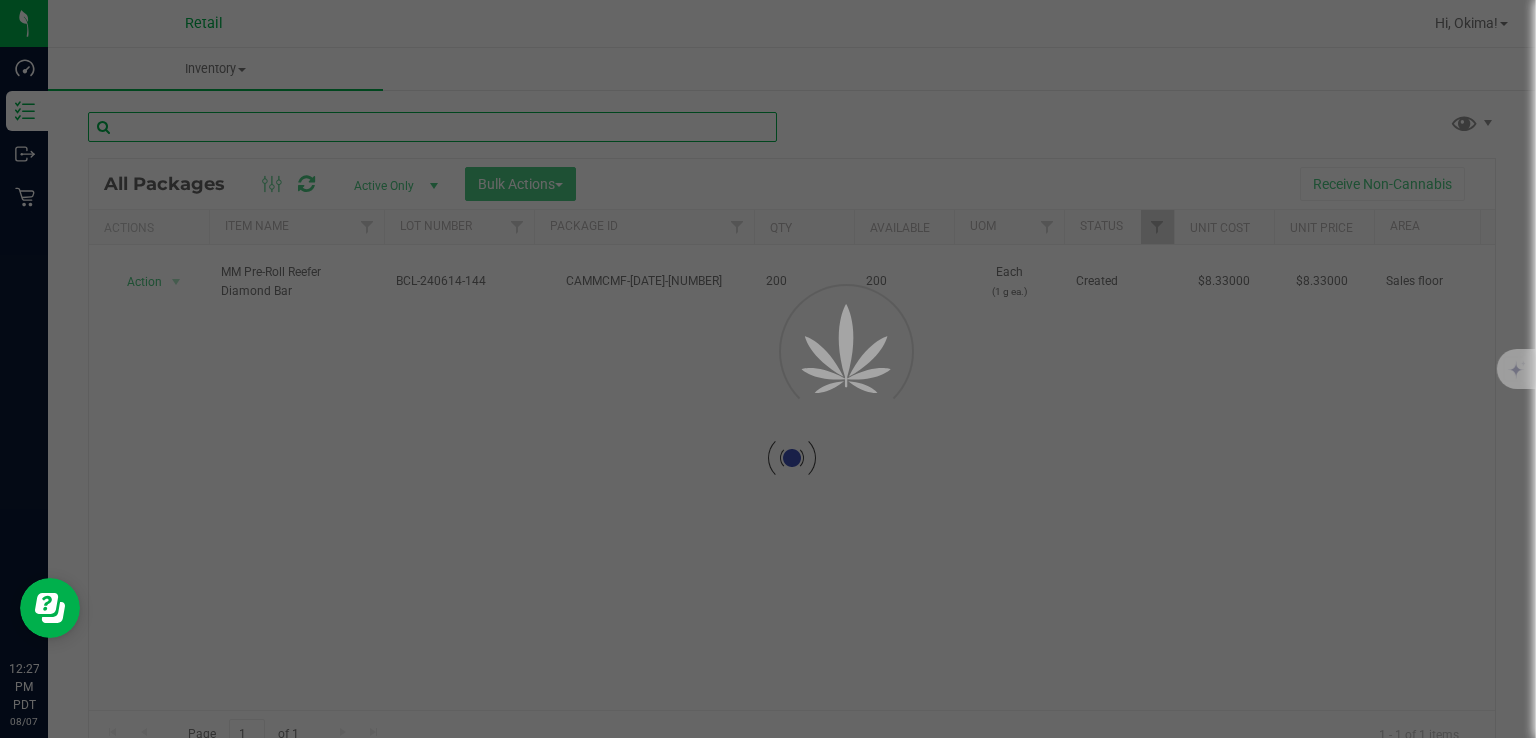 click at bounding box center [432, 127] 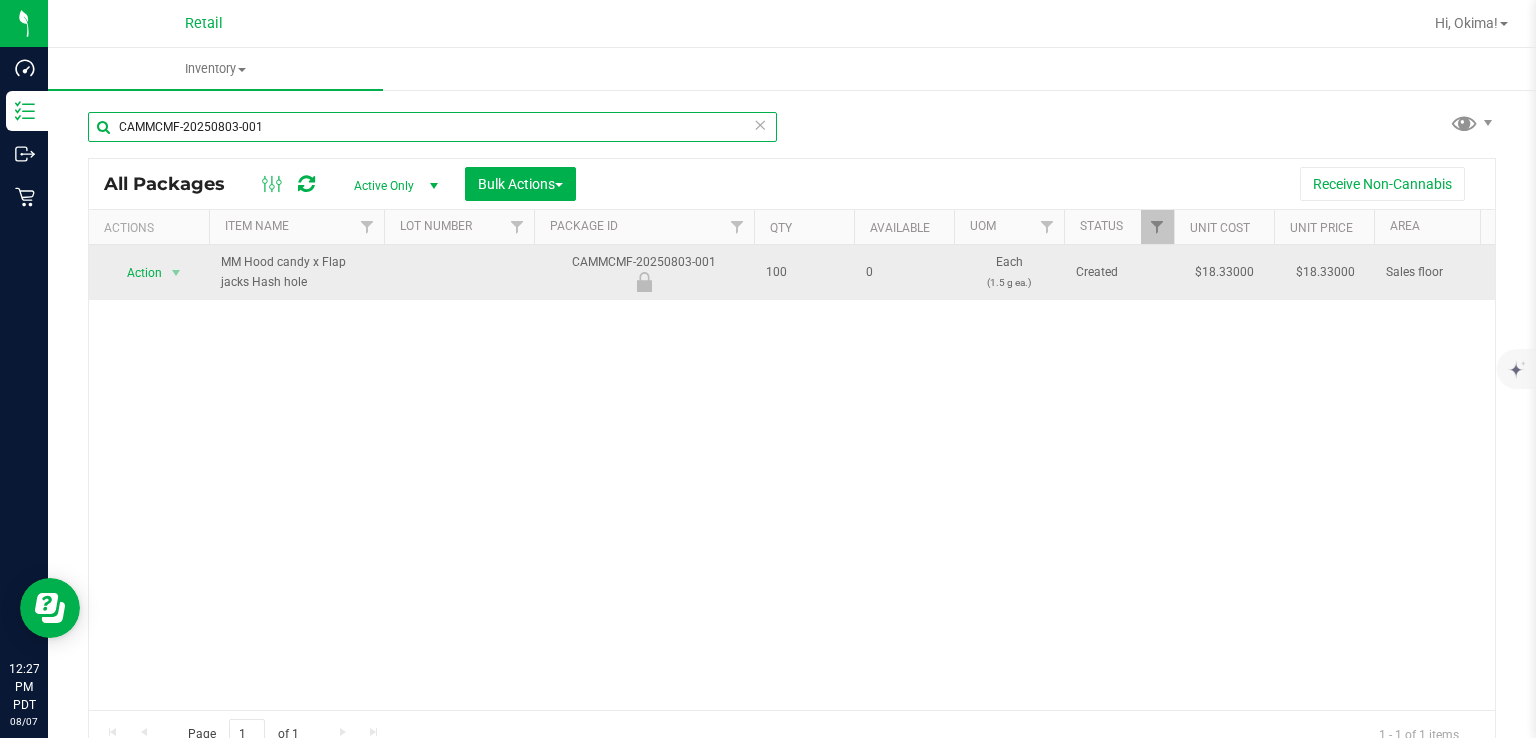 type on "CAMMCMF-20250803-001" 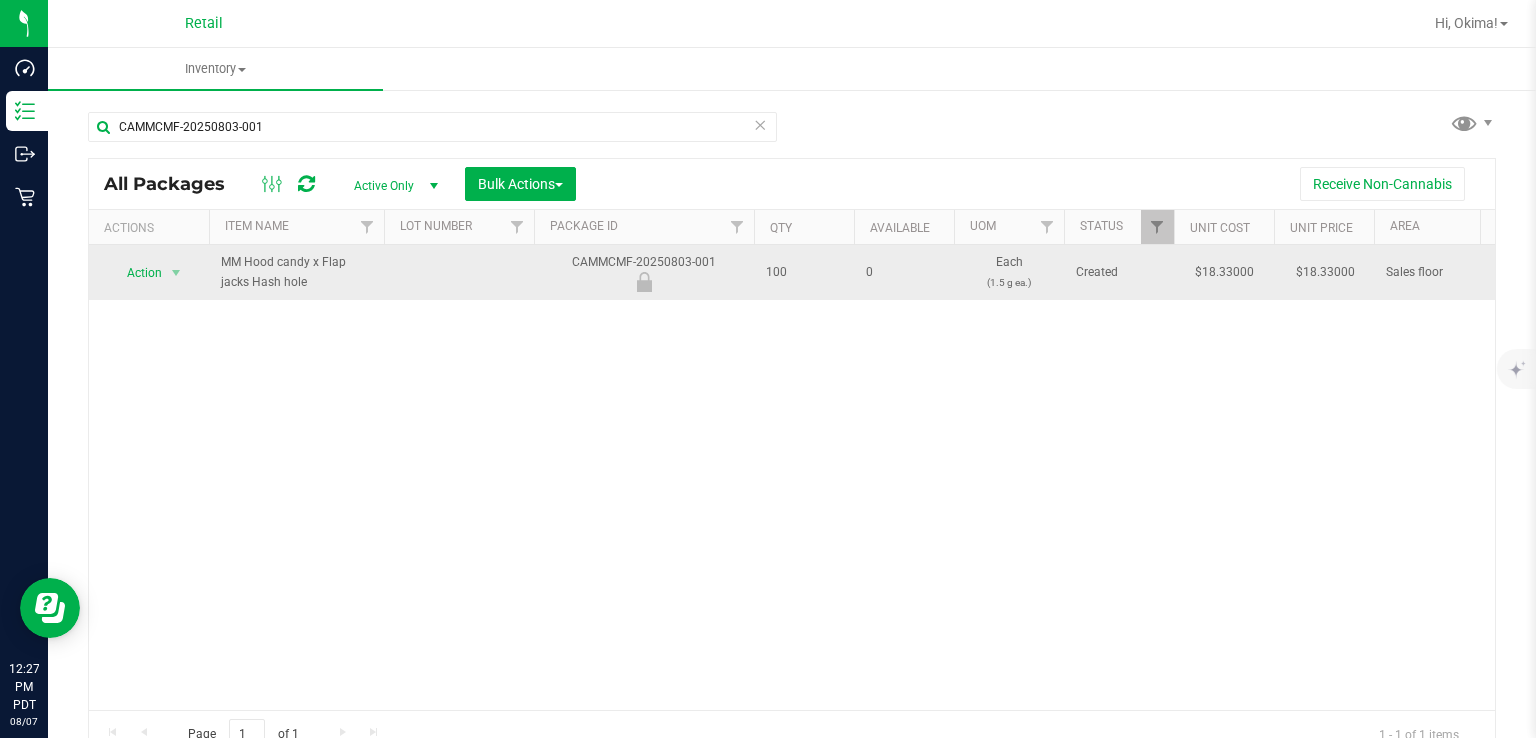 click on "Action" at bounding box center [136, 273] 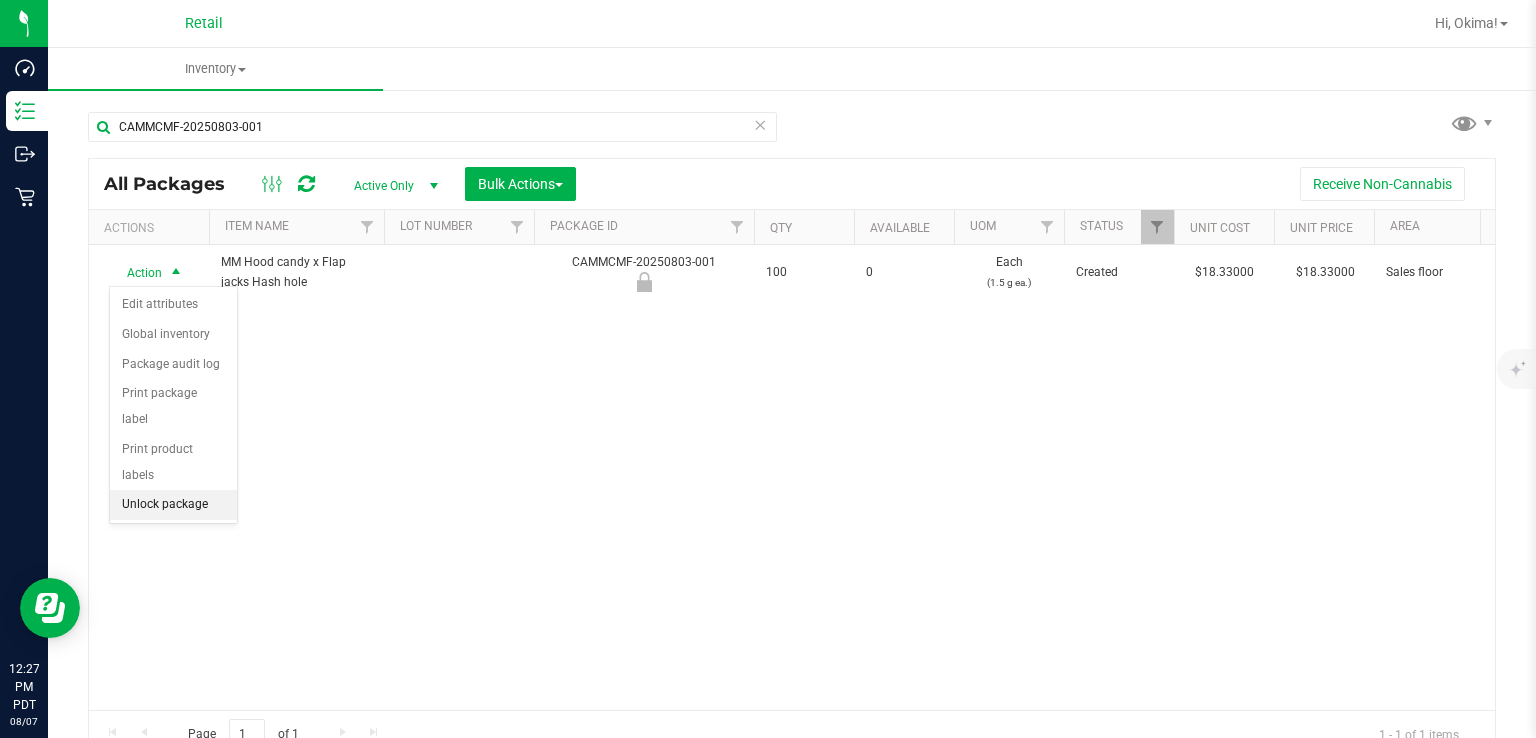 click on "Unlock package" at bounding box center (173, 505) 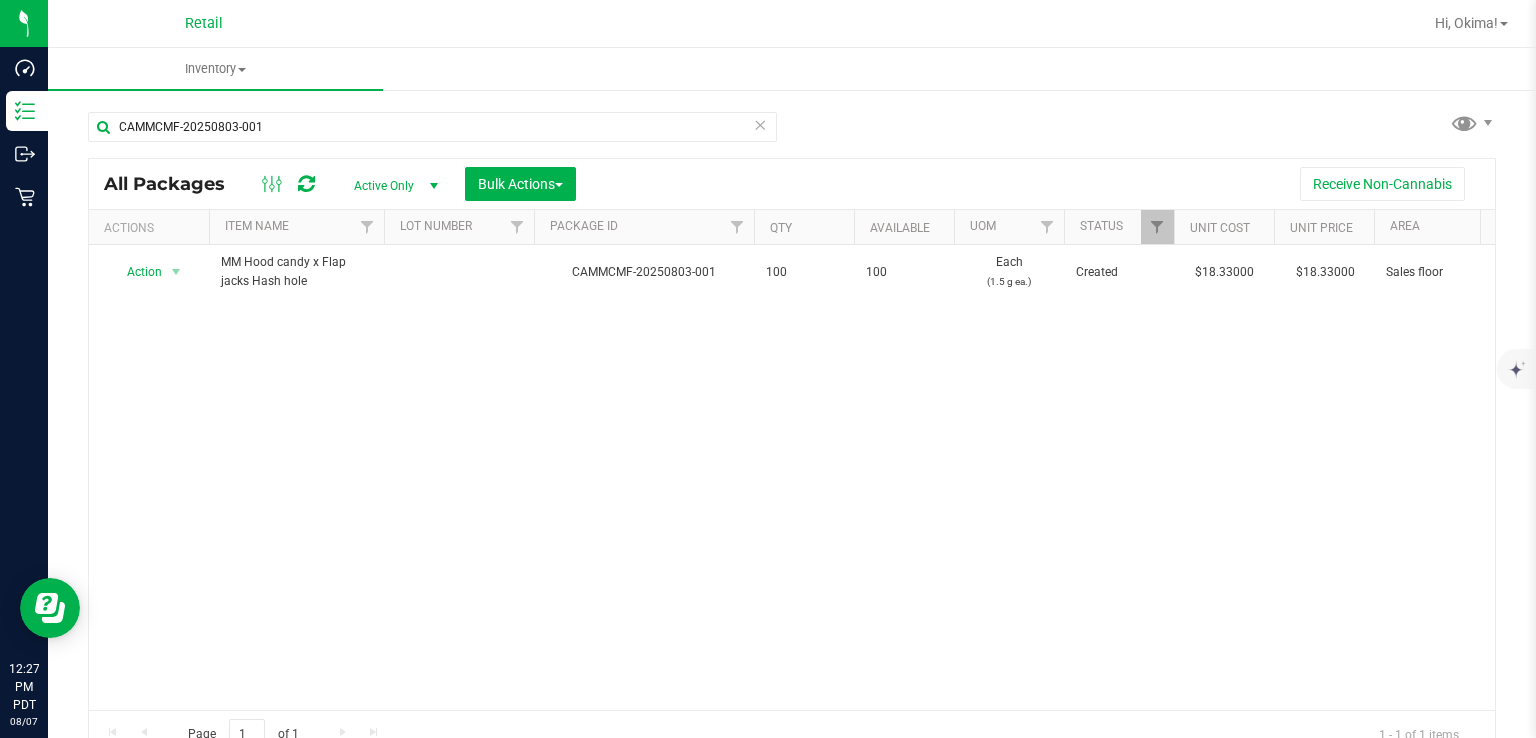 click at bounding box center [760, 124] 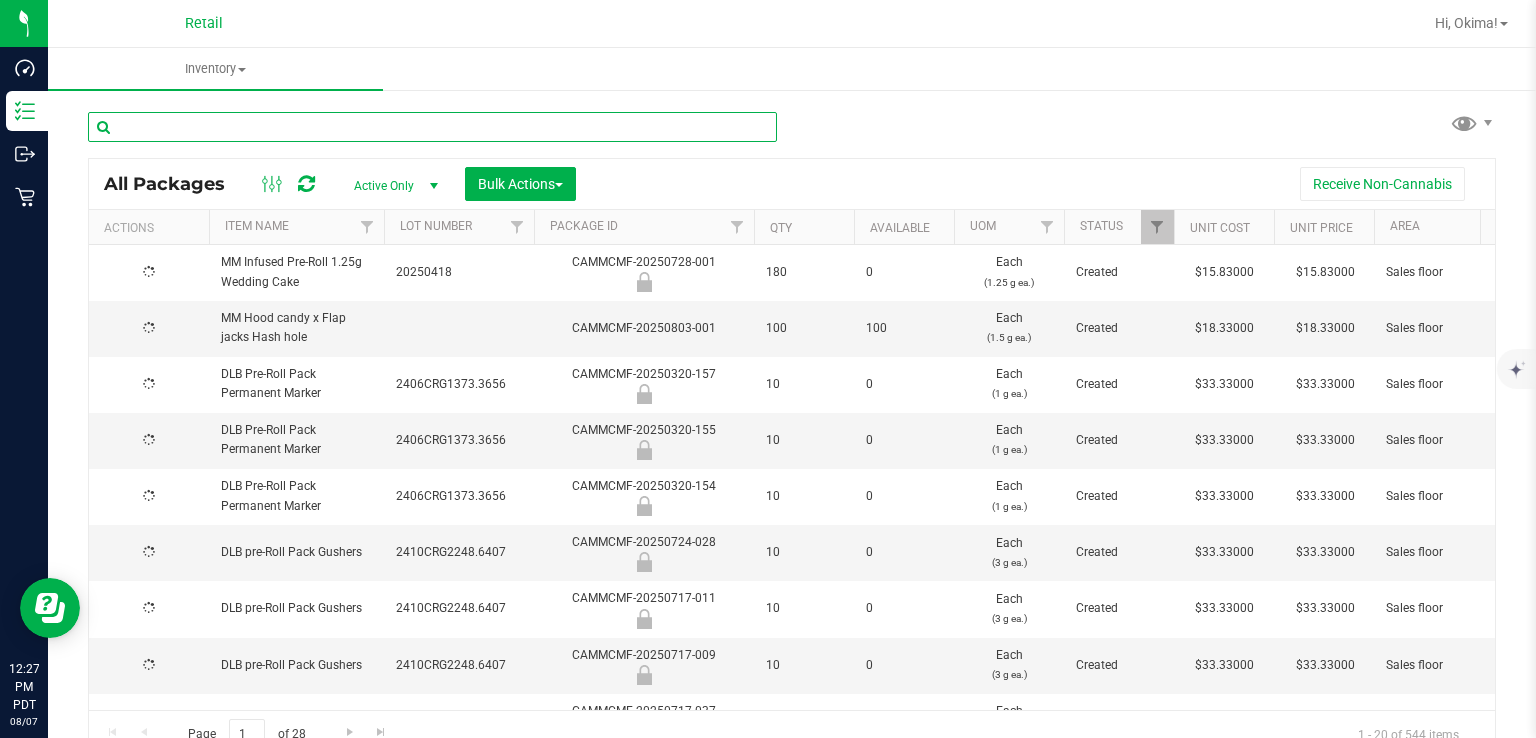 click at bounding box center (432, 127) 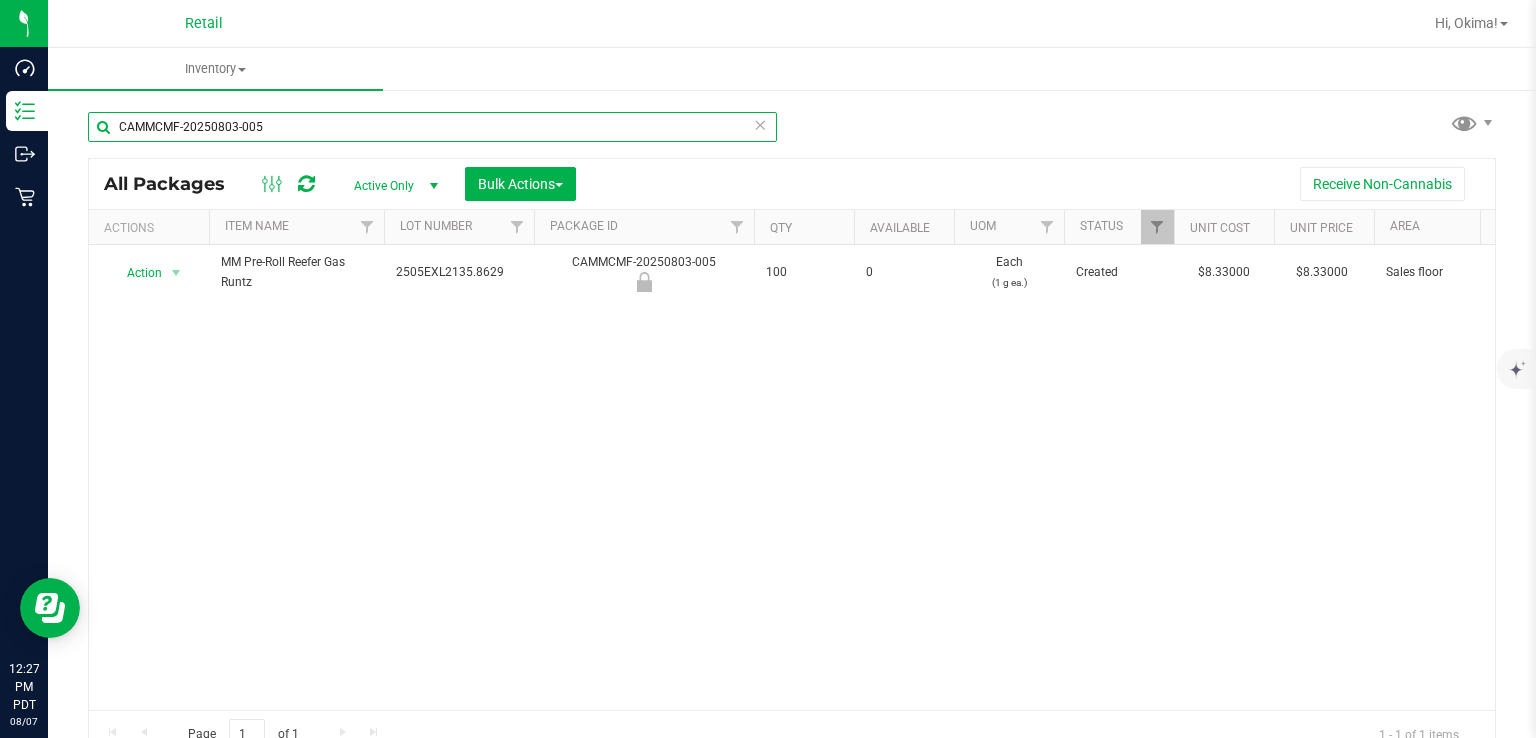 type on "CAMMCMF-20250803-005" 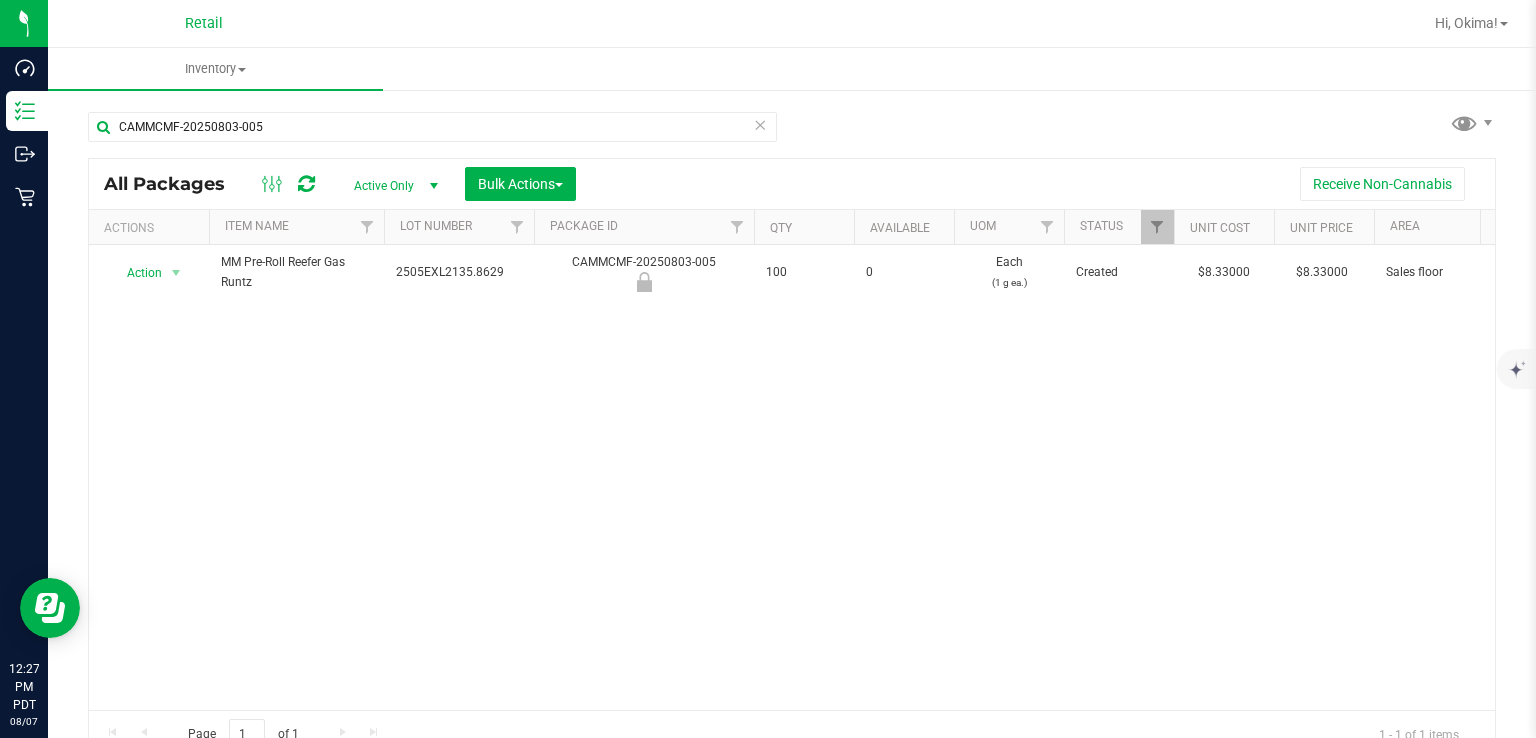 click on "Actions" at bounding box center [149, 227] 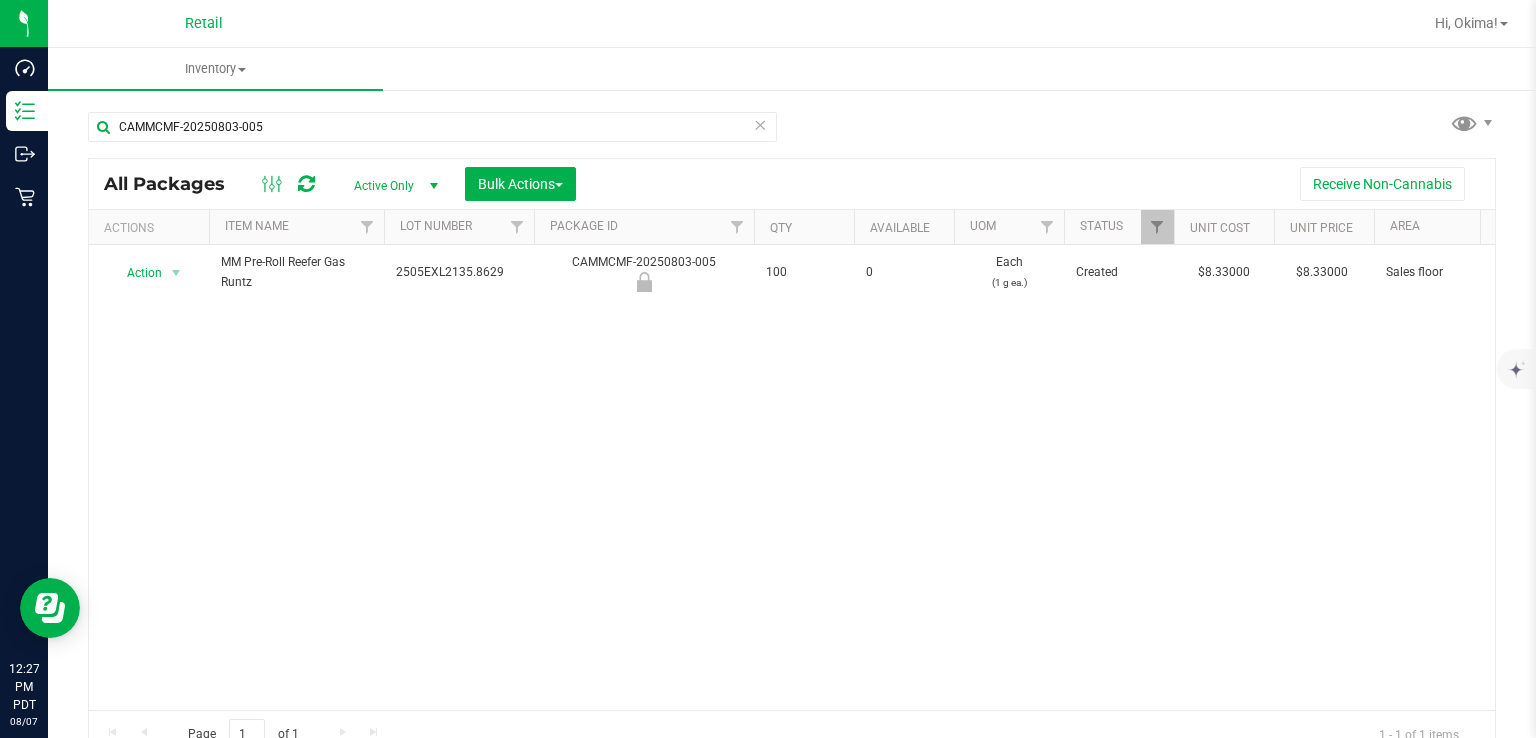 click on "Actions" at bounding box center (149, 227) 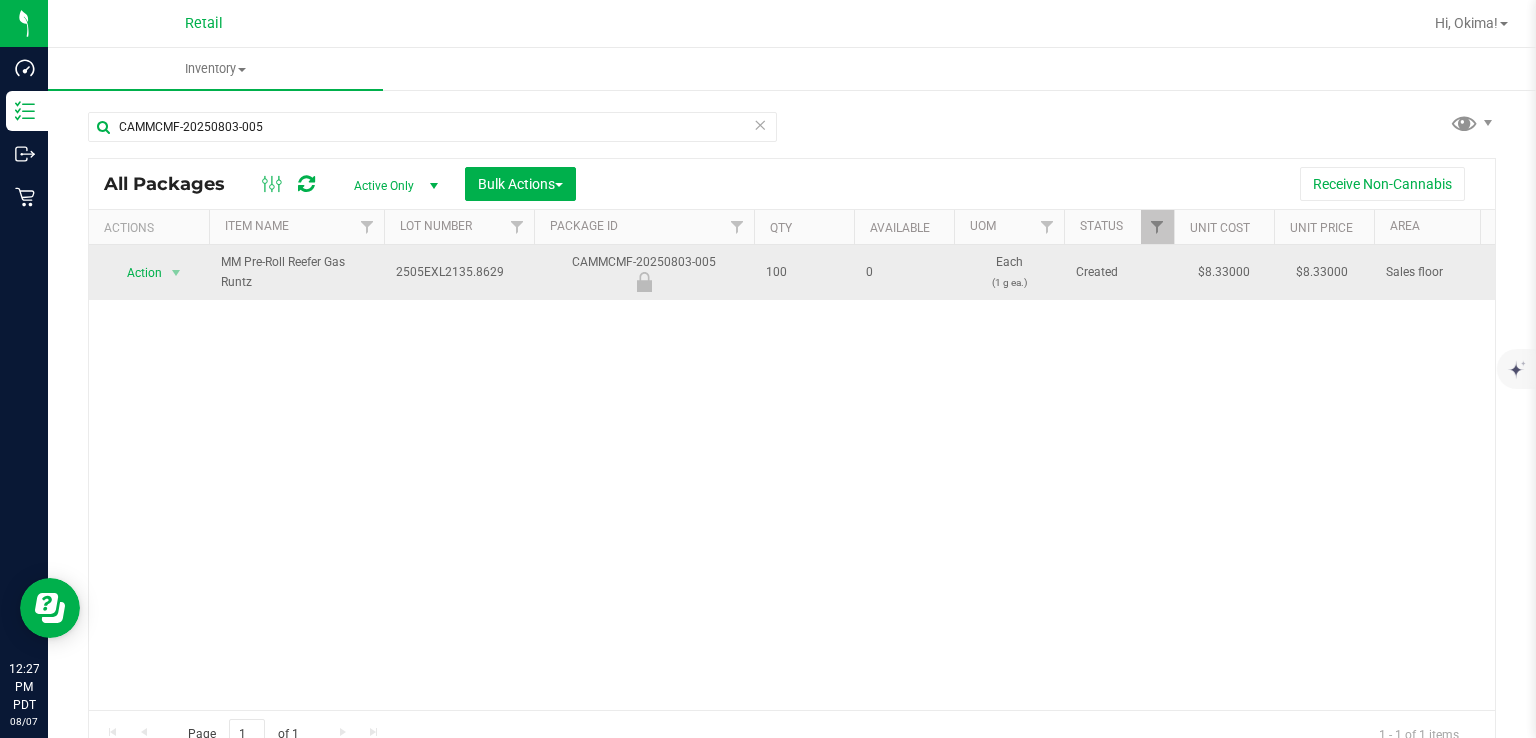 click on "Action" at bounding box center [136, 273] 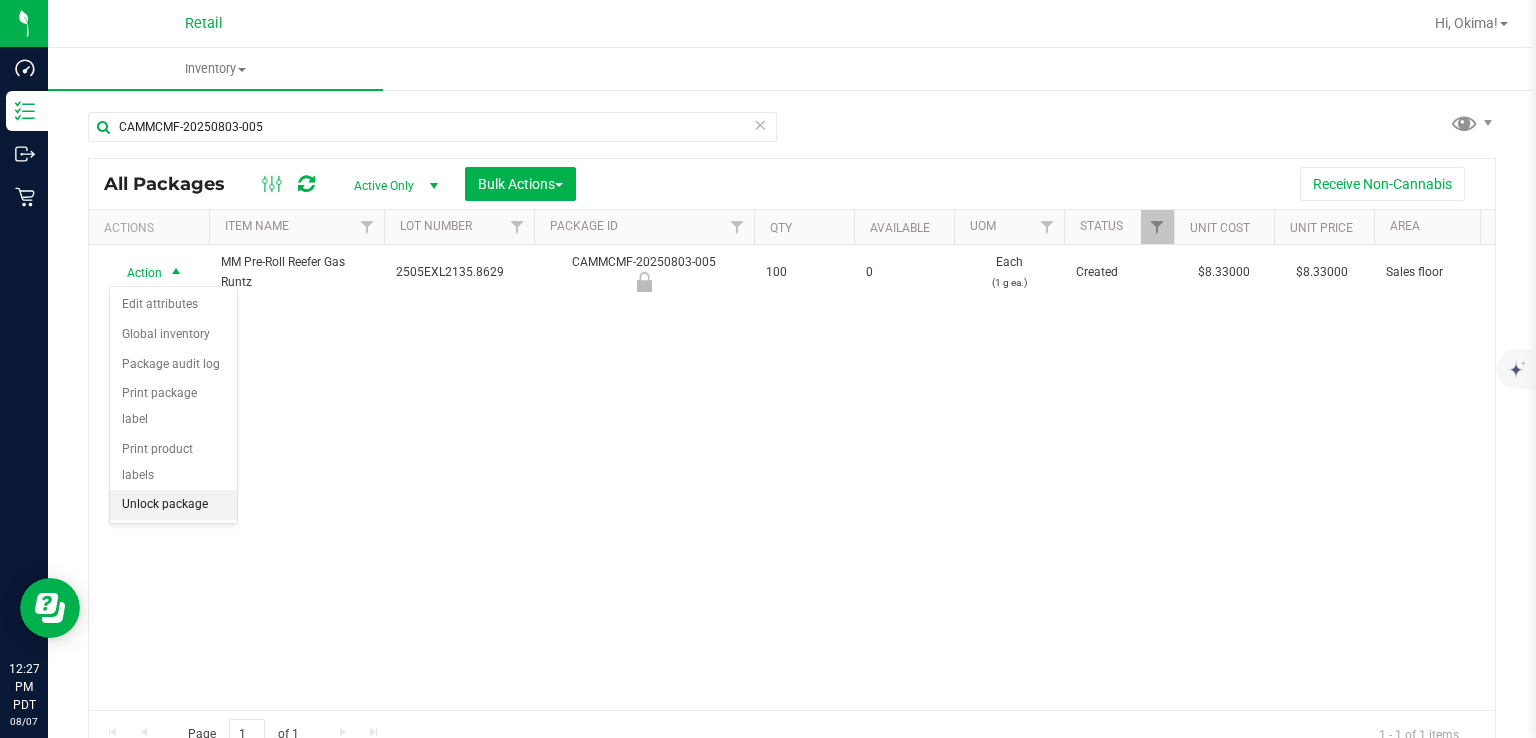 click on "Unlock package" at bounding box center [173, 505] 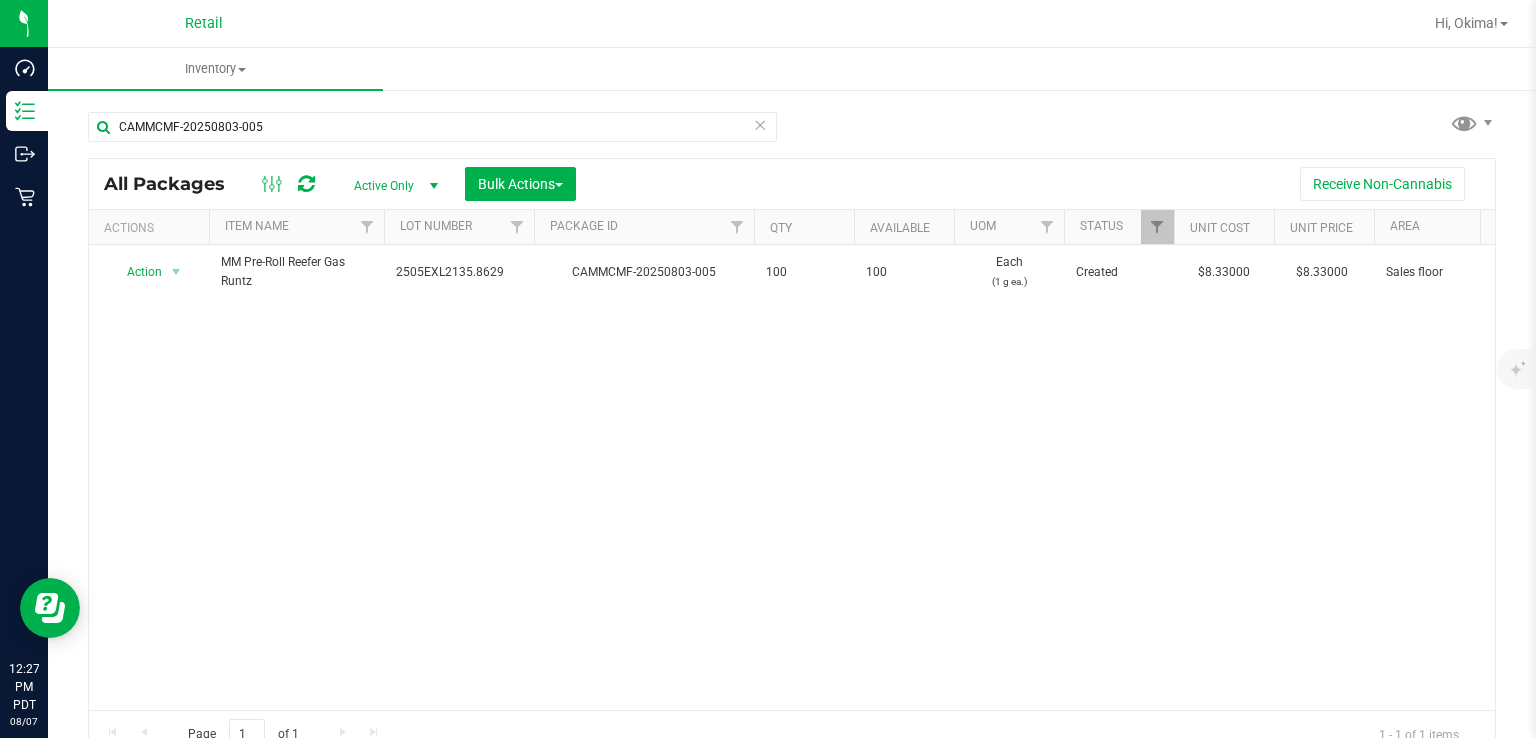click at bounding box center [760, 124] 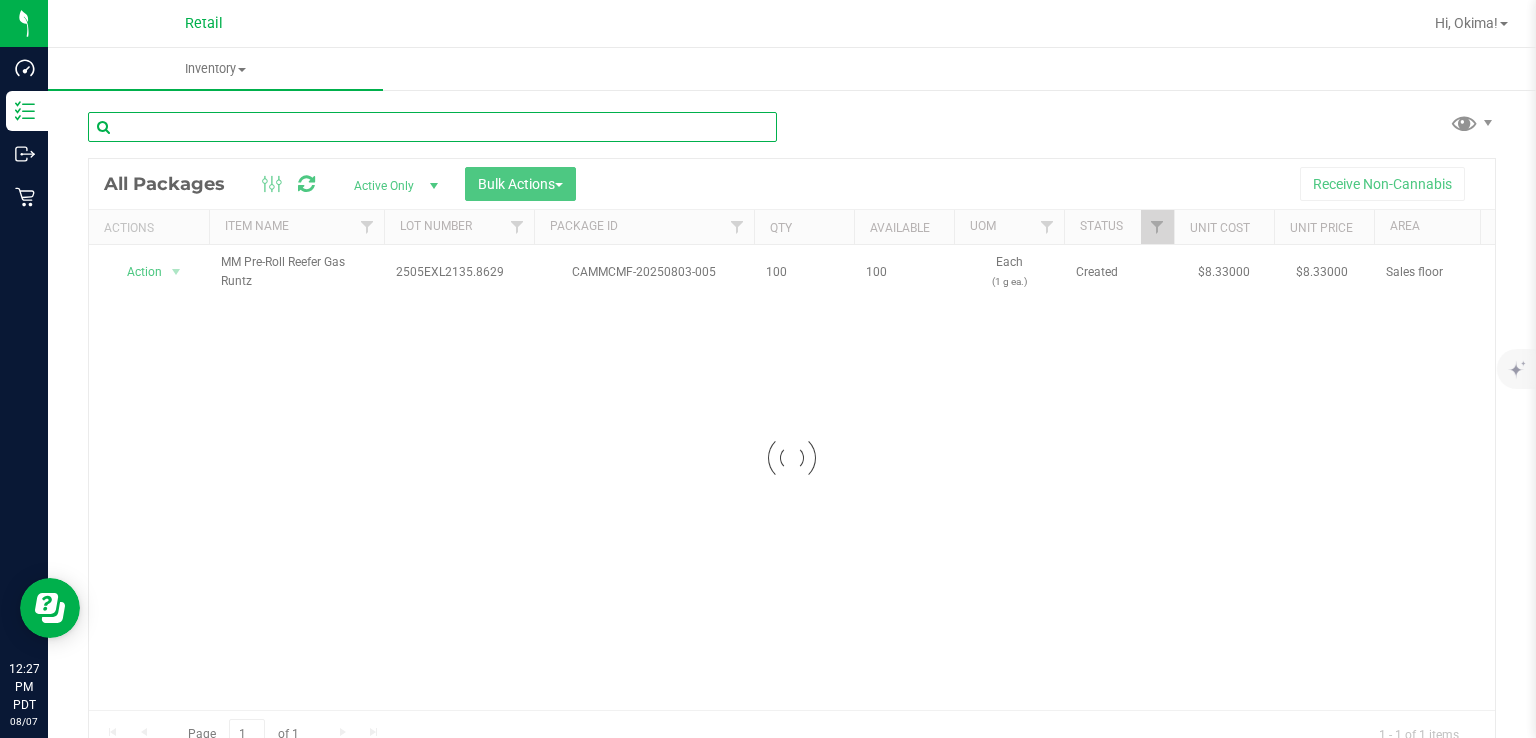 click at bounding box center [432, 127] 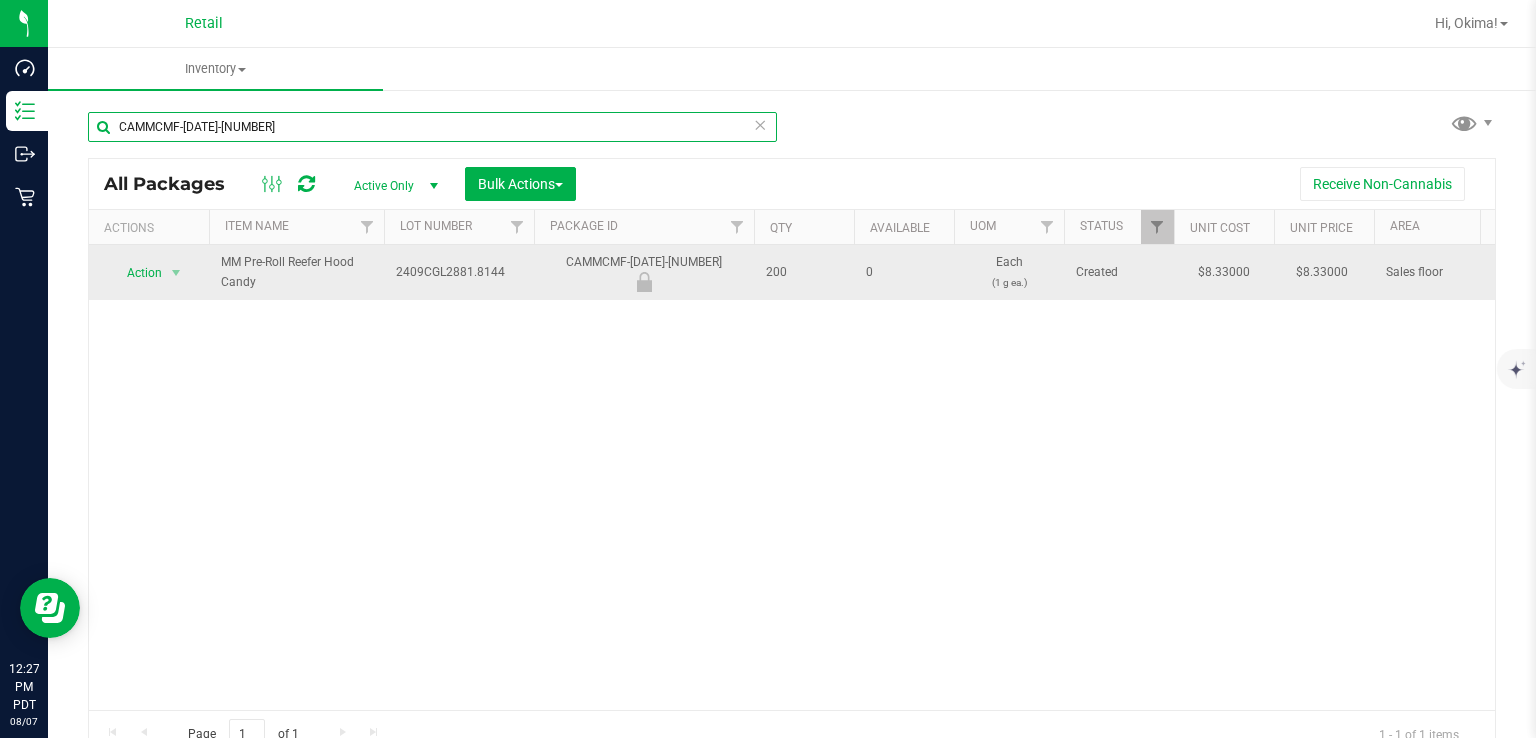 type on "CAMMCMF-[DATE]-[NUMBER]" 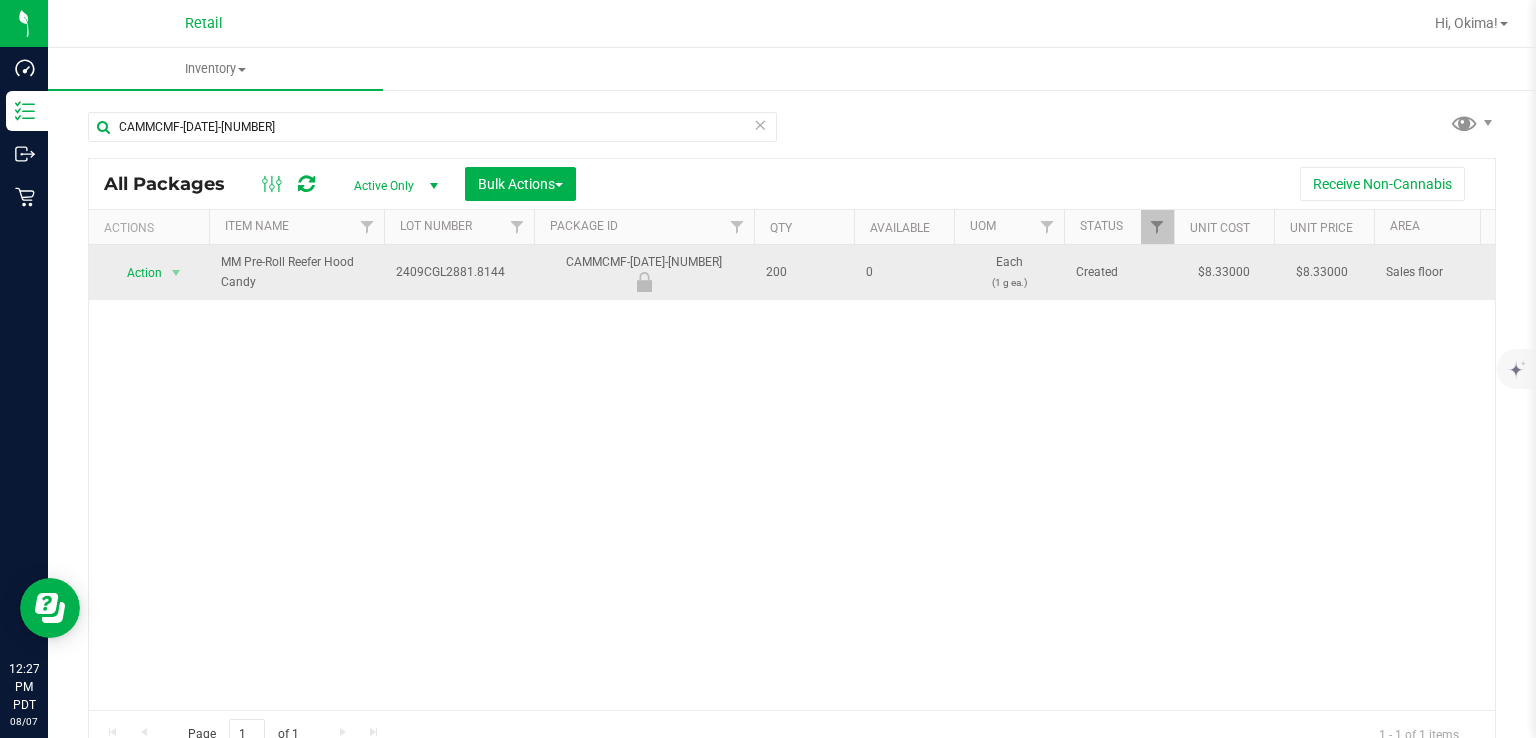 click on "Action" at bounding box center (136, 273) 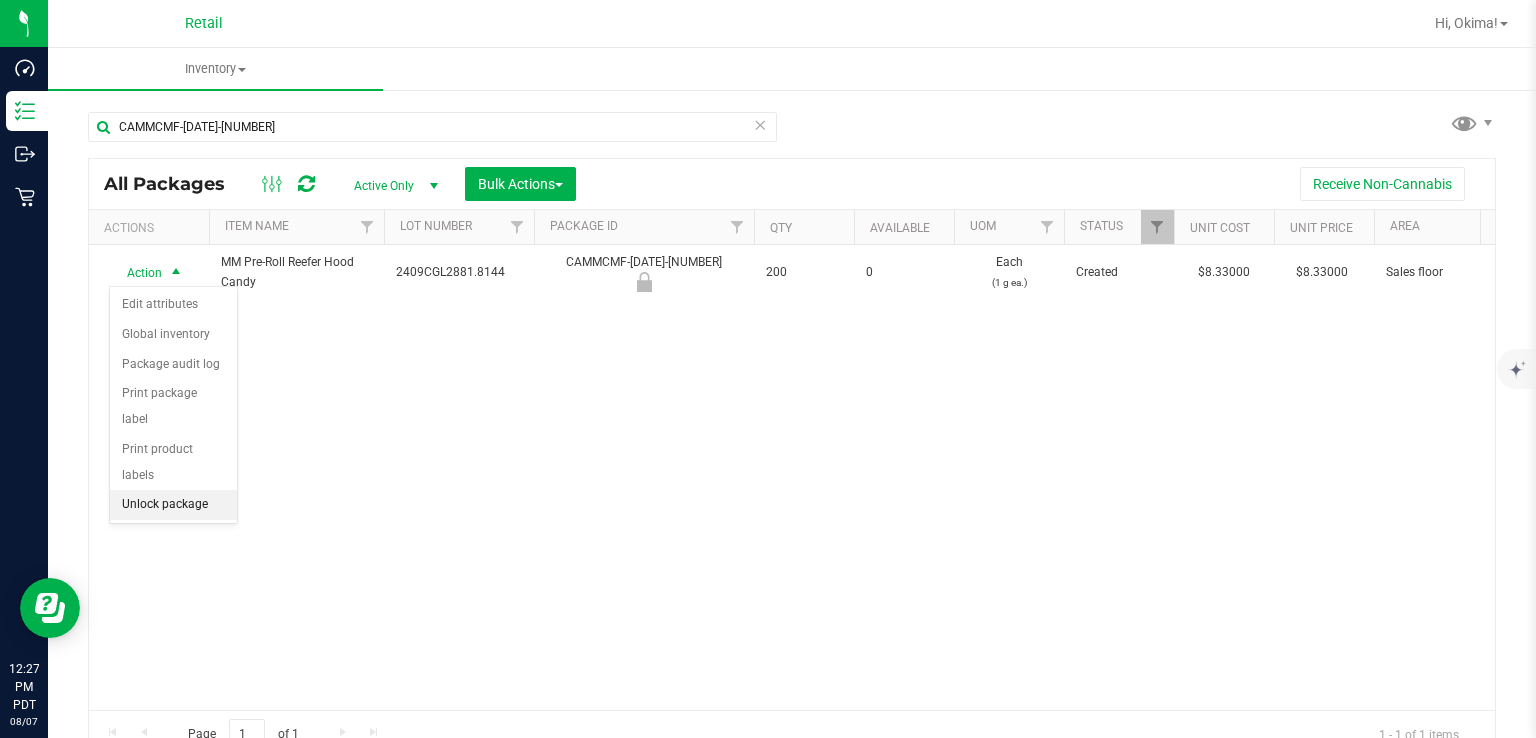 click on "Unlock package" at bounding box center [173, 505] 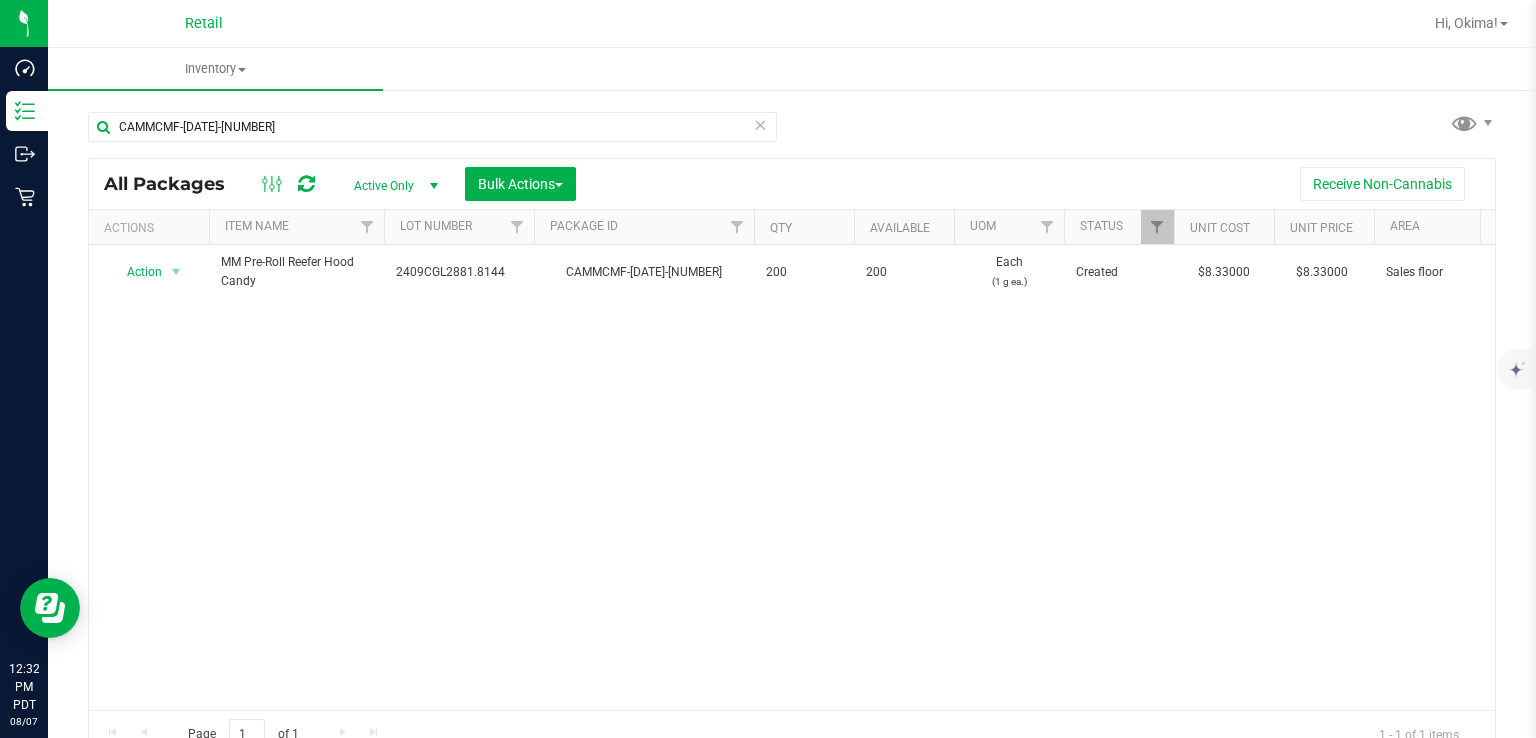 click at bounding box center (760, 124) 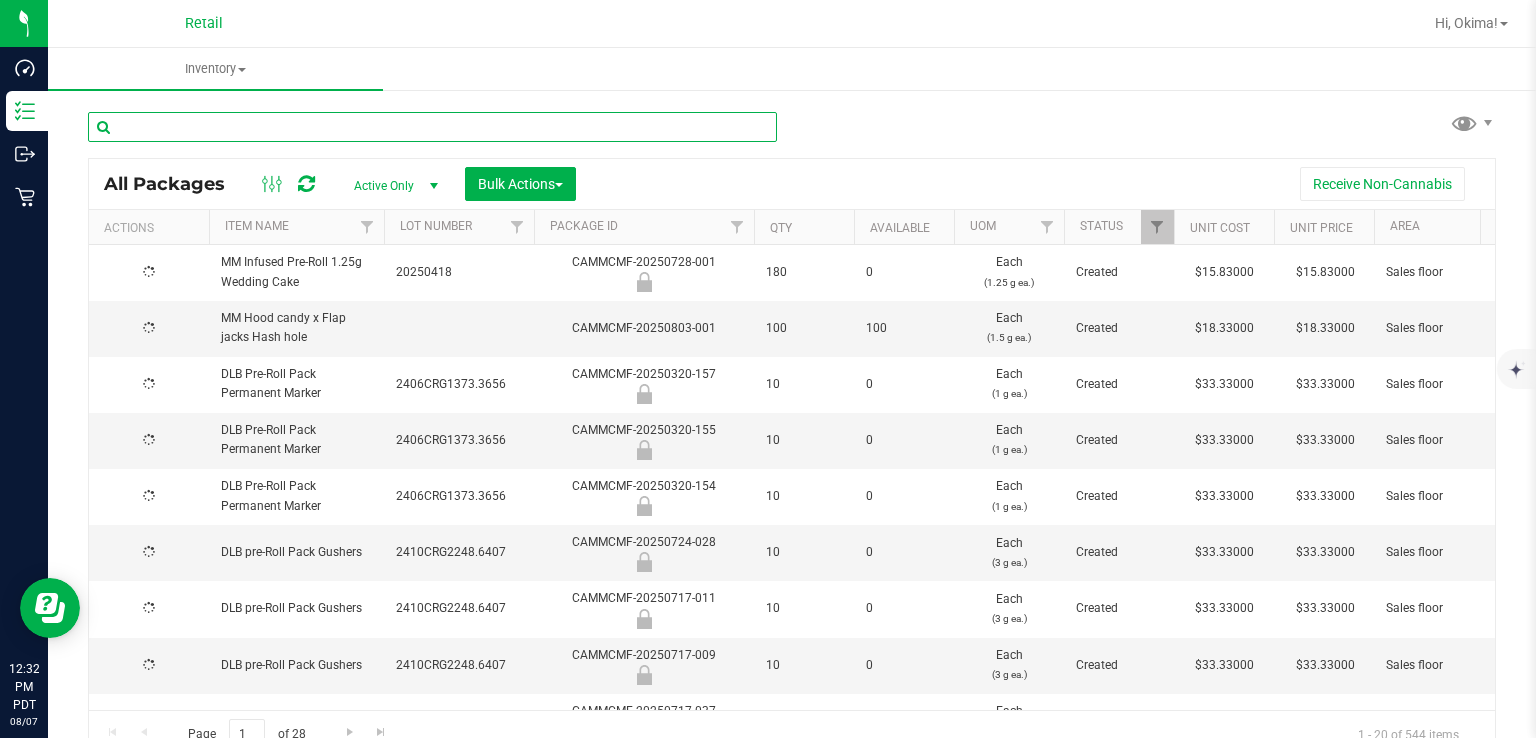 click at bounding box center [432, 127] 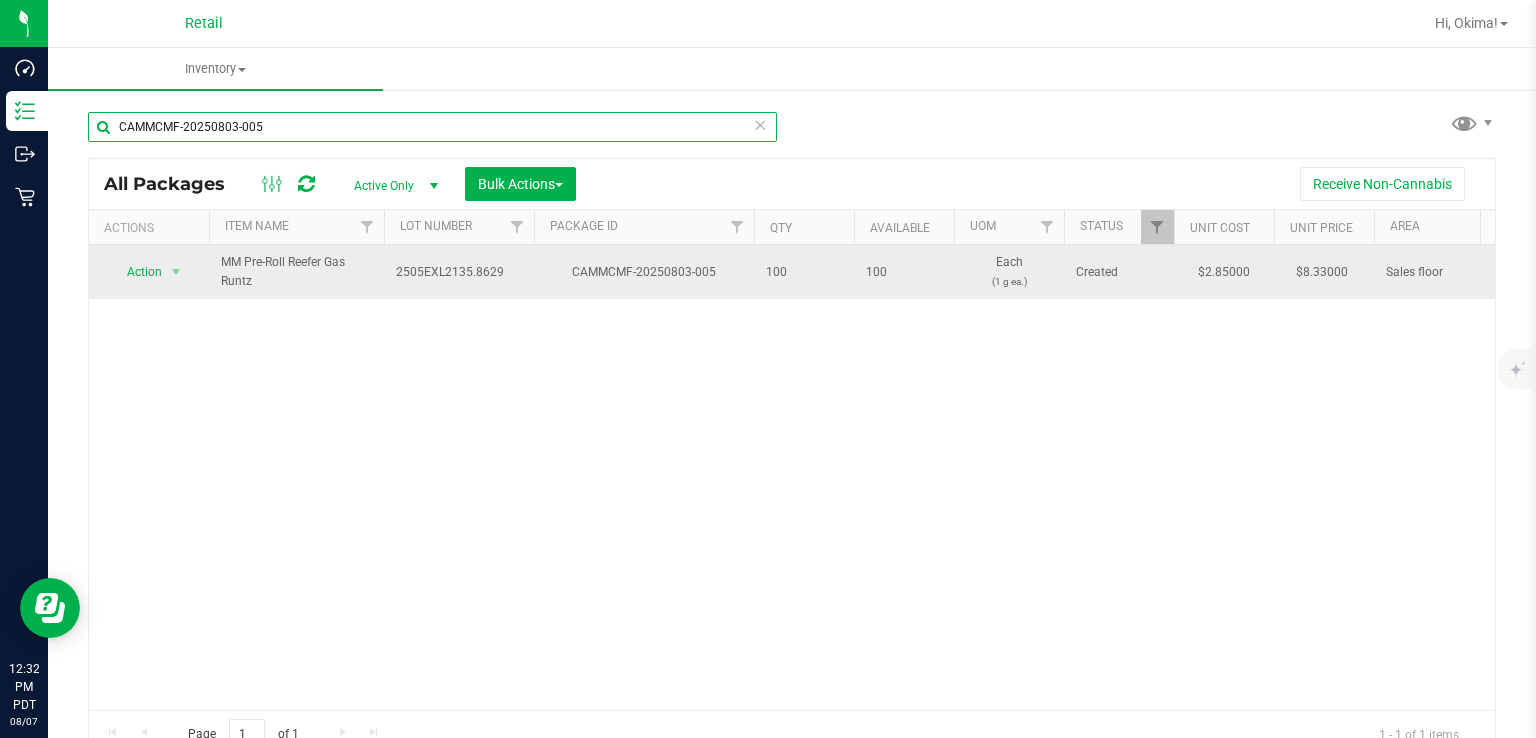 type on "CAMMCMF-20250803-005" 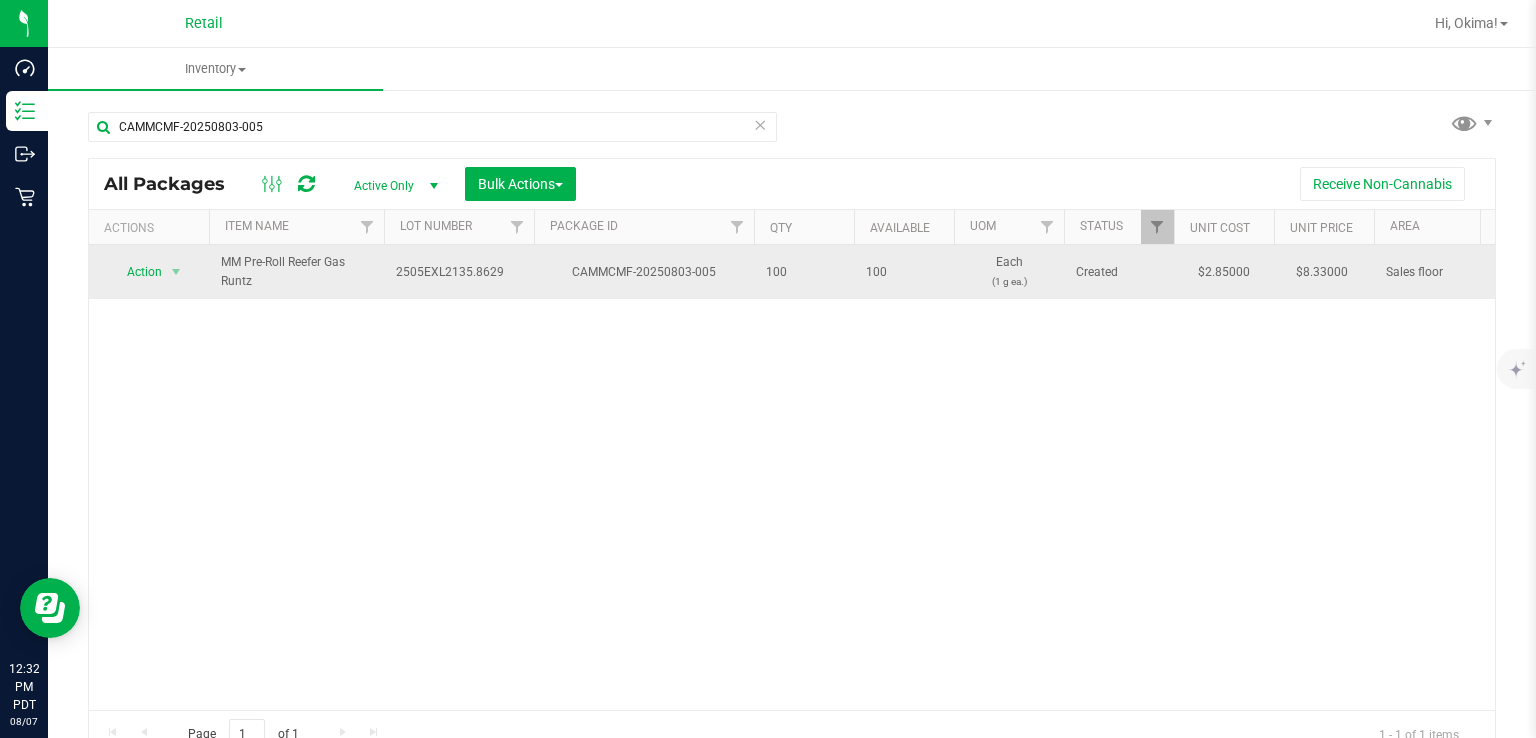 click on "Action" at bounding box center (136, 272) 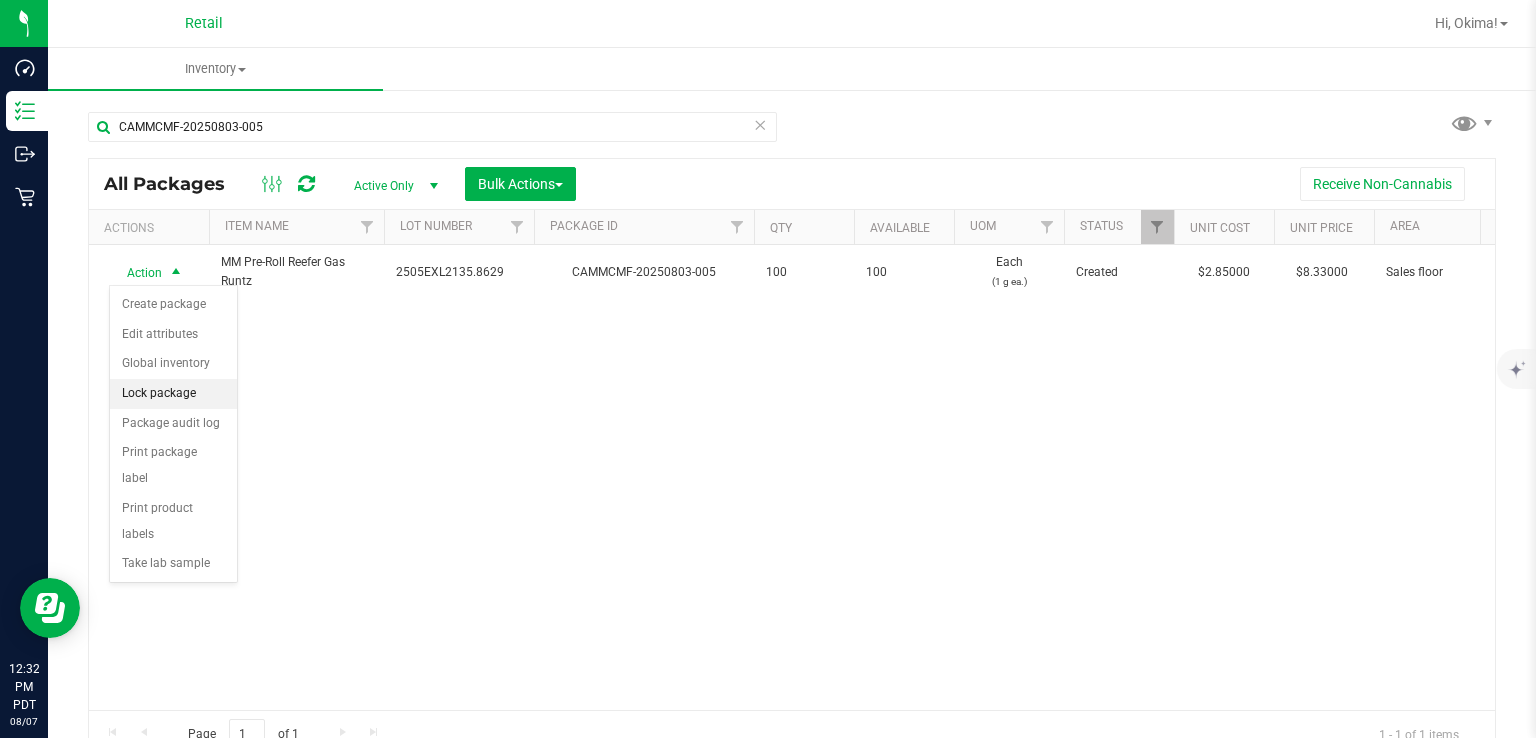 click on "Lock package" at bounding box center (173, 394) 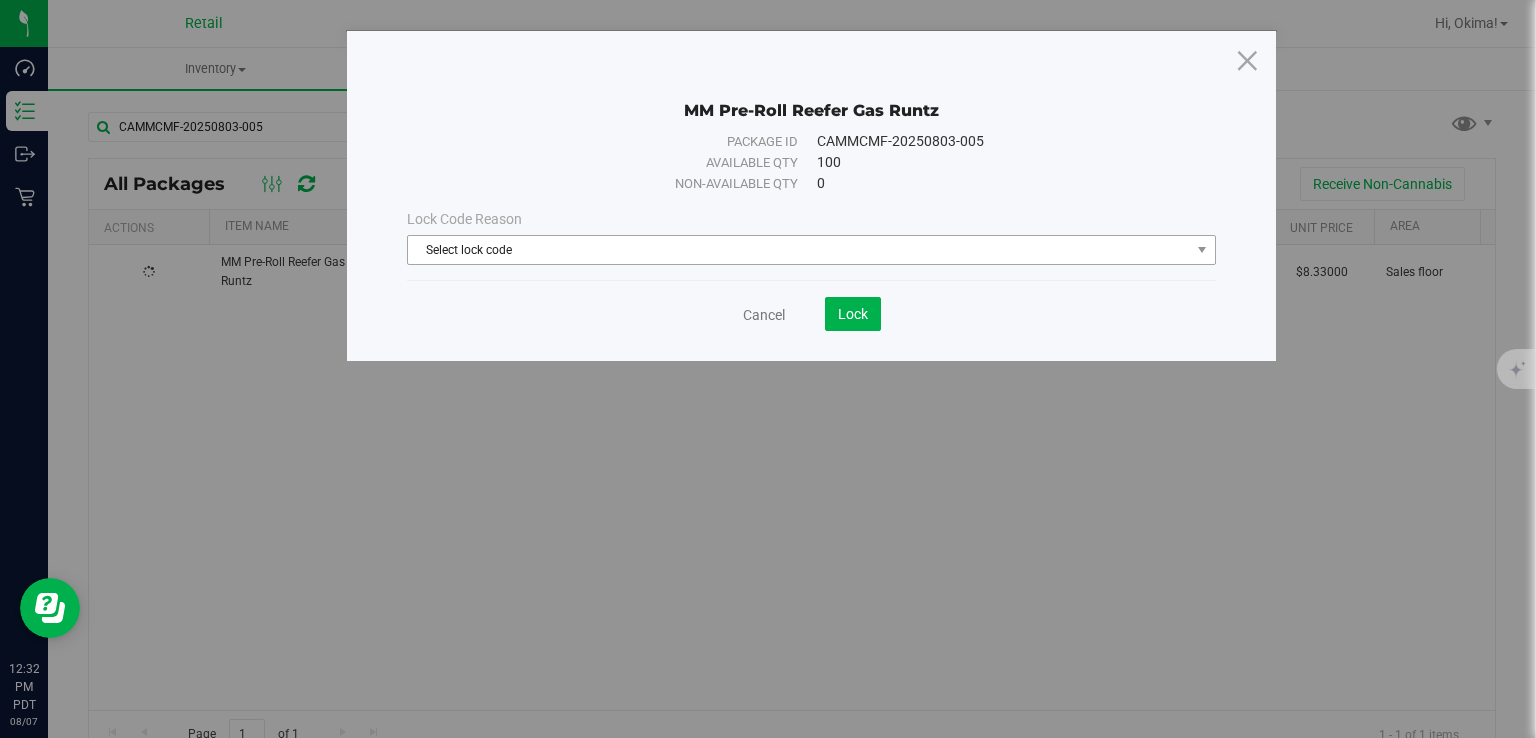 click on "Select lock code" at bounding box center (799, 250) 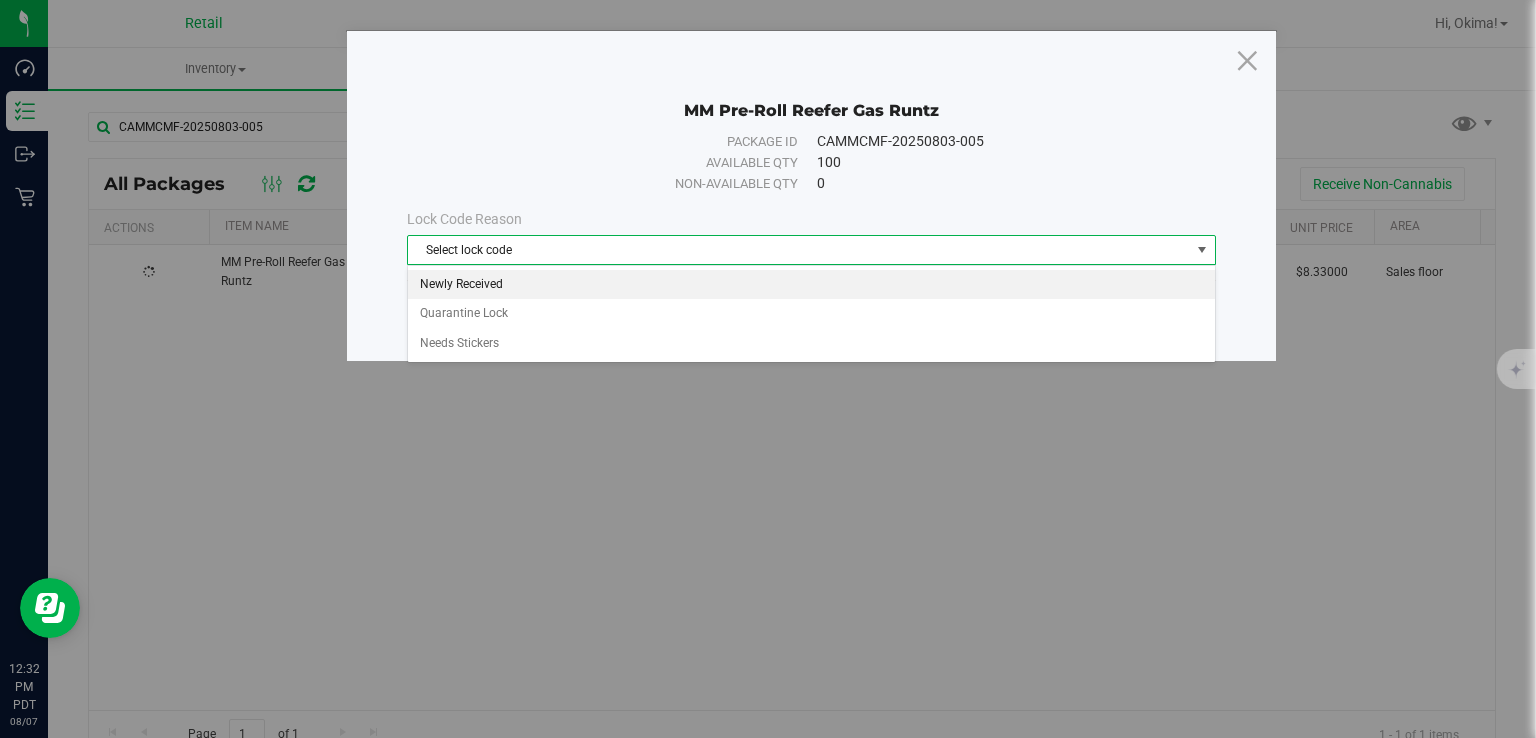 click on "Newly Received" at bounding box center [811, 285] 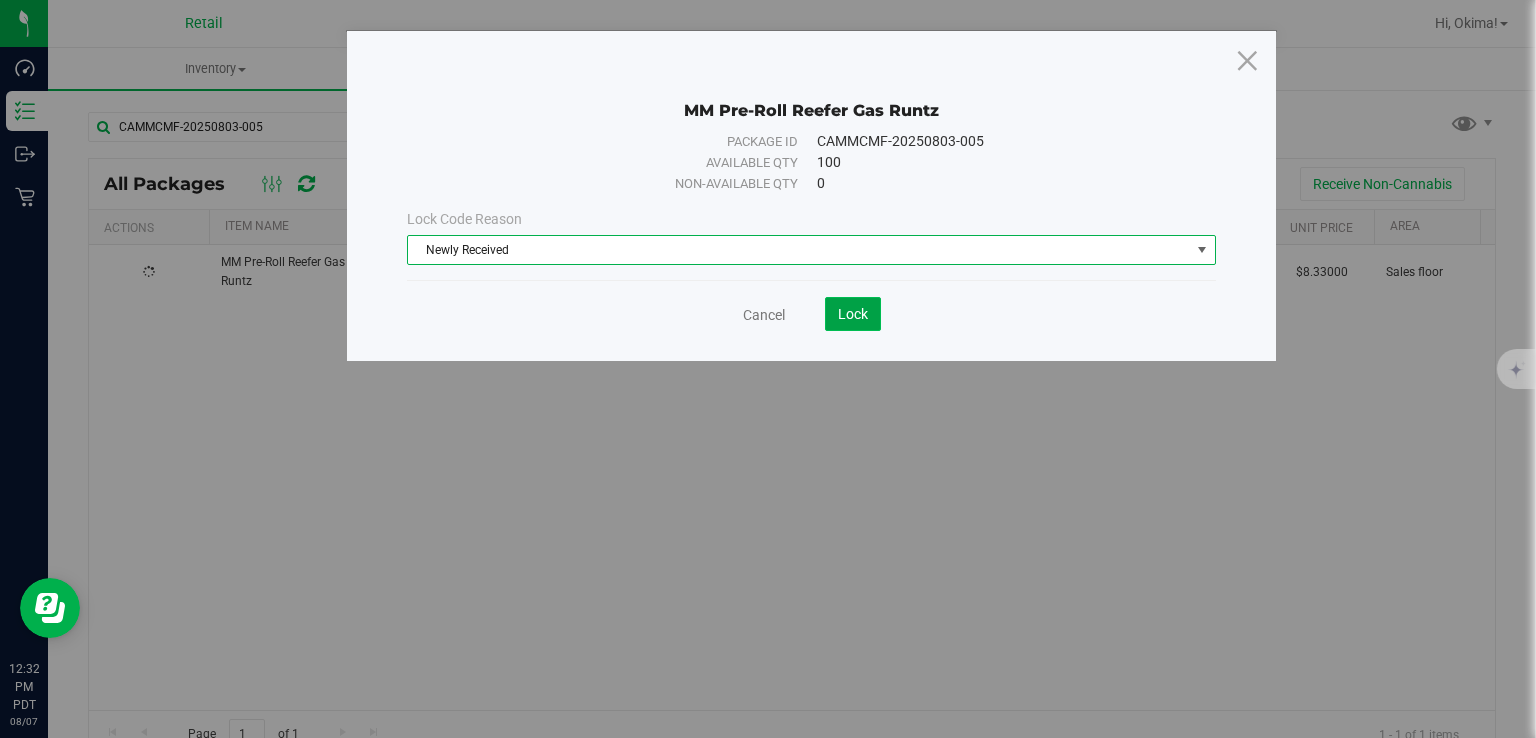 click on "Lock" 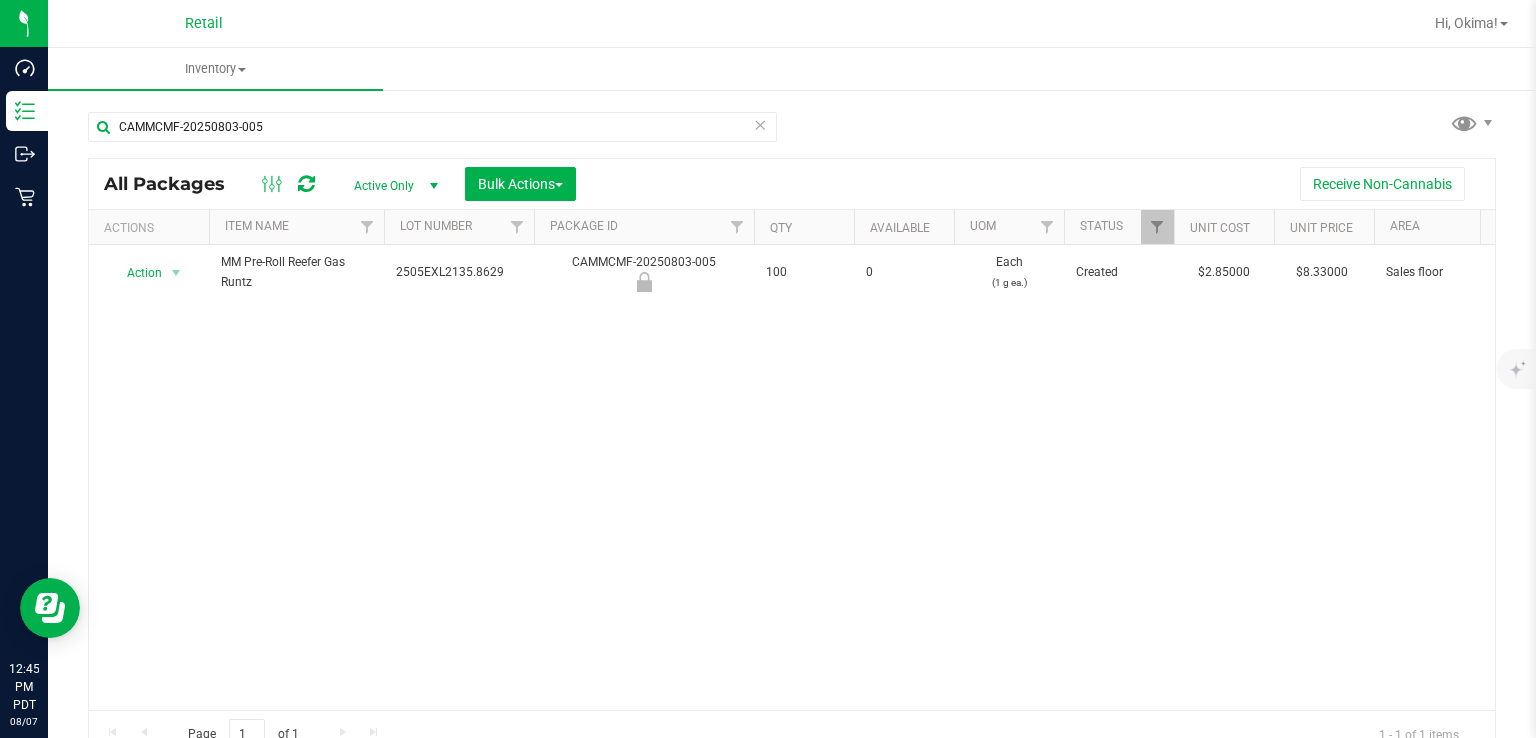 click at bounding box center (760, 124) 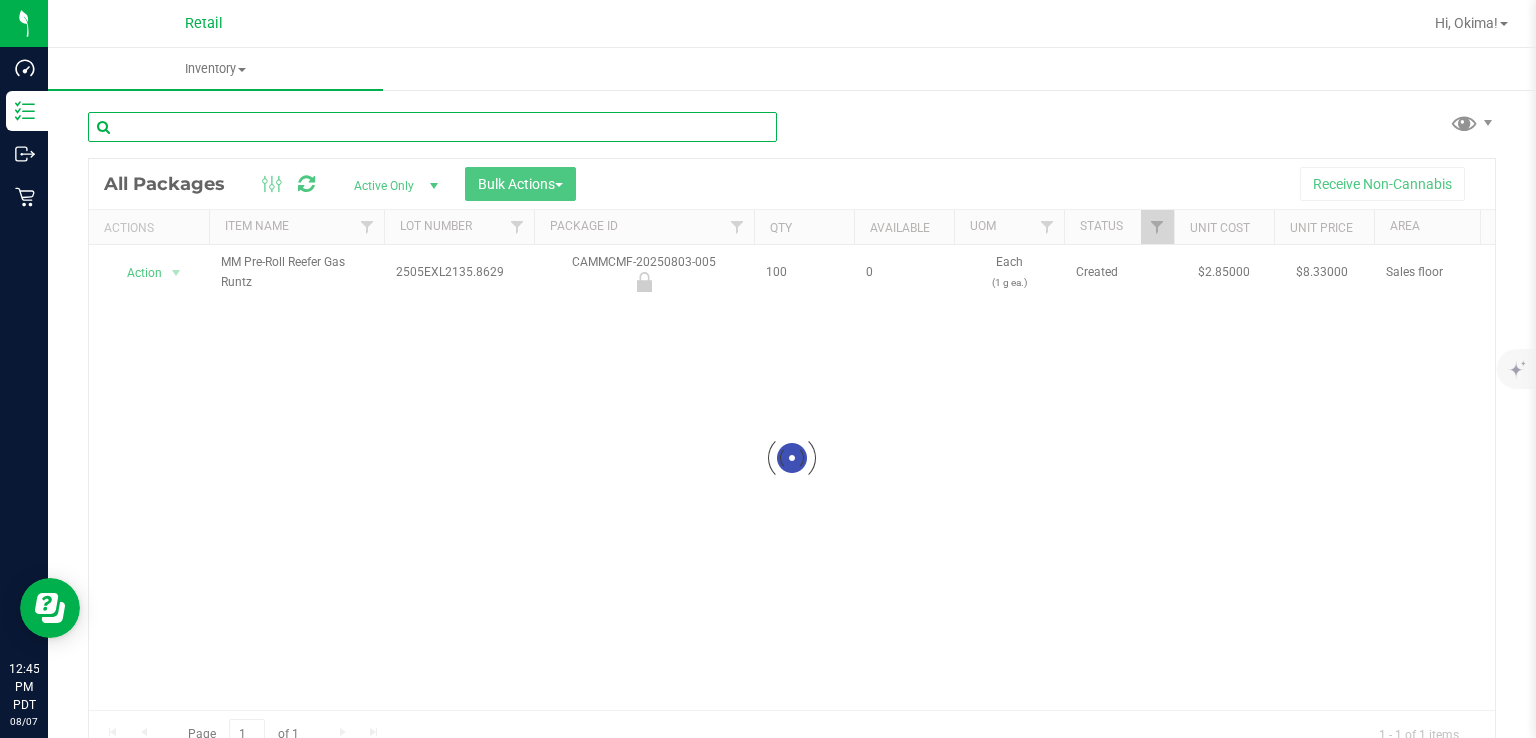 click at bounding box center (432, 127) 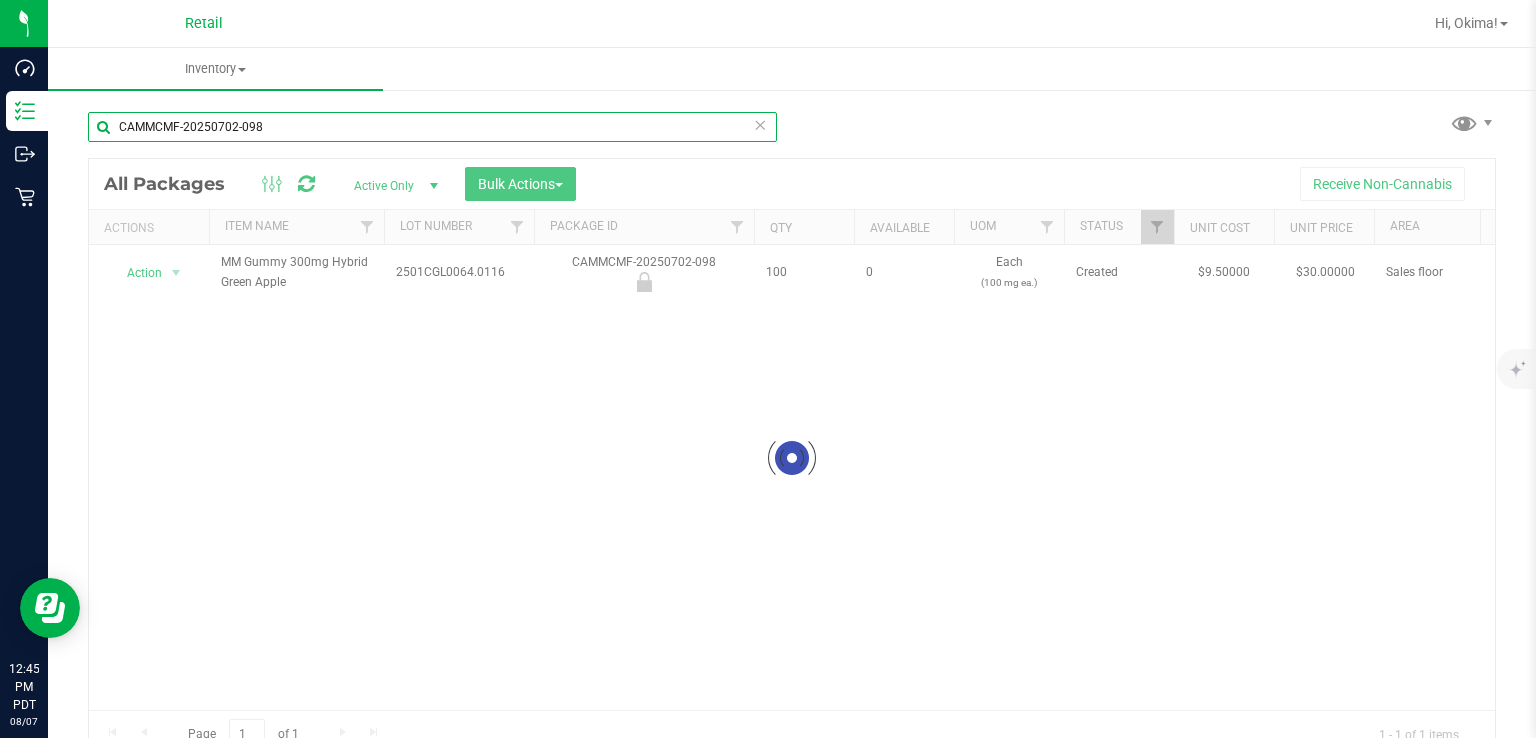 type on "CAMMCMF-20250702-098" 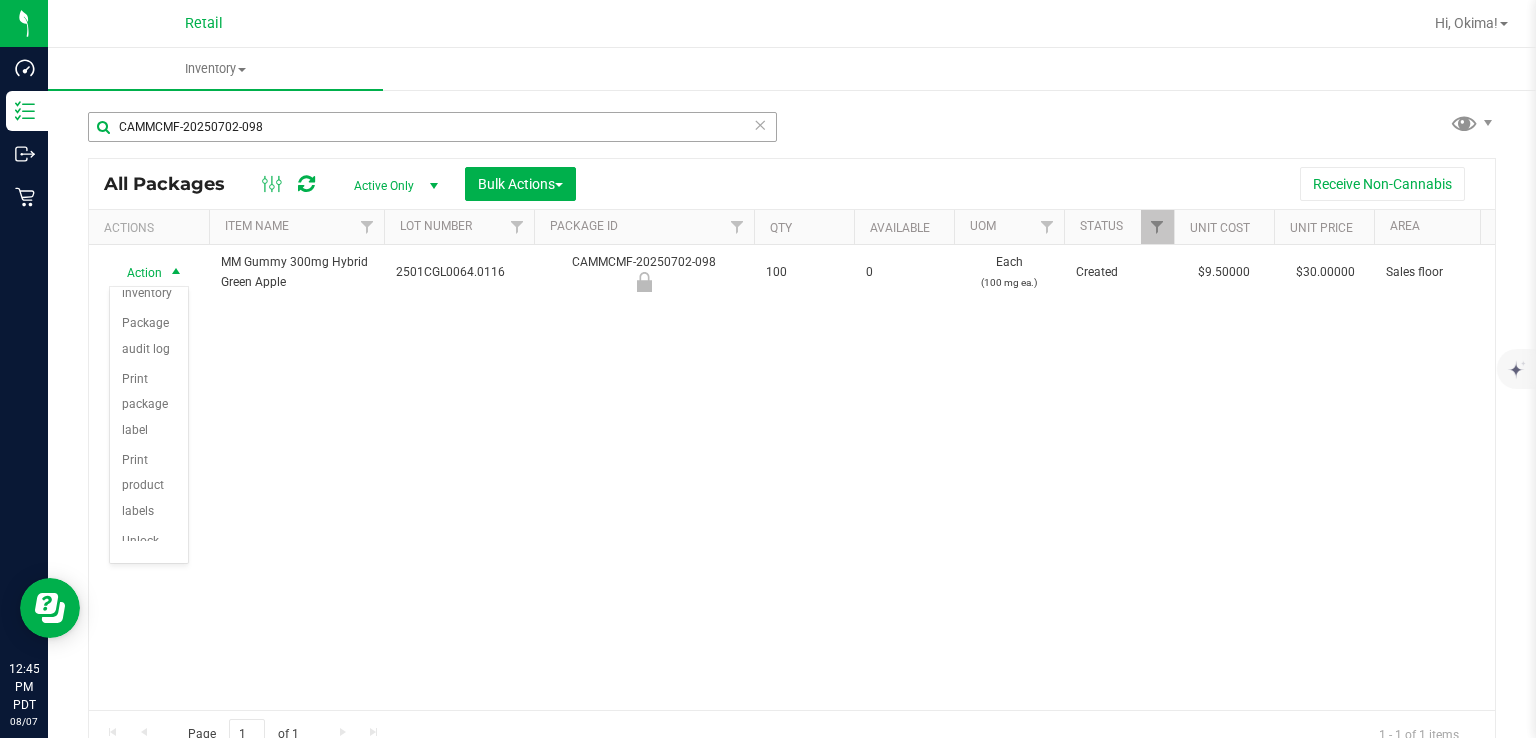 scroll, scrollTop: 130, scrollLeft: 0, axis: vertical 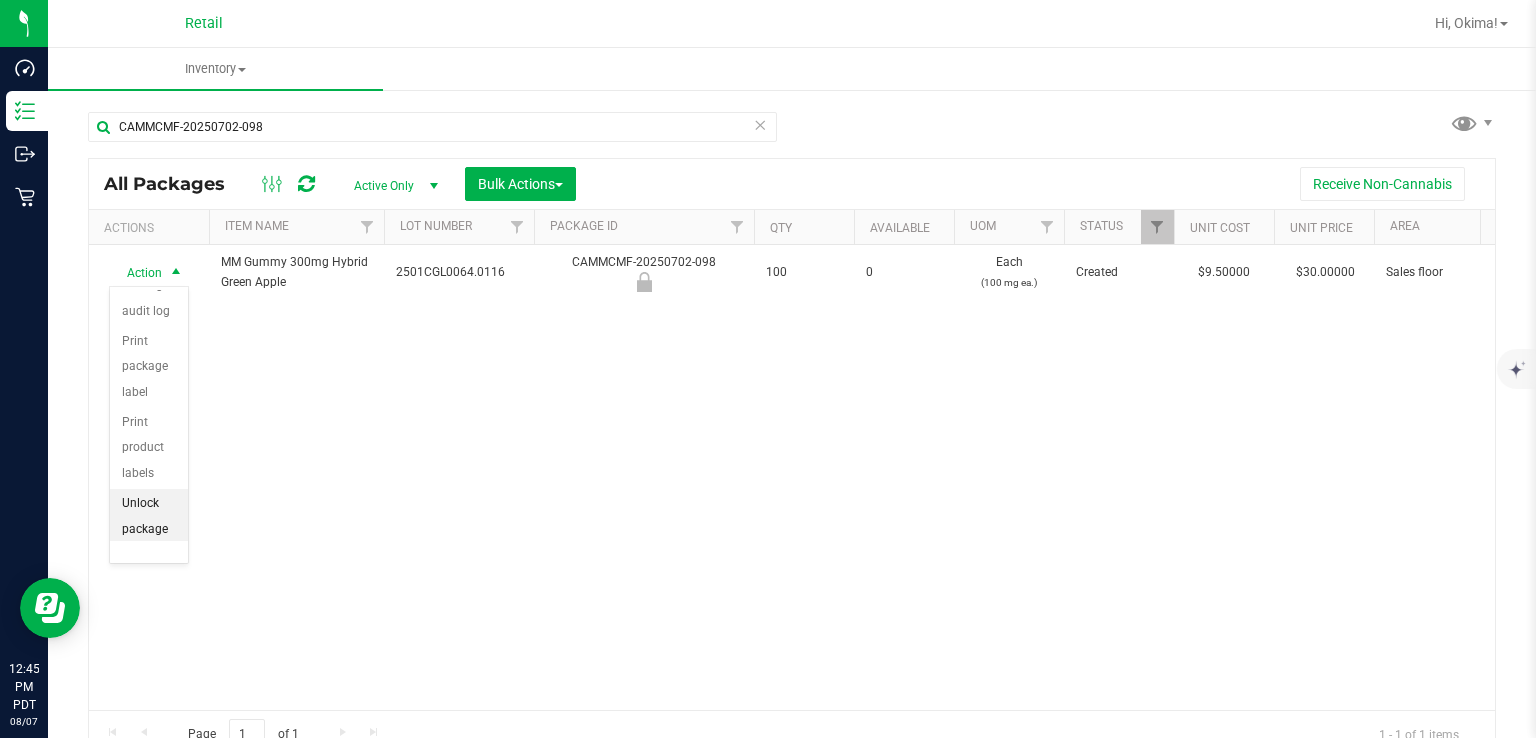 click on "Unlock package" at bounding box center (149, 516) 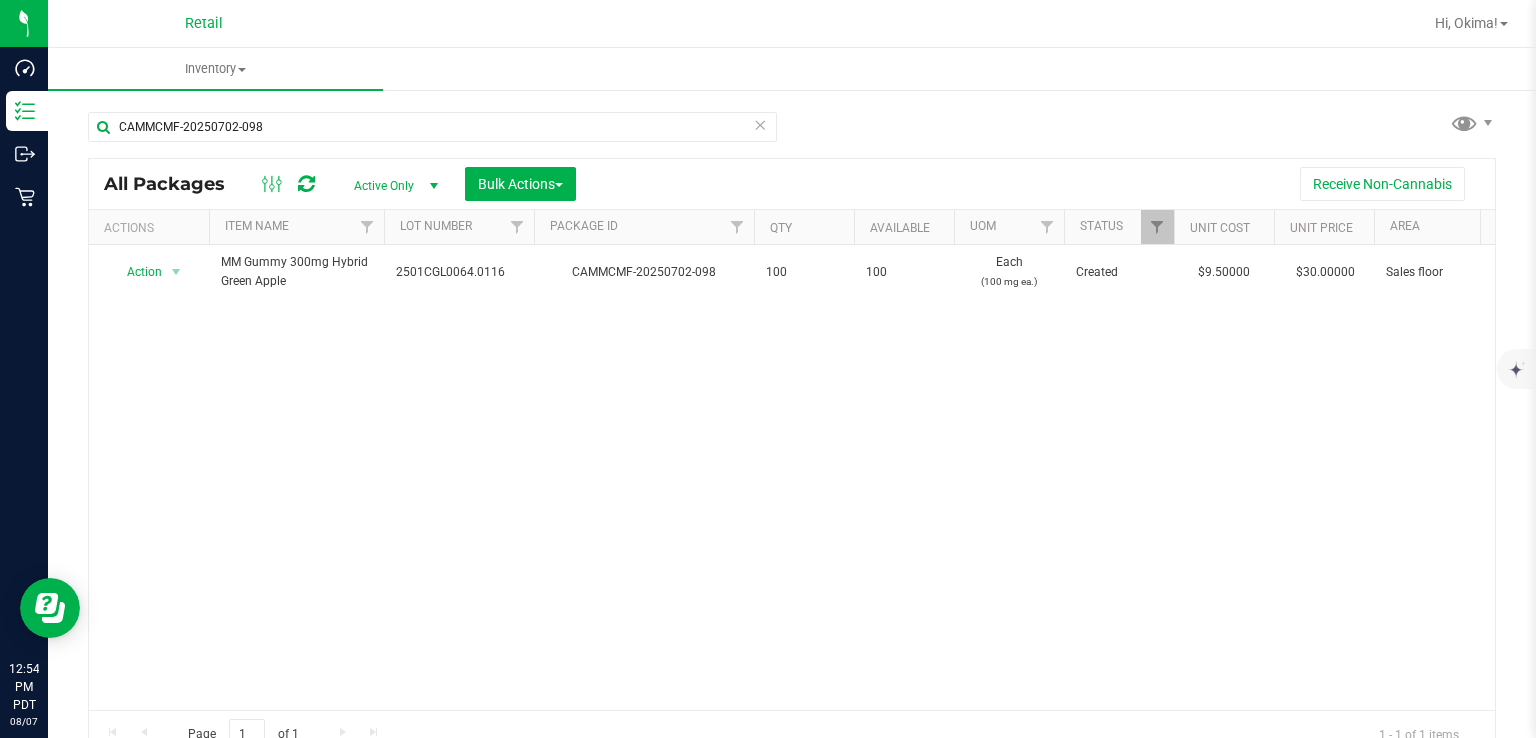 click at bounding box center [760, 124] 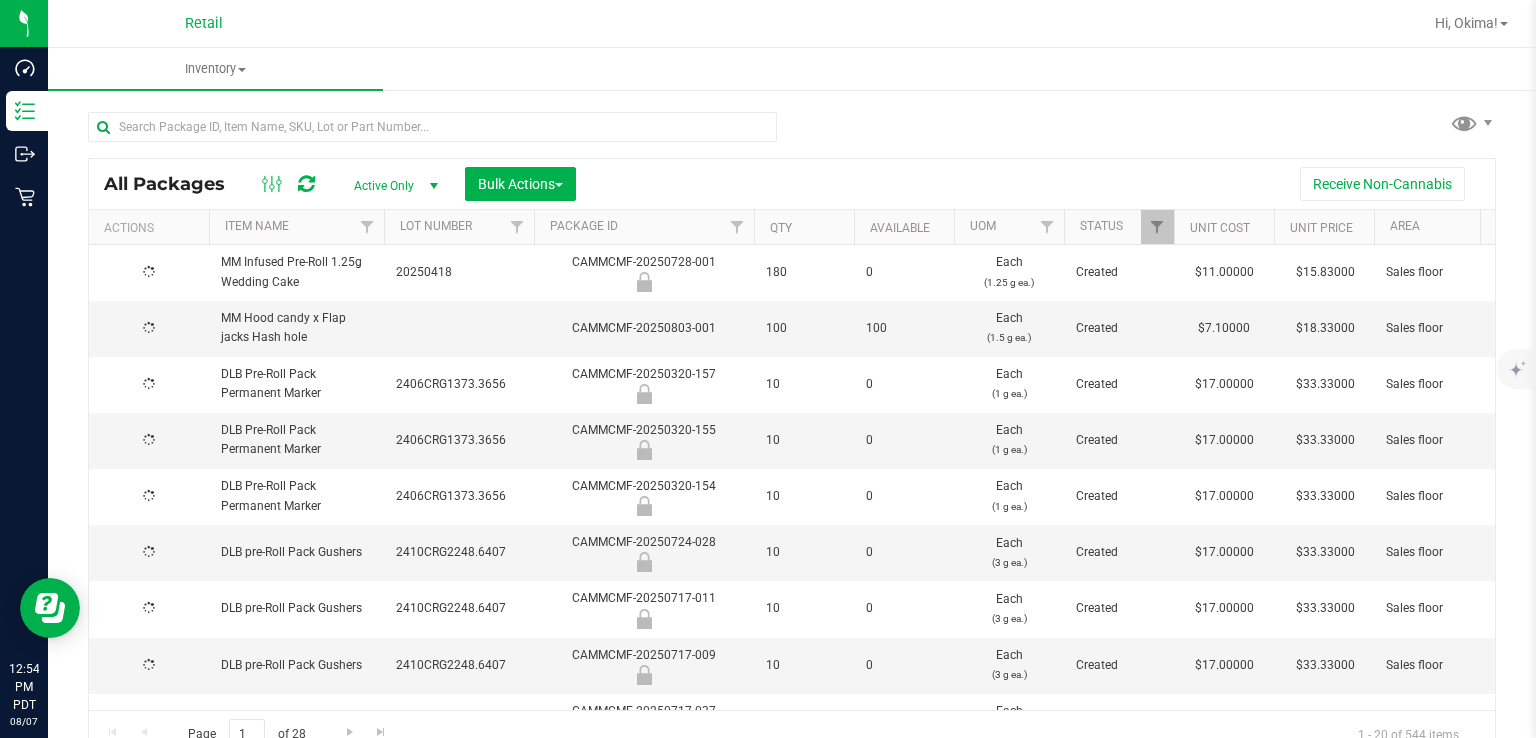 click on "All Packages
Active Only Active Only Lab Samples Locked All
Bulk Actions
Add to manufacturing run
Add to outbound order
Combine packages
Combine packages (lot)" at bounding box center (792, 184) 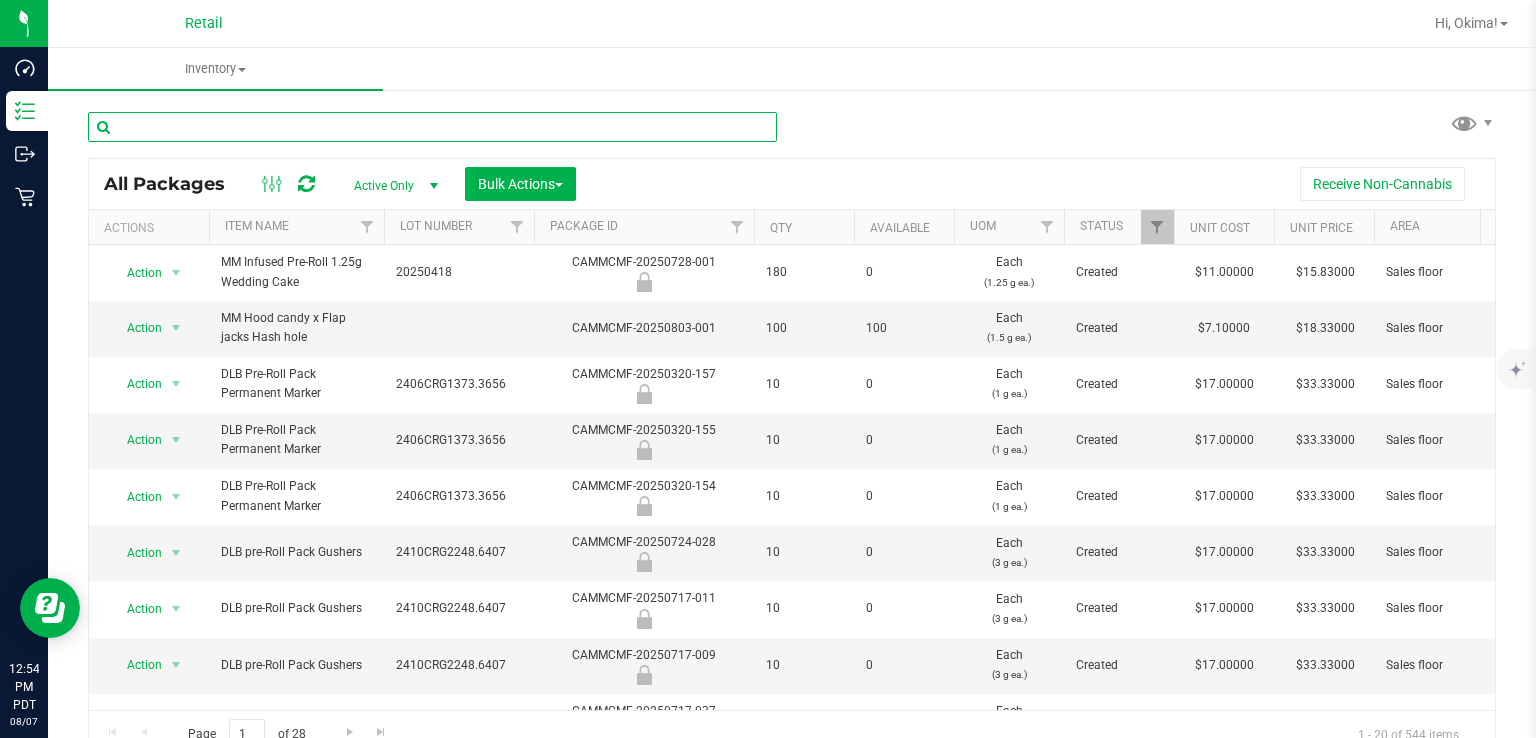 click at bounding box center (432, 127) 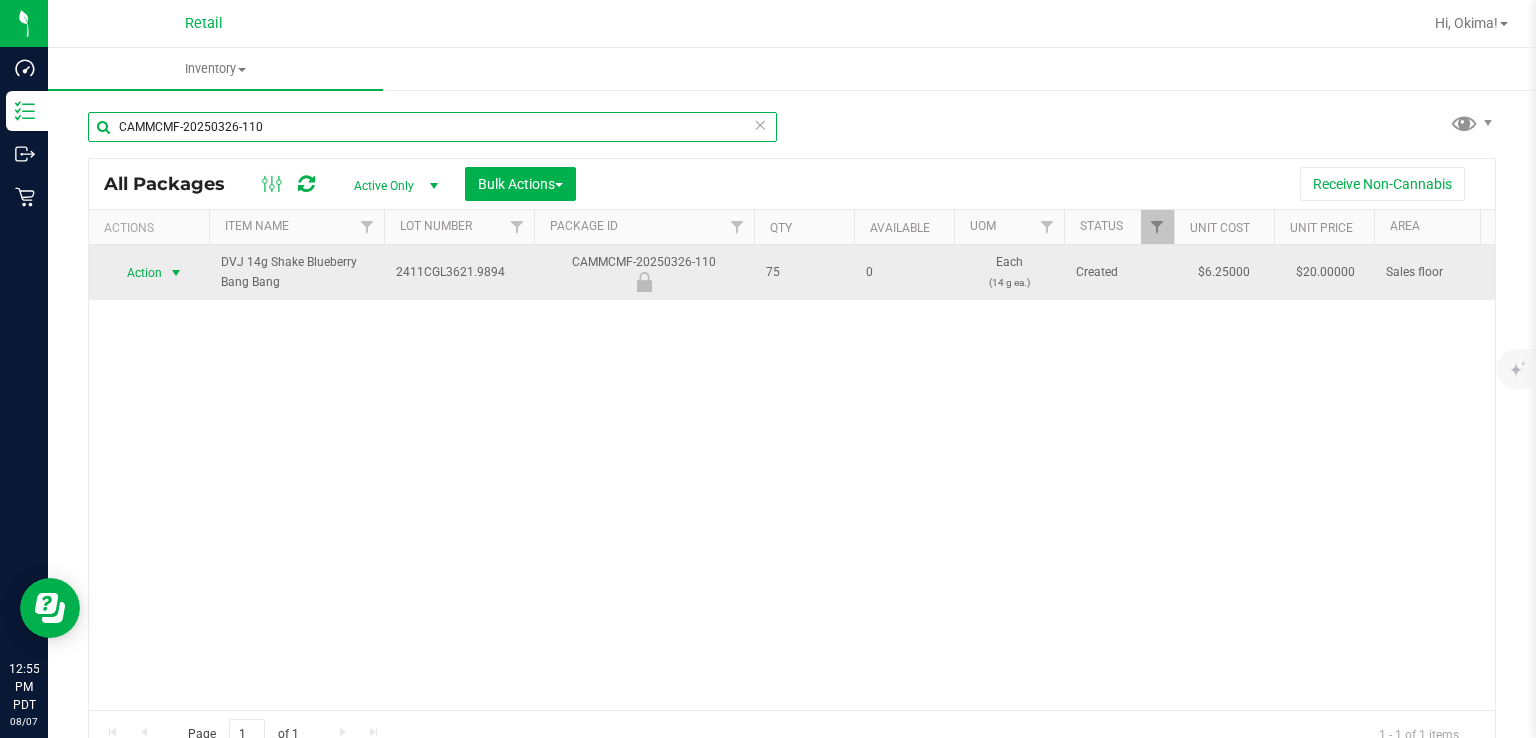 type on "CAMMCMF-20250326-110" 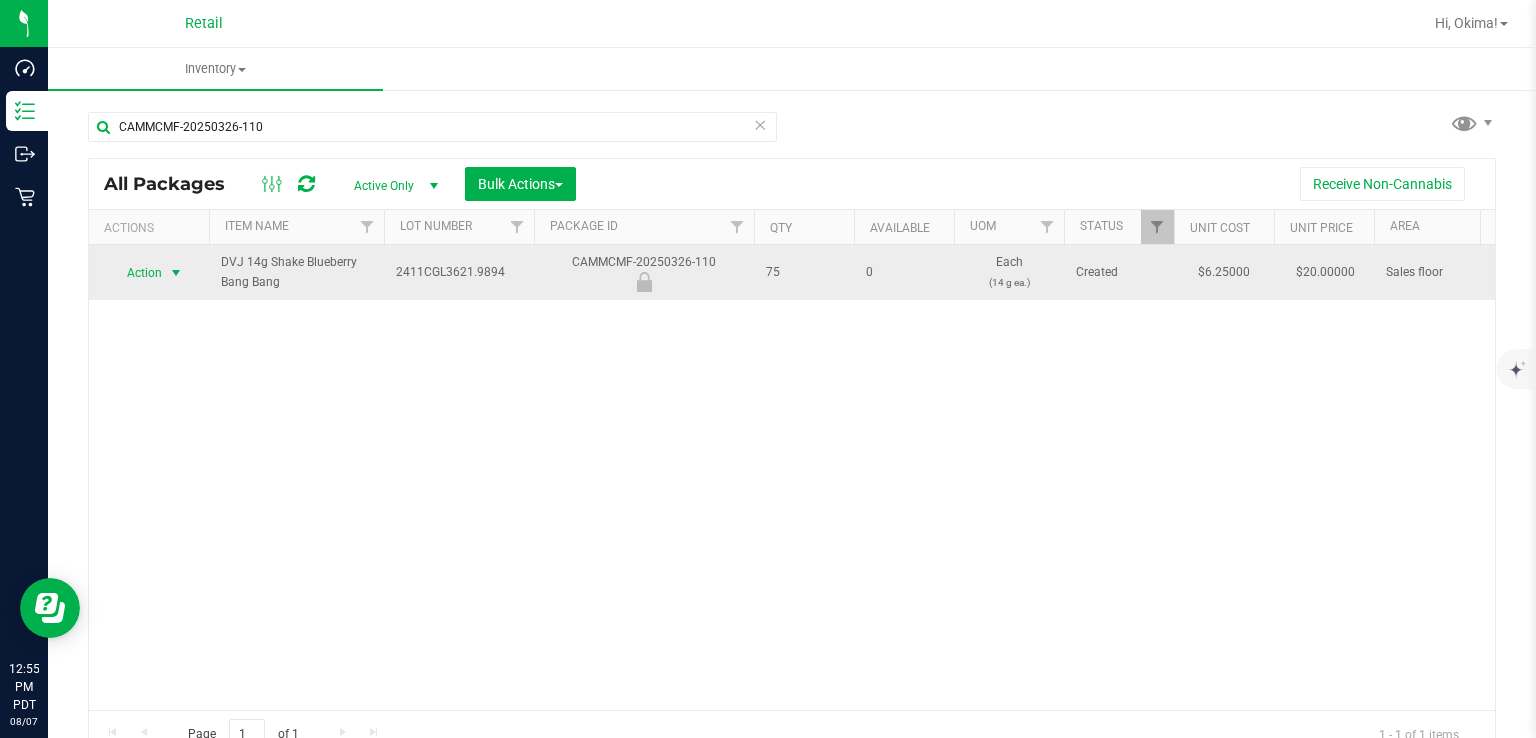 click at bounding box center [176, 273] 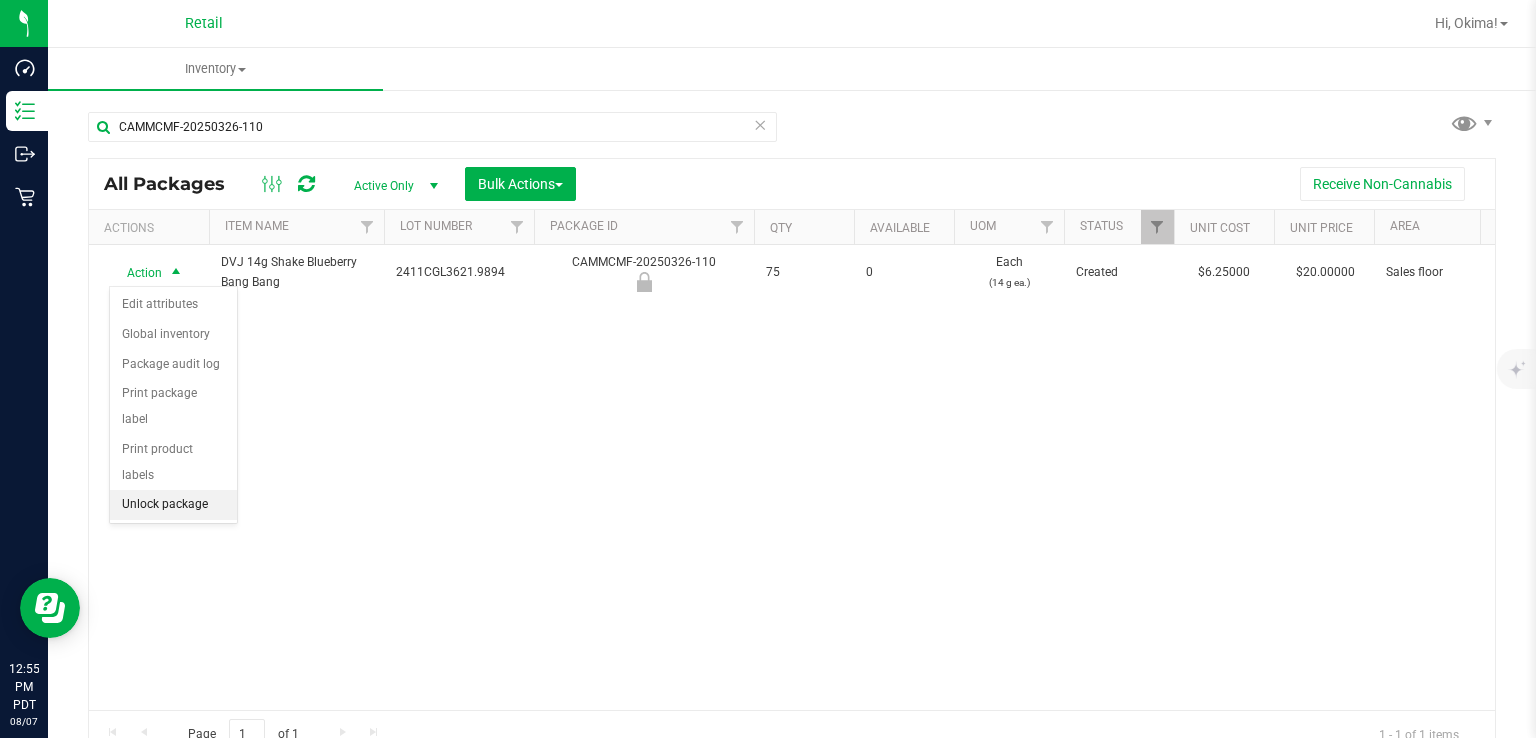 click on "Unlock package" at bounding box center [173, 505] 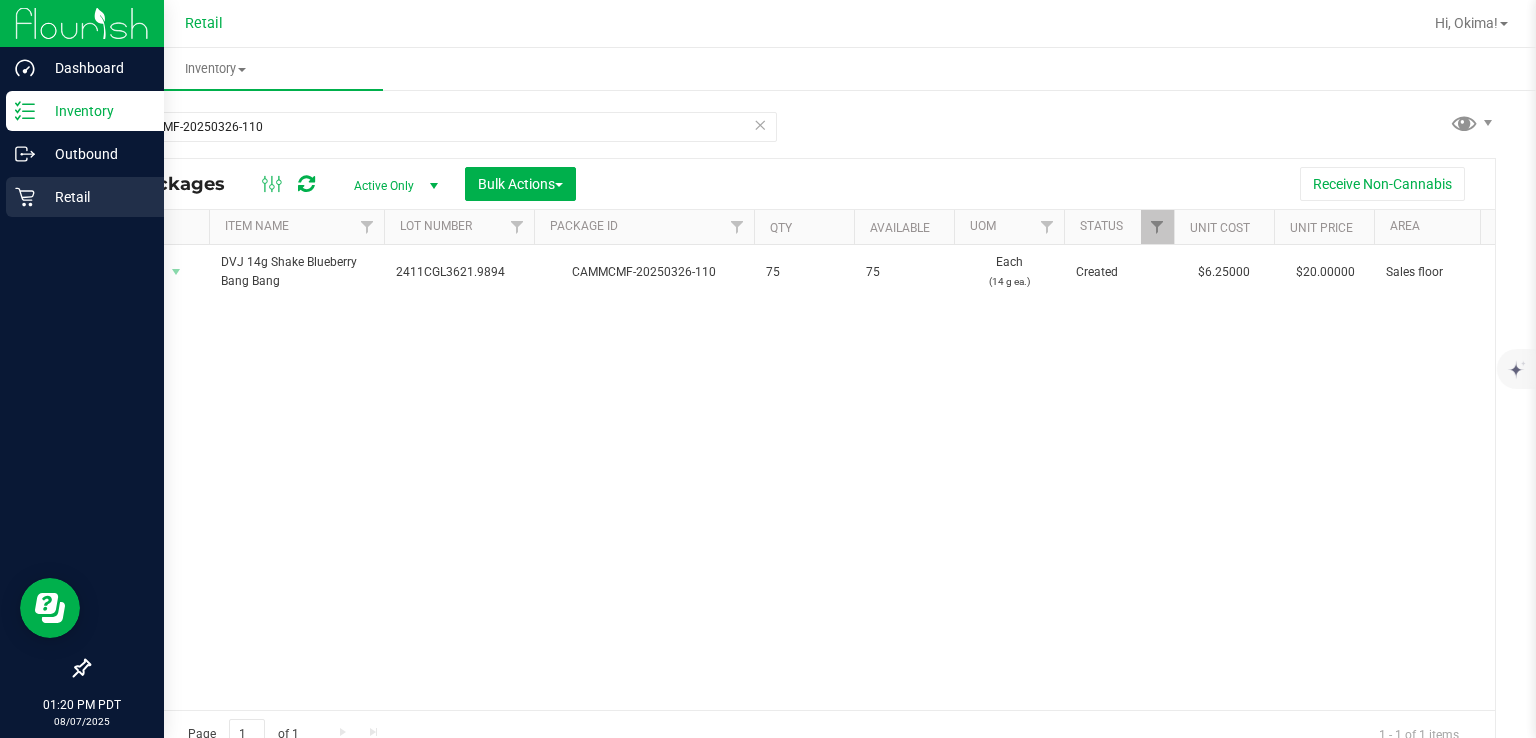 click on "Retail" at bounding box center [95, 197] 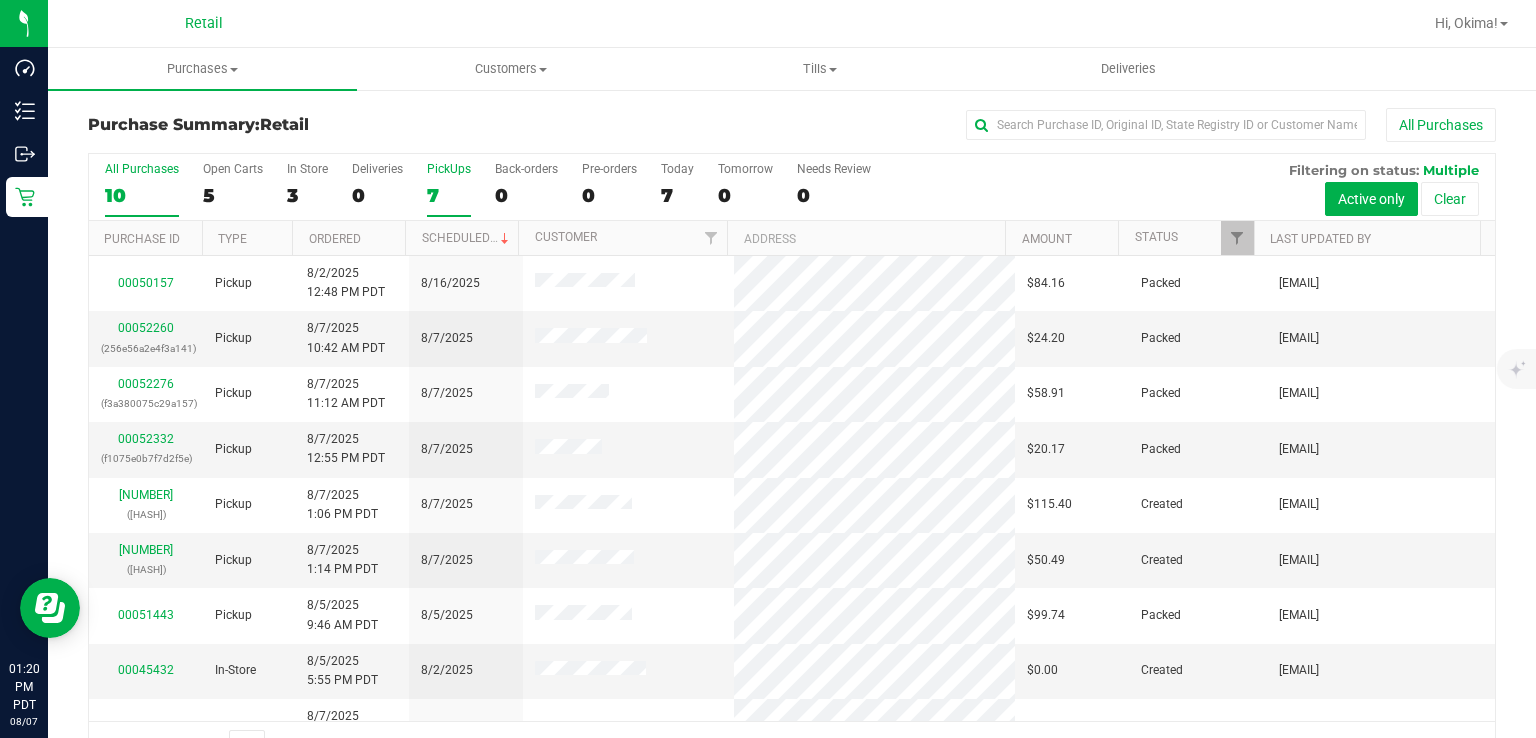 click on "7" at bounding box center [449, 195] 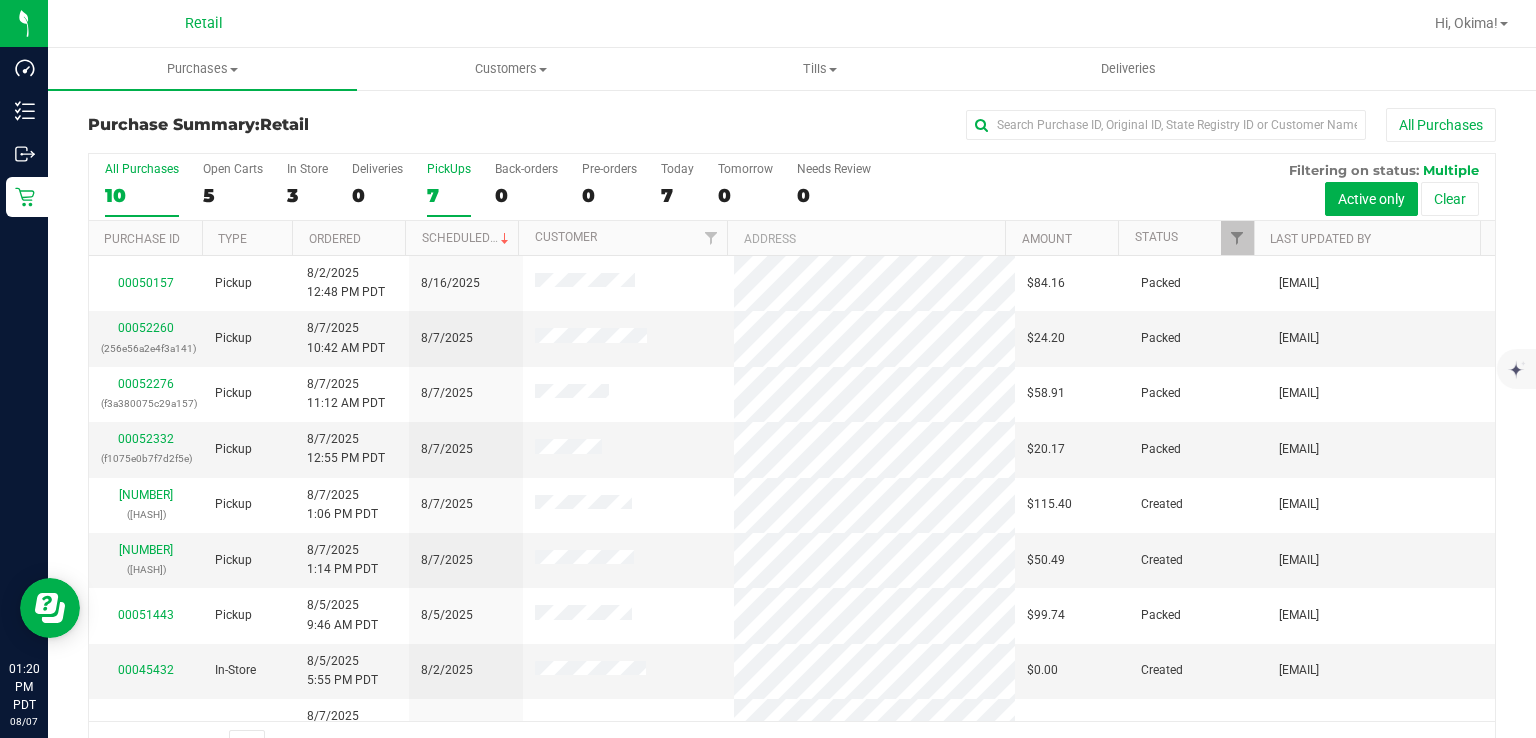 click on "PickUps
7" at bounding box center (0, 0) 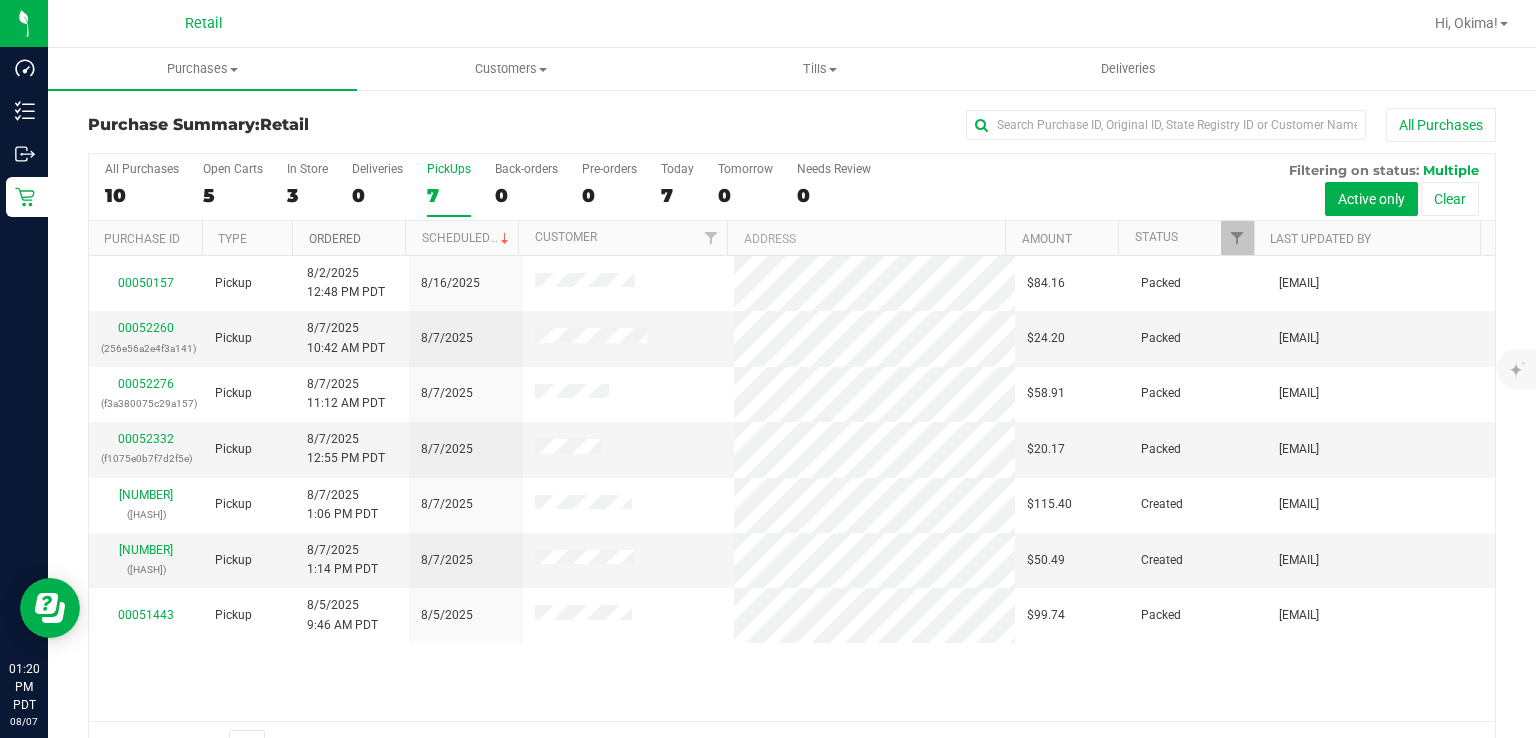 click on "Ordered" at bounding box center [335, 239] 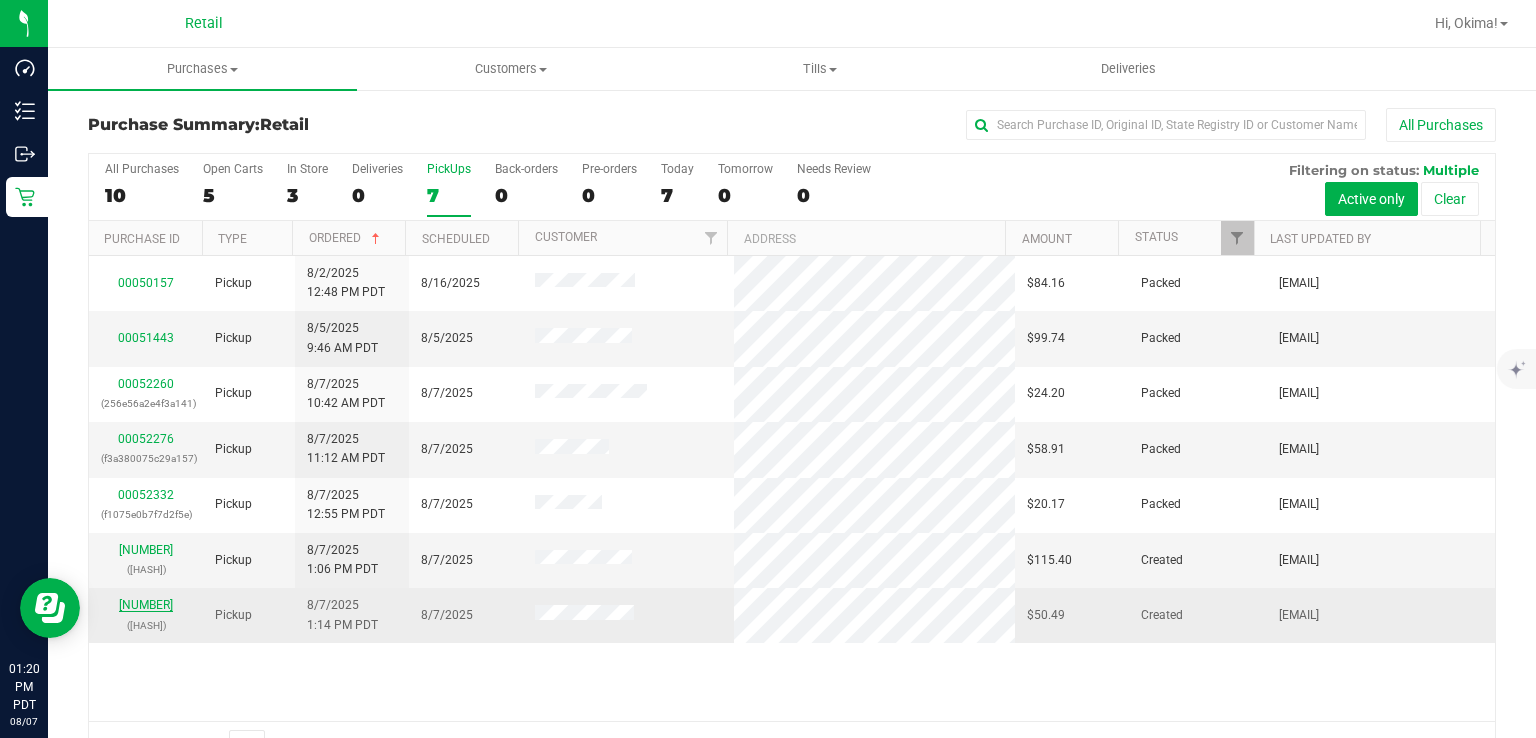 click on "[NUMBER]" at bounding box center [146, 605] 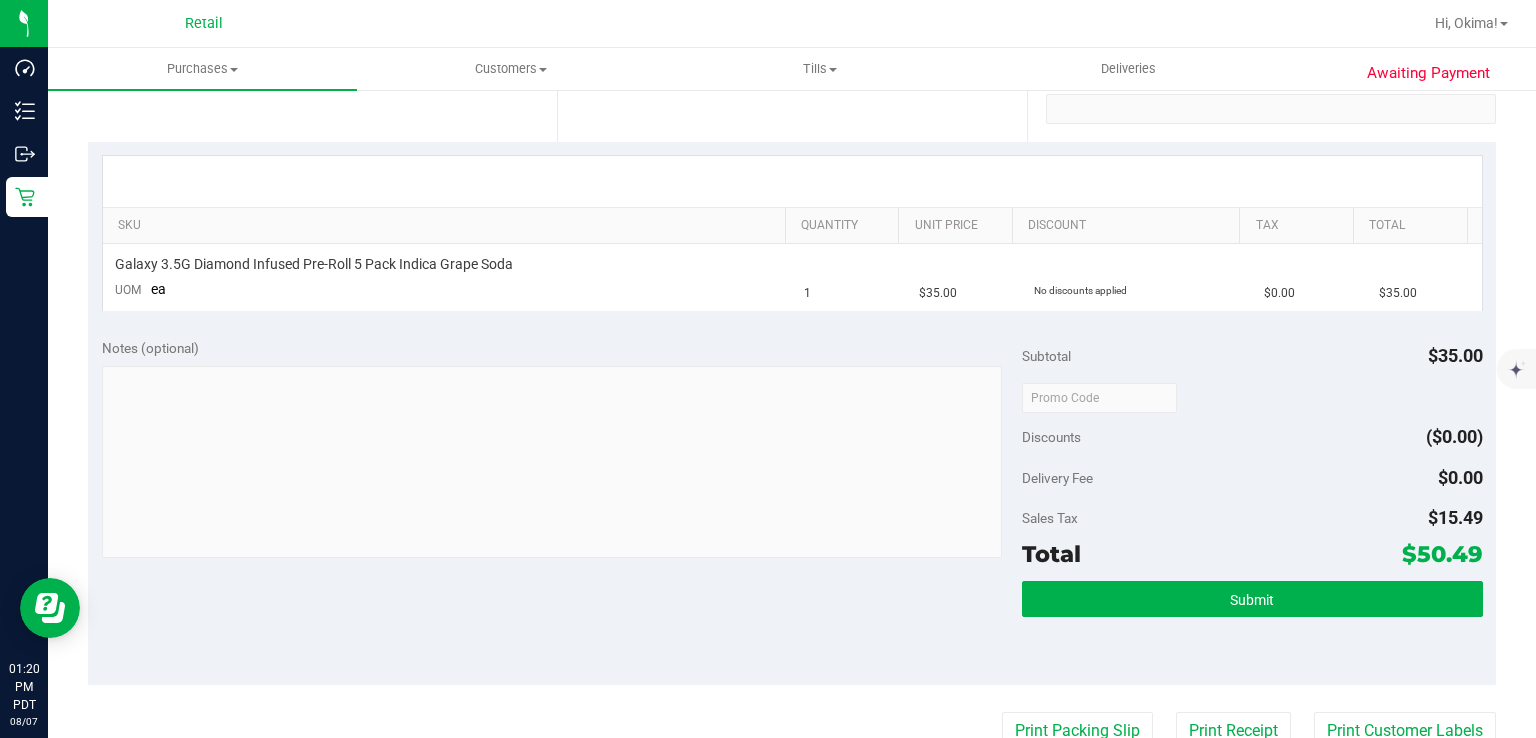 scroll, scrollTop: 426, scrollLeft: 0, axis: vertical 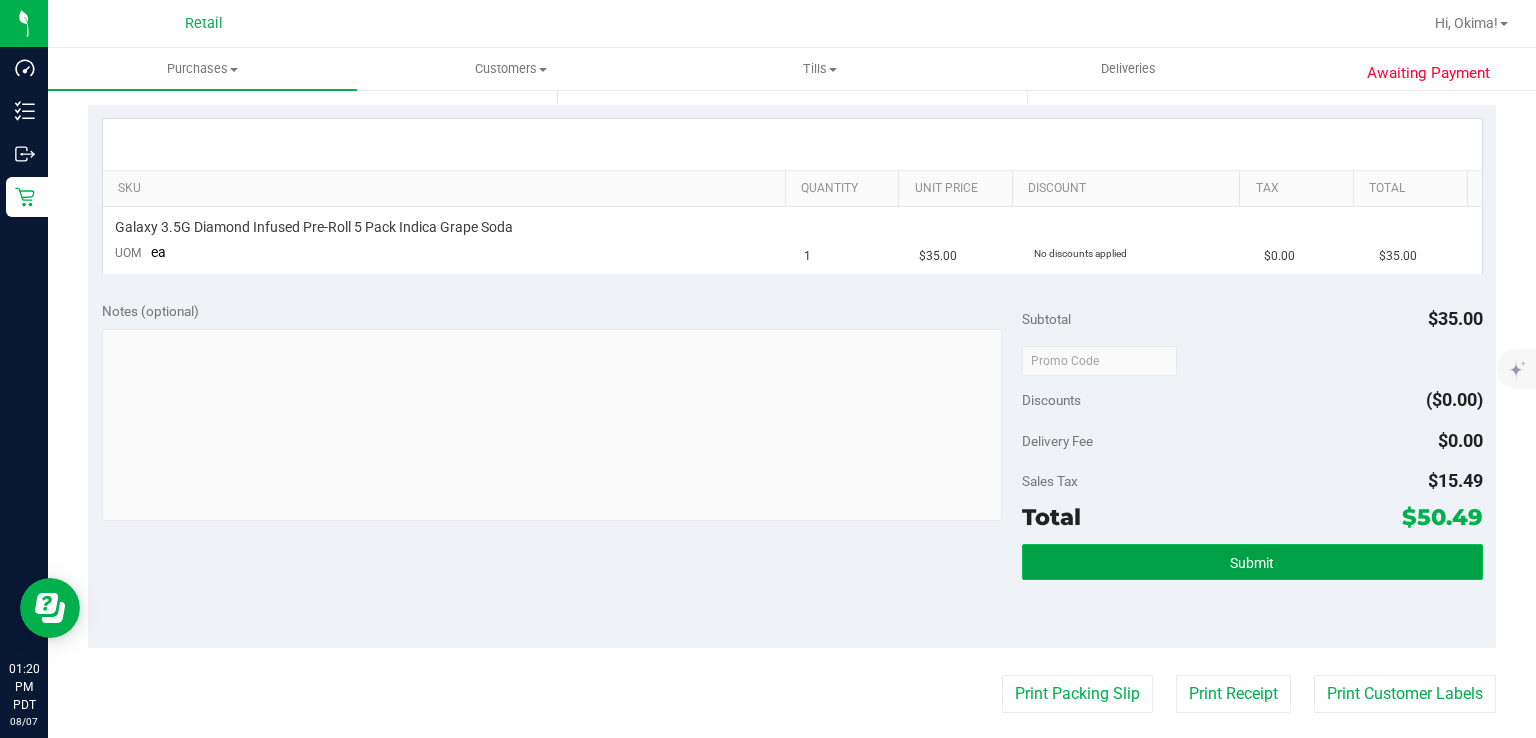 click on "Submit" at bounding box center [1252, 562] 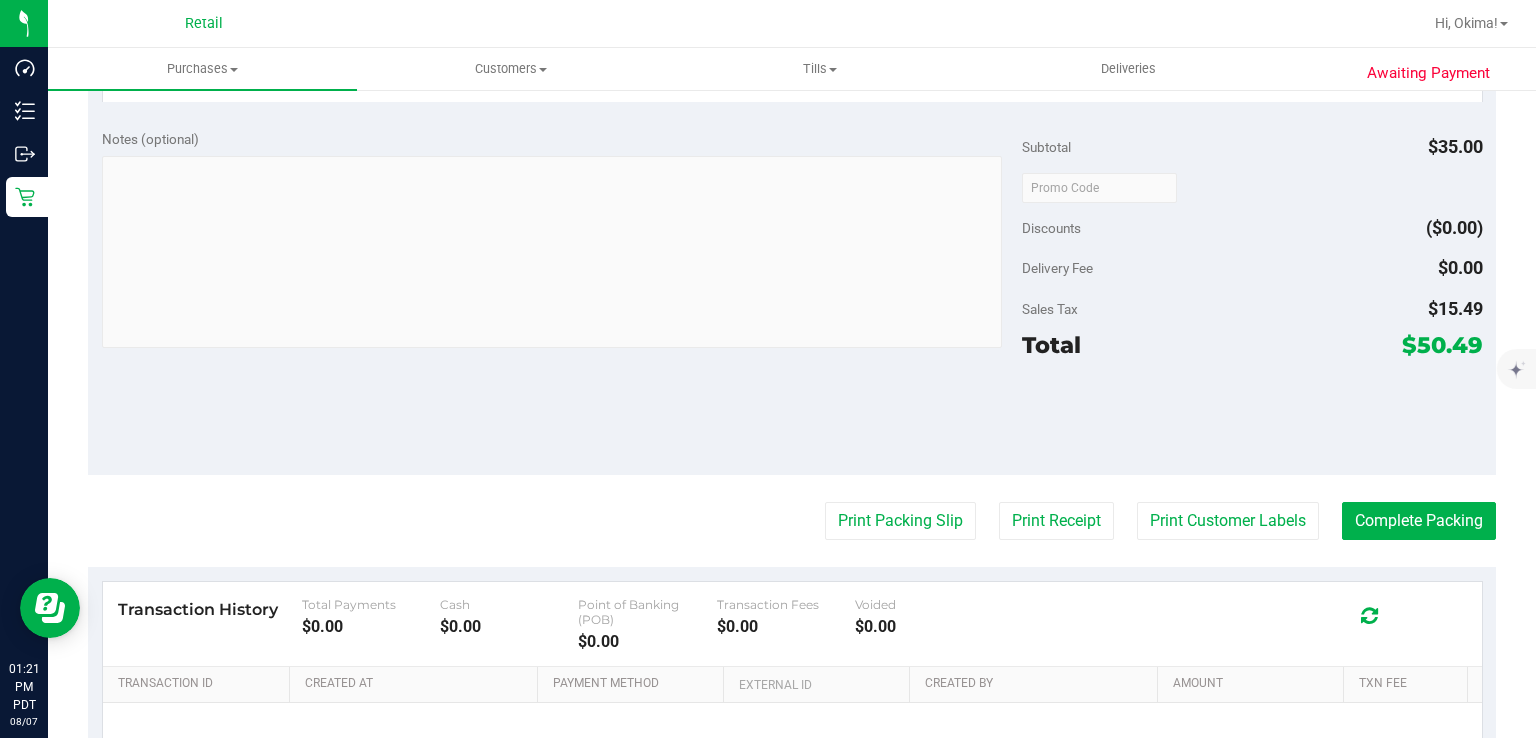 scroll, scrollTop: 825, scrollLeft: 0, axis: vertical 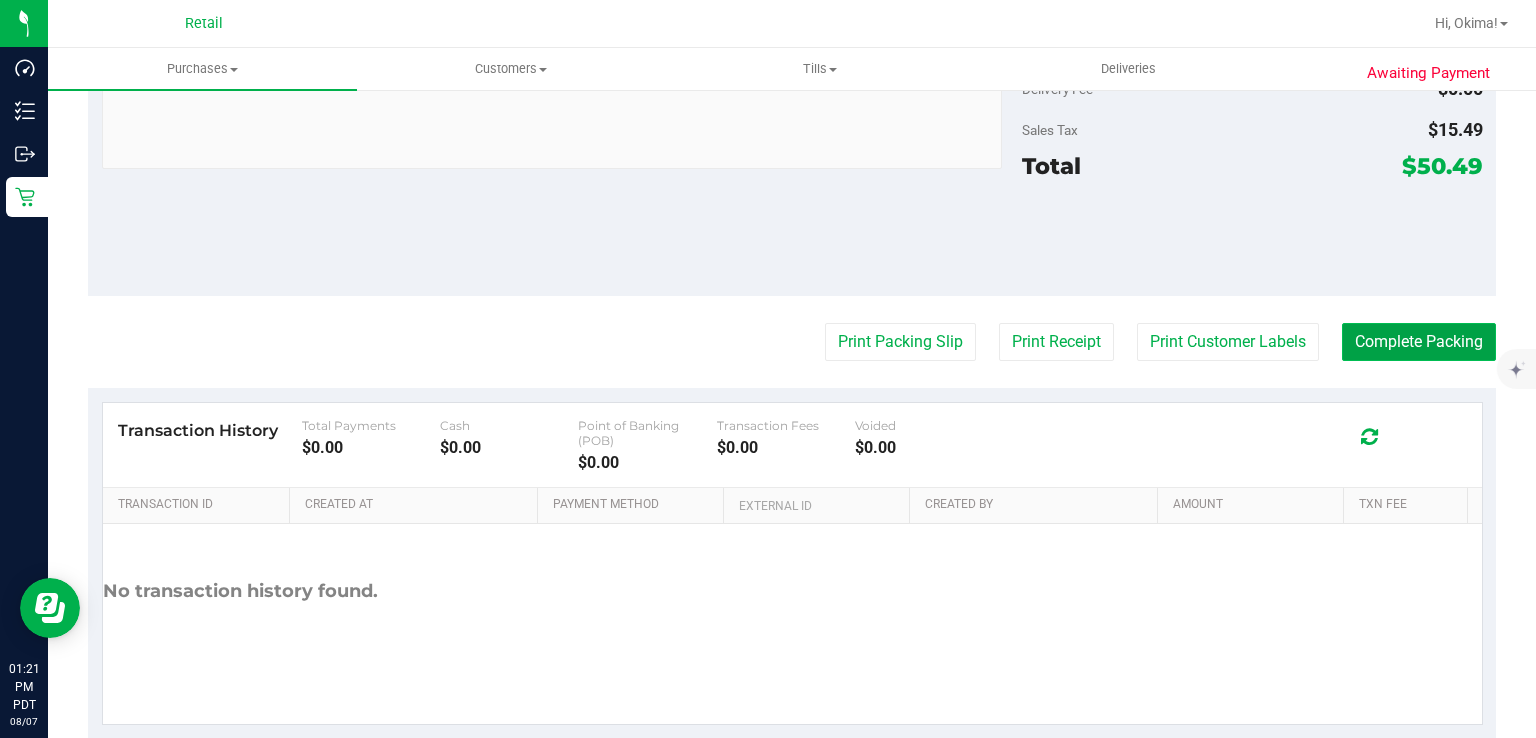 click on "Complete Packing" at bounding box center (1419, 342) 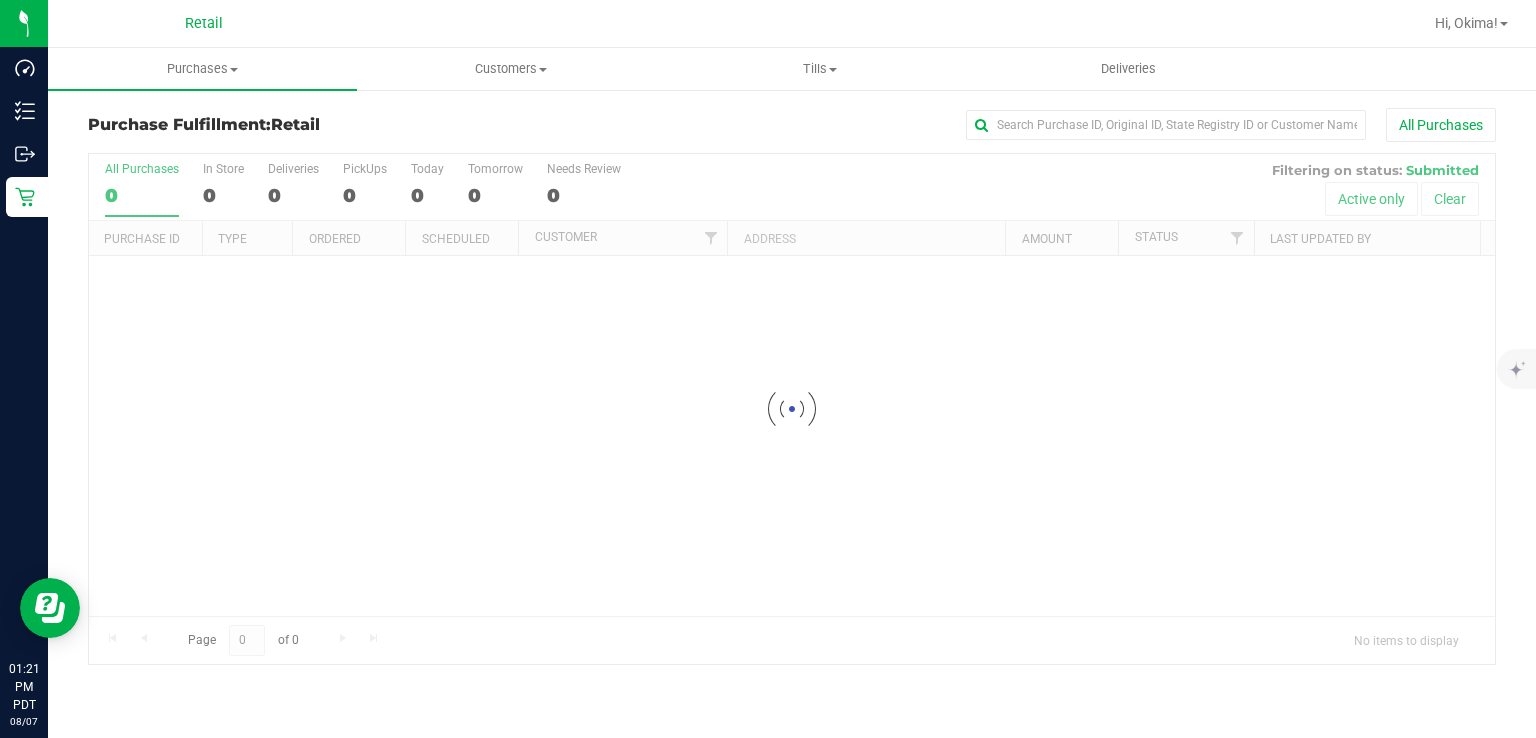 scroll, scrollTop: 0, scrollLeft: 0, axis: both 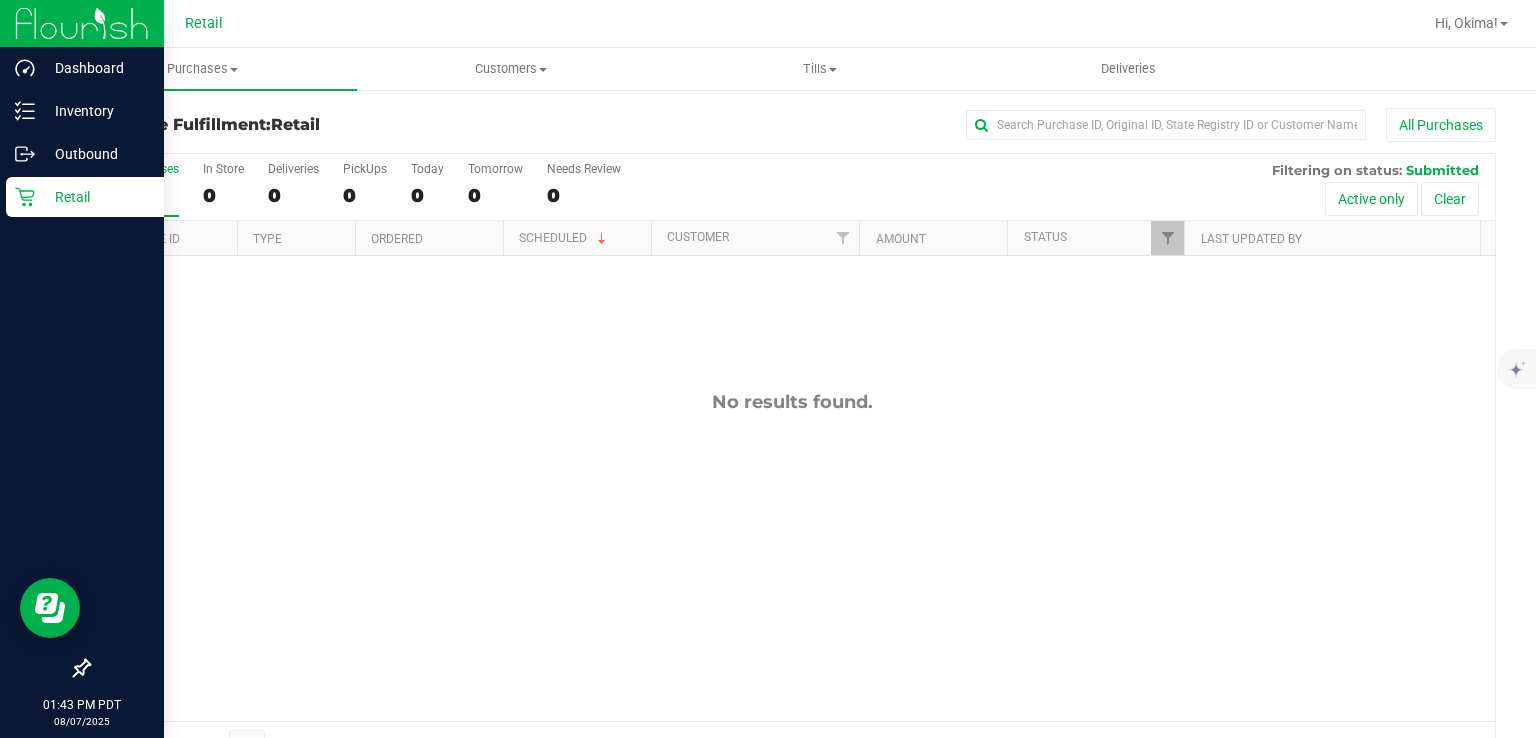 click on "Retail" at bounding box center (85, 197) 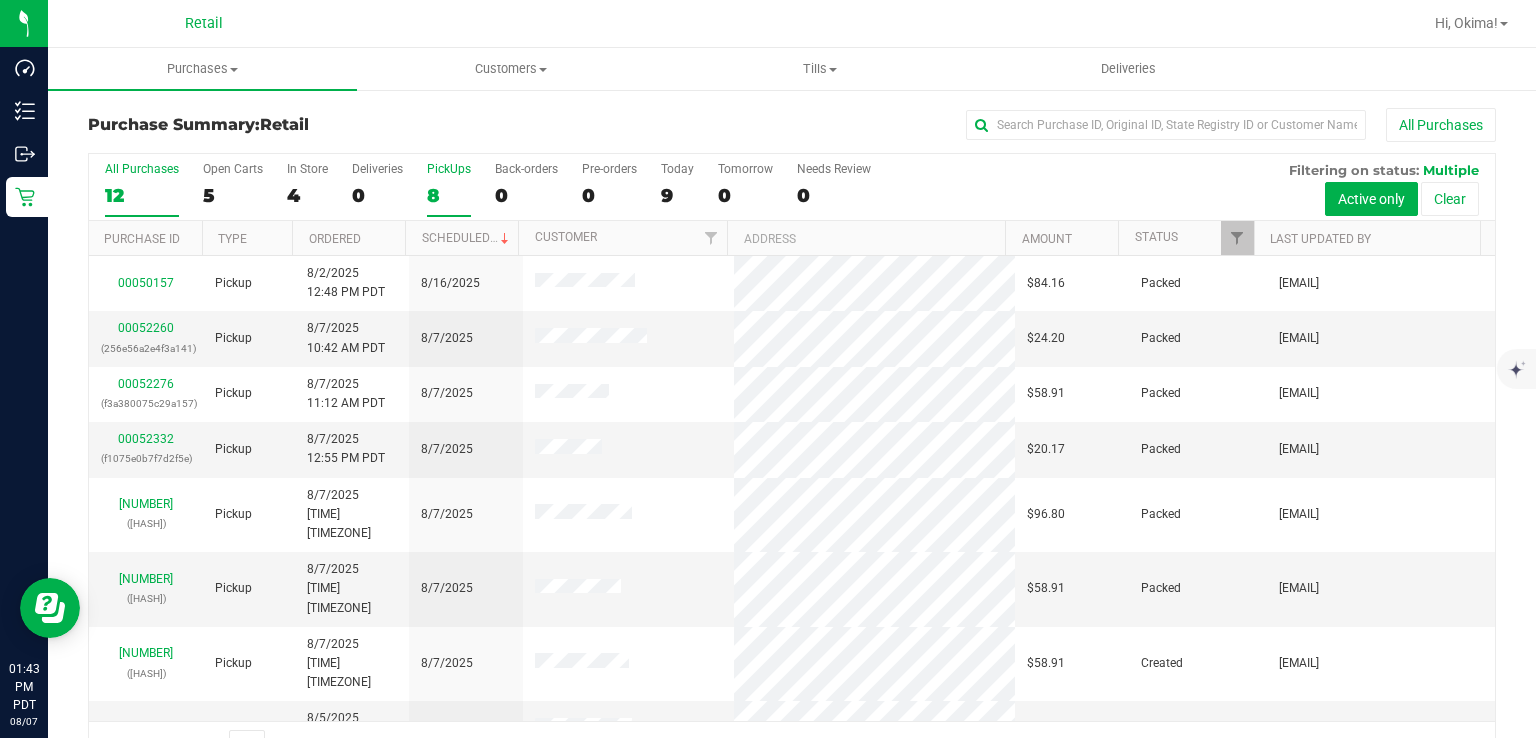 click on "8" at bounding box center (449, 195) 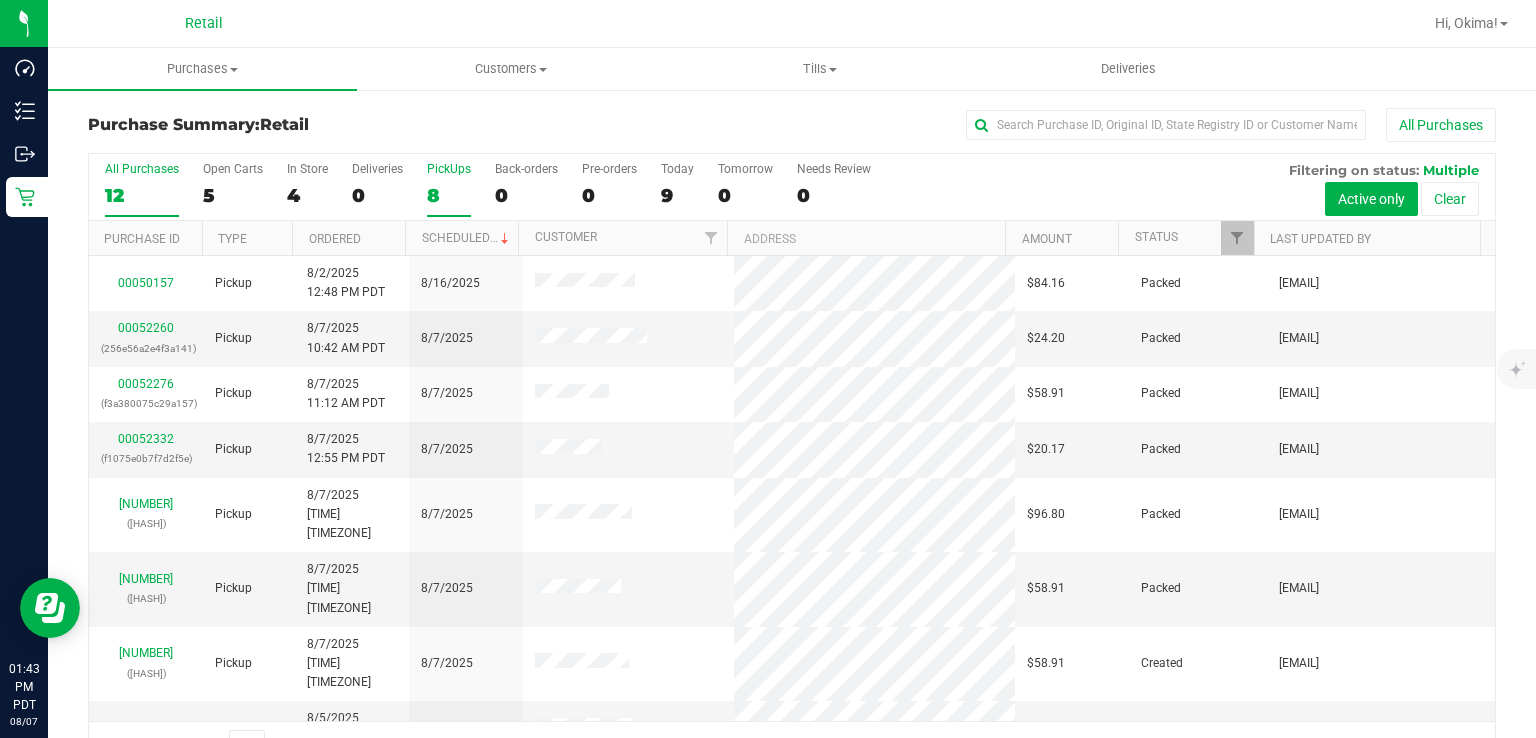 click on "PickUps
8" at bounding box center (0, 0) 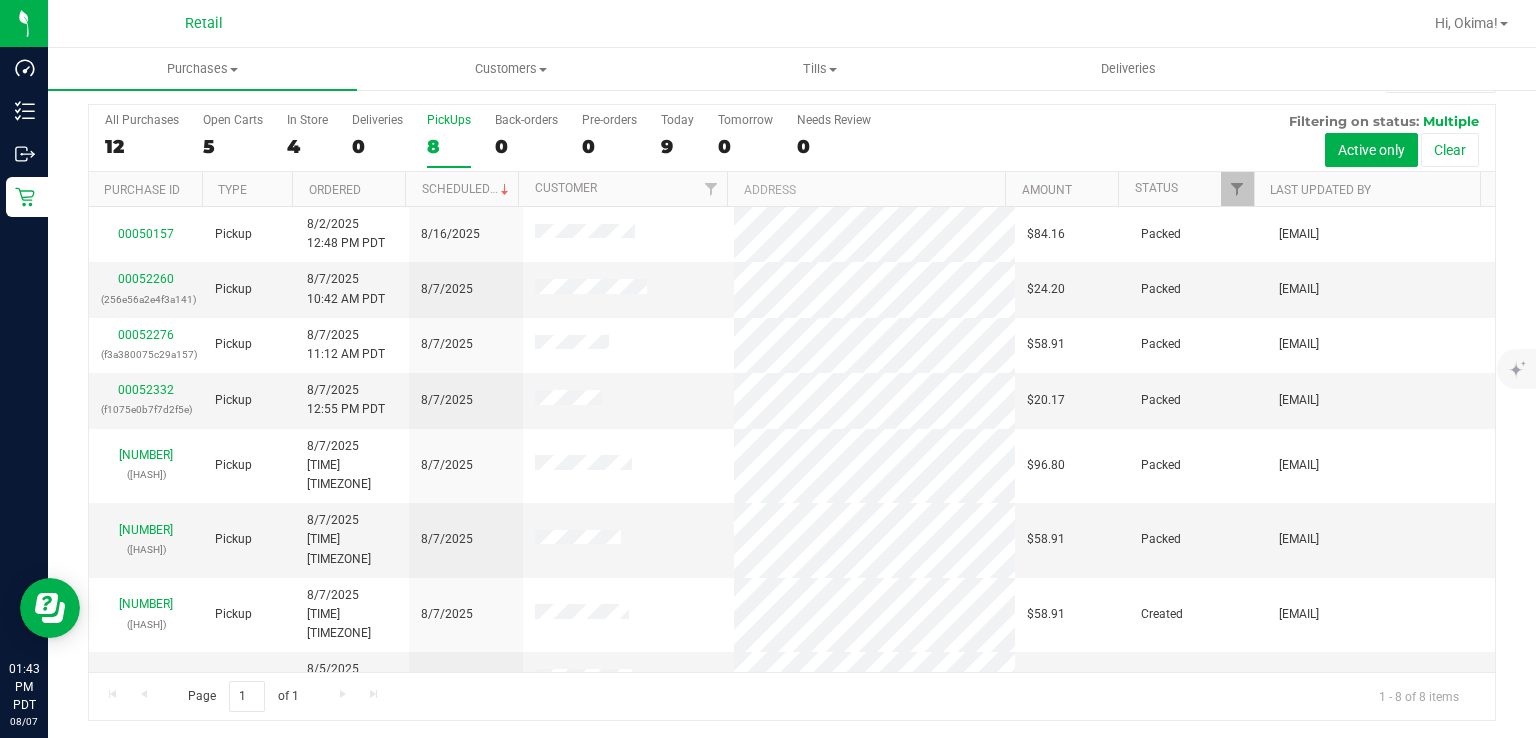 scroll, scrollTop: 0, scrollLeft: 0, axis: both 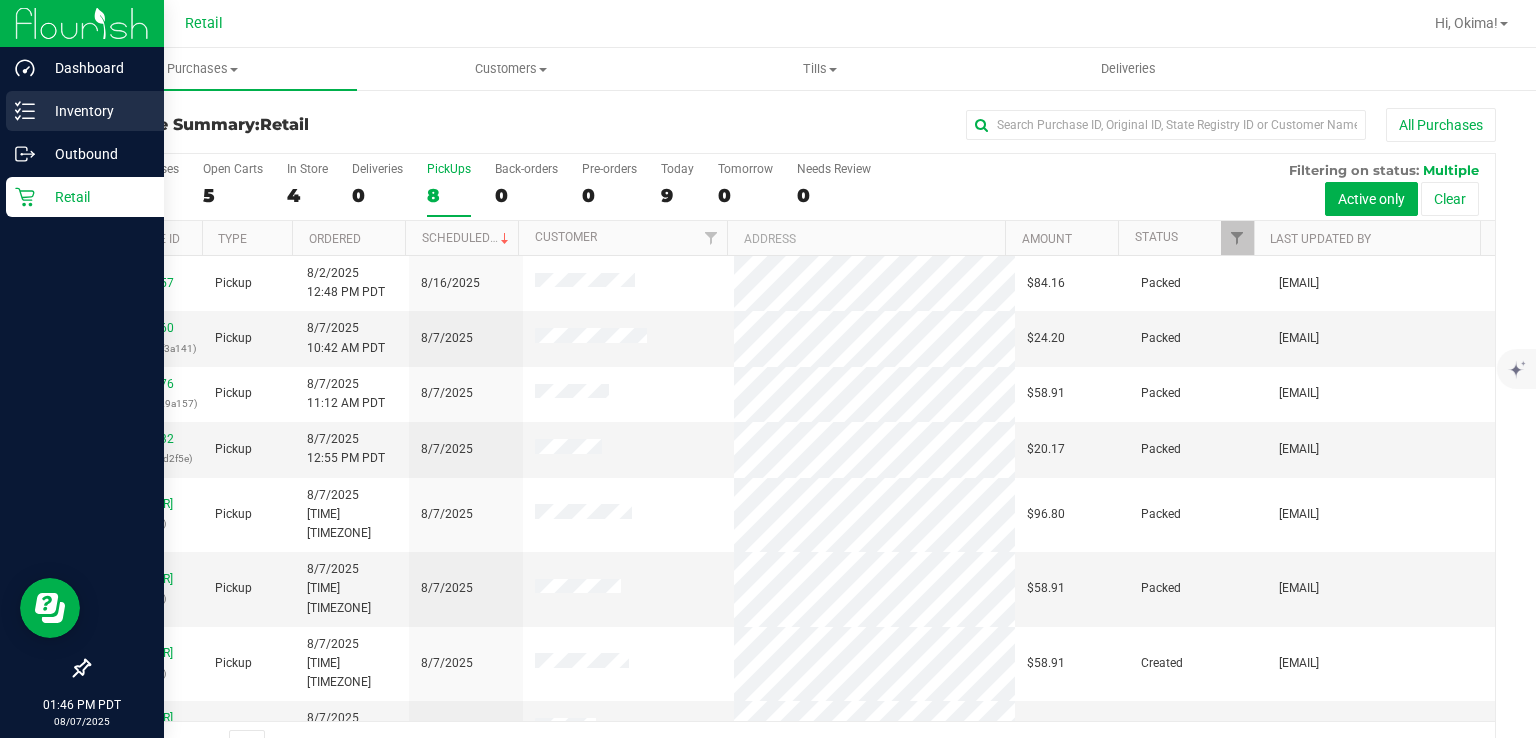 click 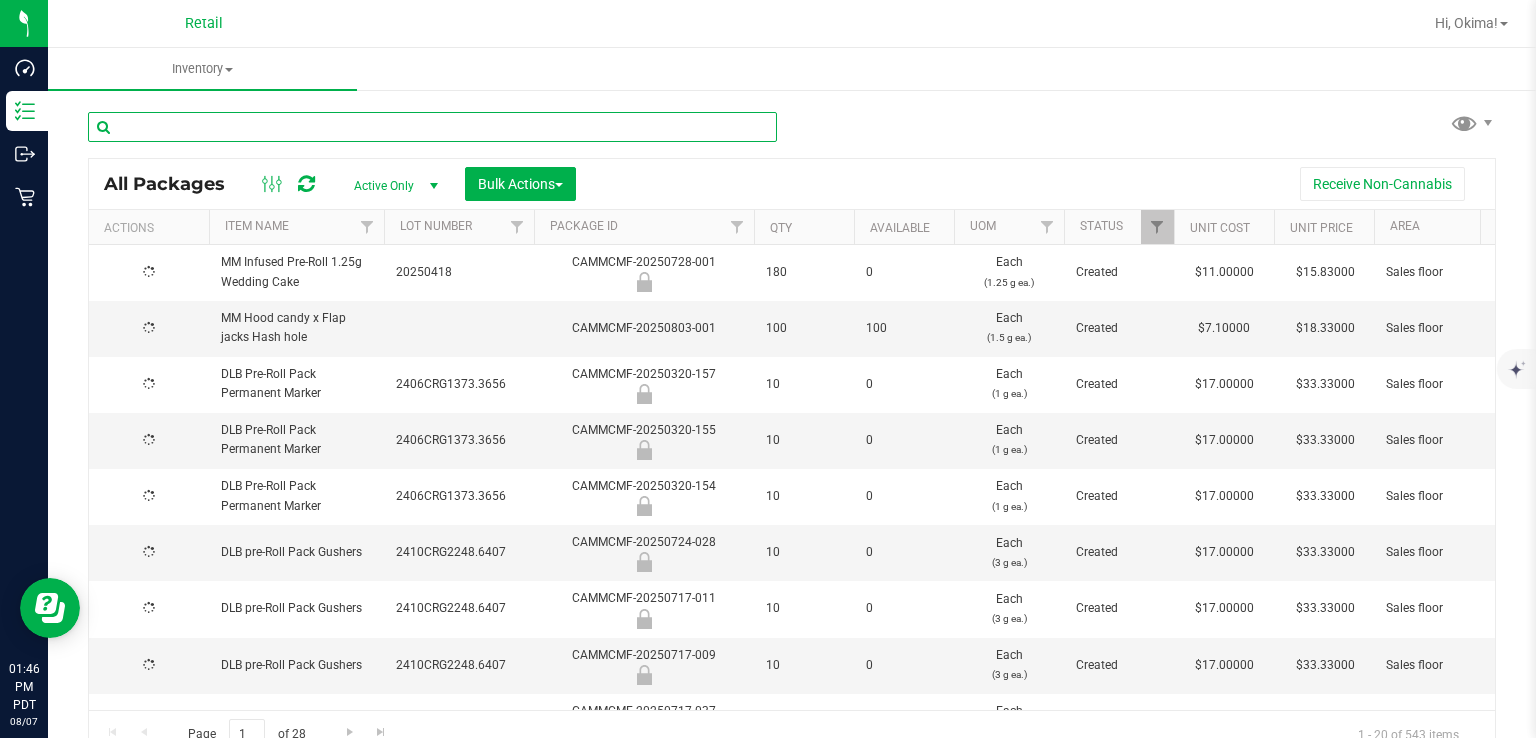 click at bounding box center (432, 127) 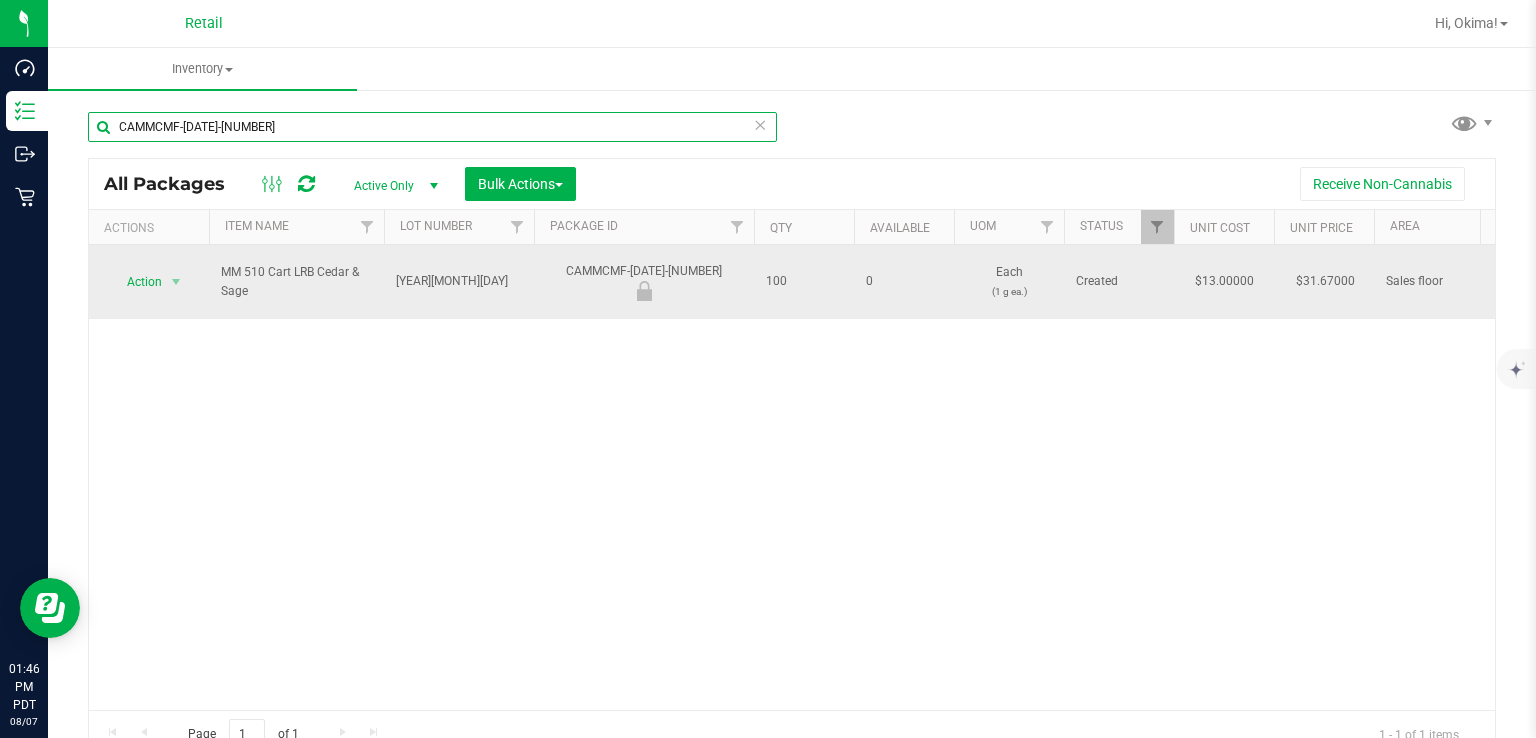 type on "CAMMCMF-[DATE]-[NUMBER]" 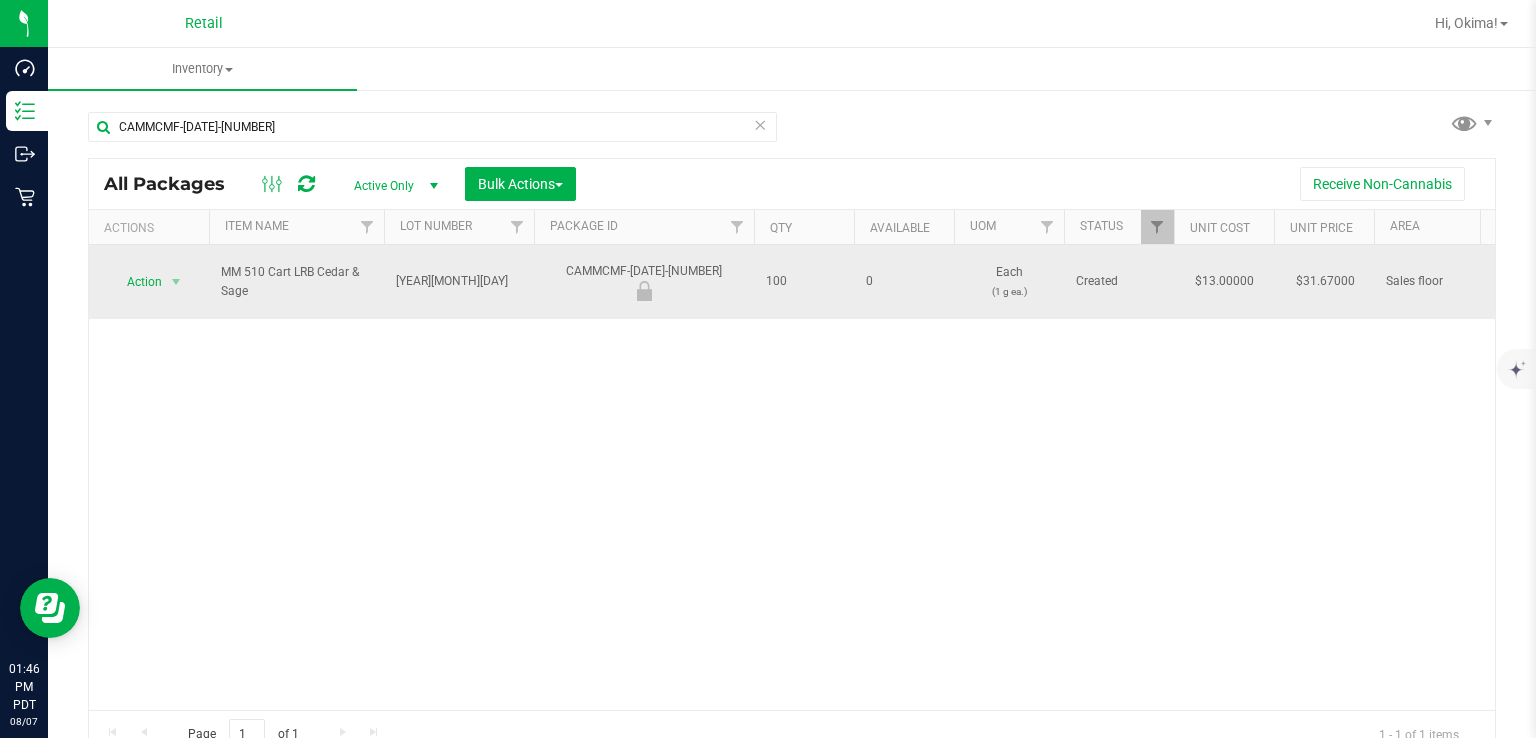 click on "Action" at bounding box center (136, 282) 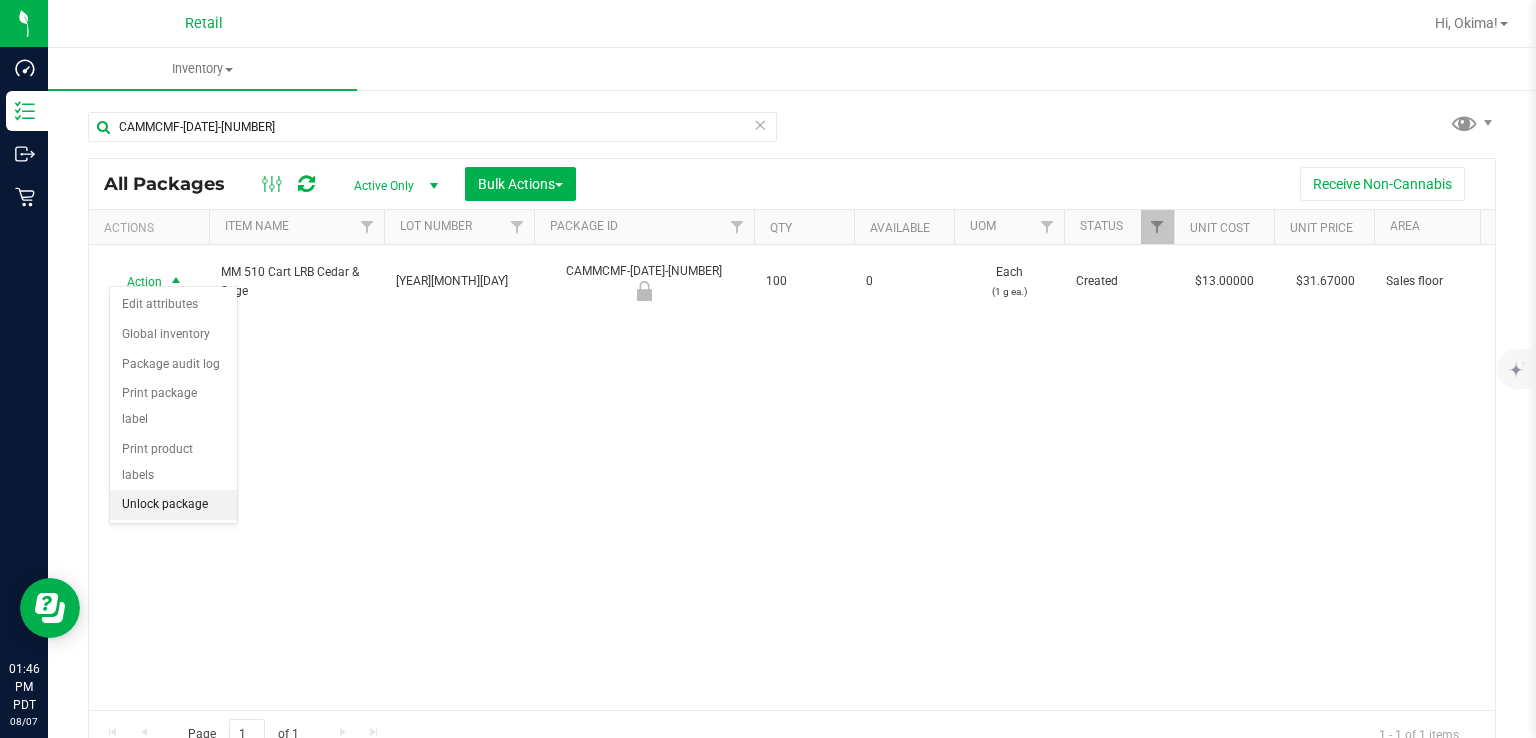 click on "Unlock package" at bounding box center (173, 505) 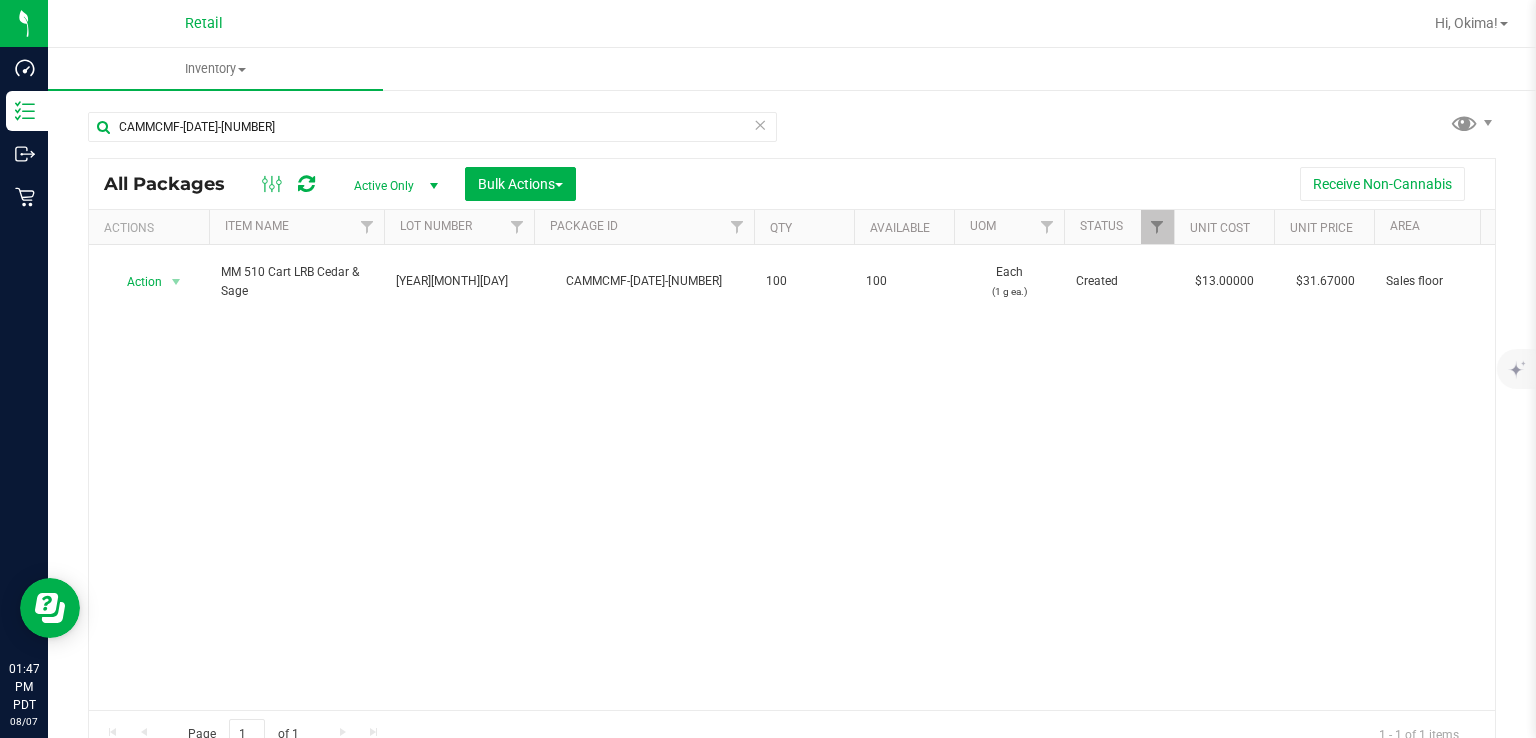 click at bounding box center [760, 124] 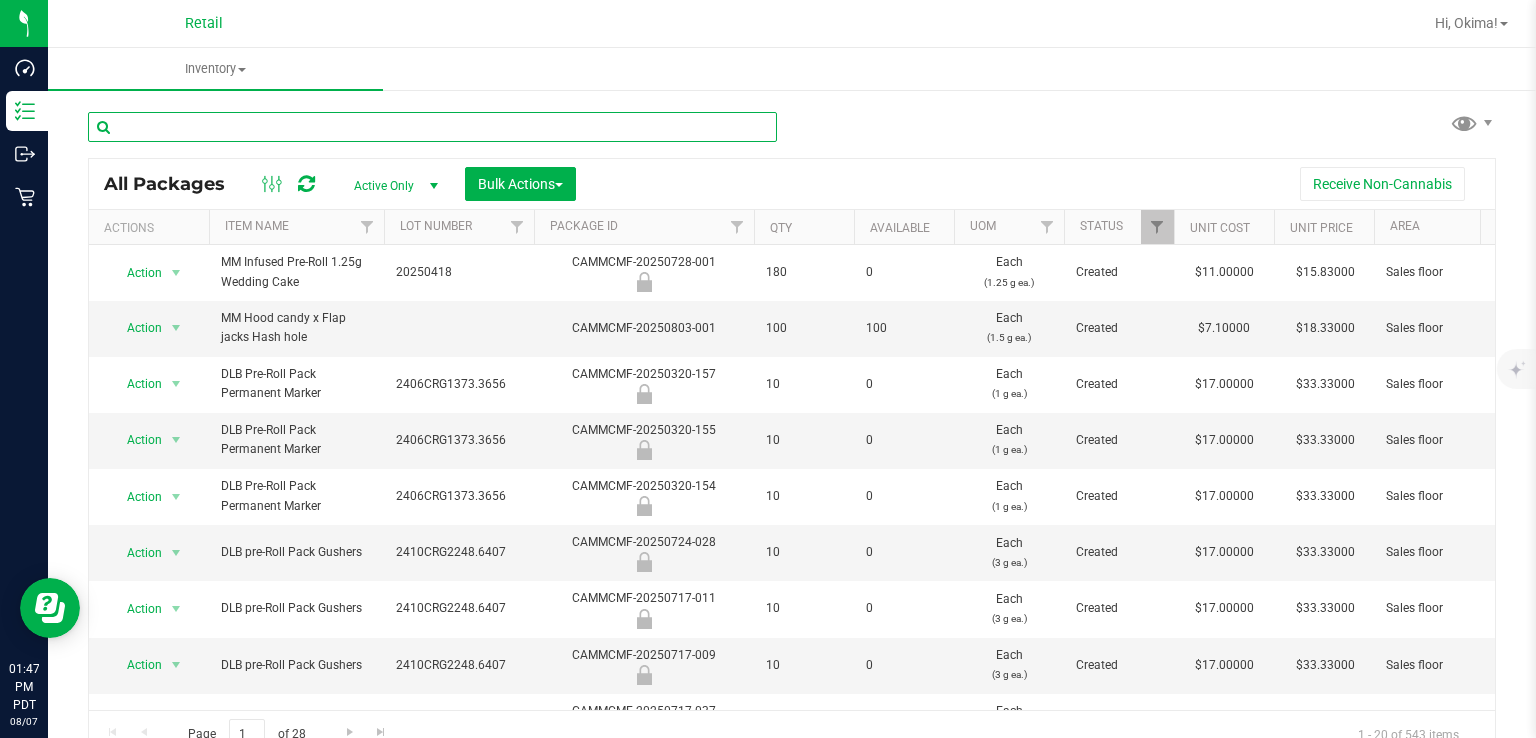 click at bounding box center (432, 127) 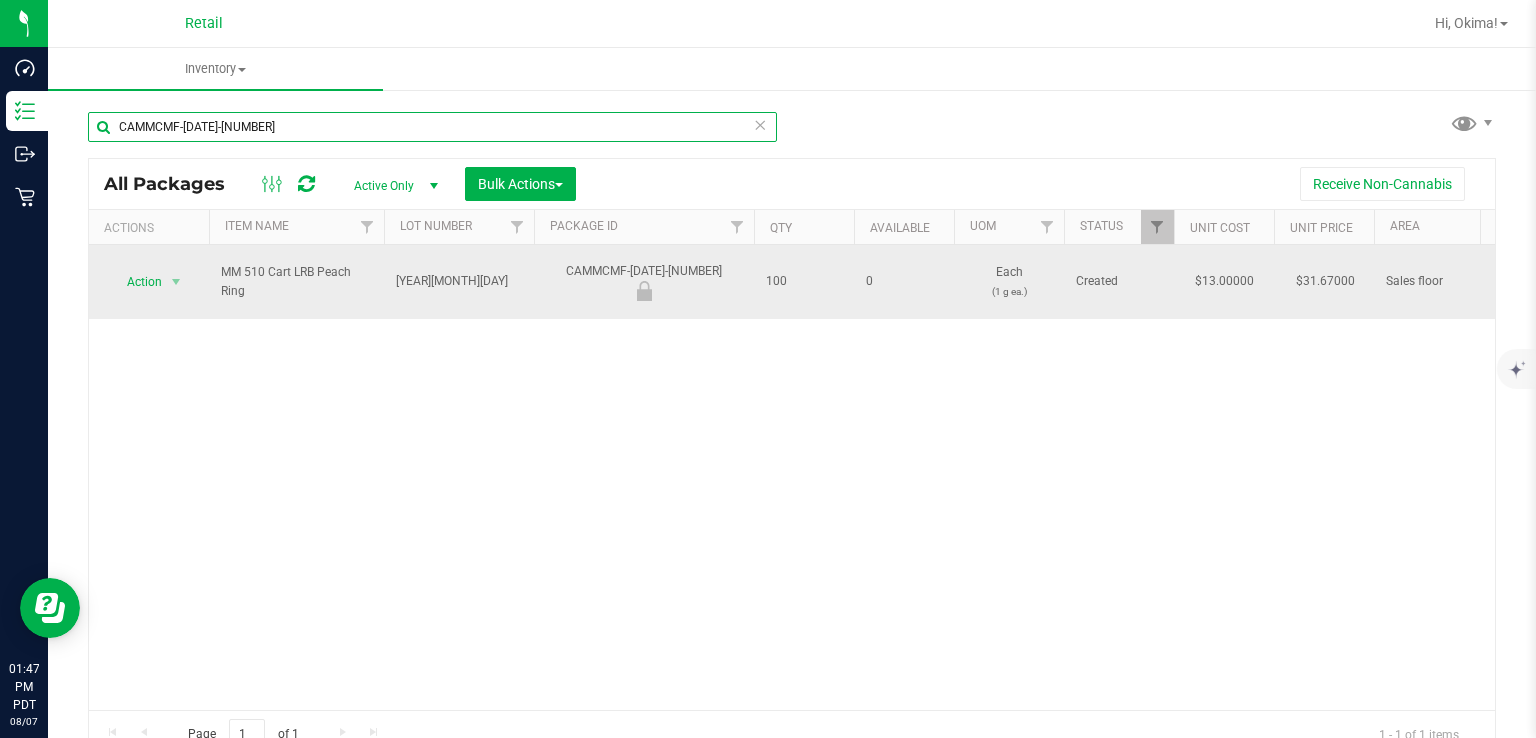 type on "CAMMCMF-[DATE]-[NUMBER]" 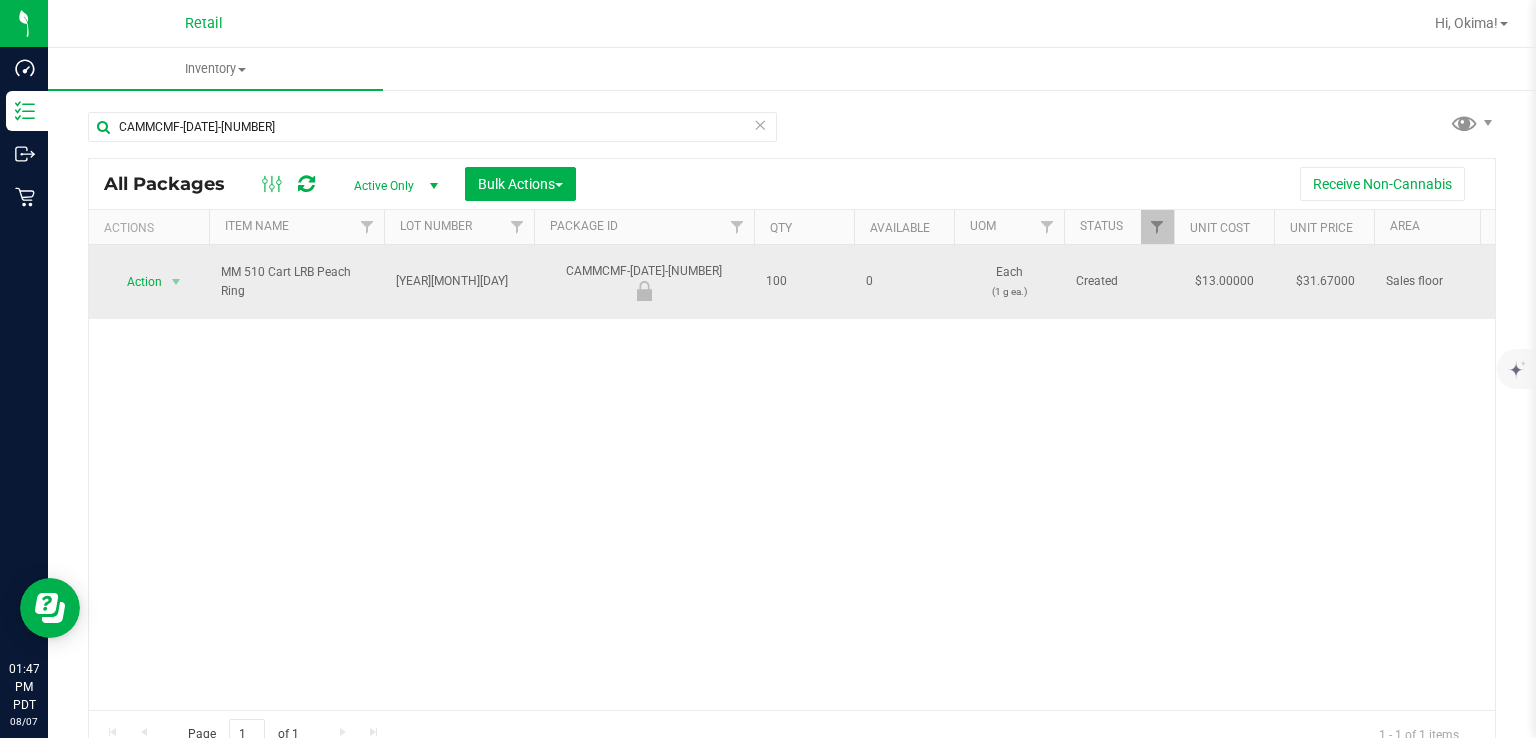 click on "Action" at bounding box center (136, 282) 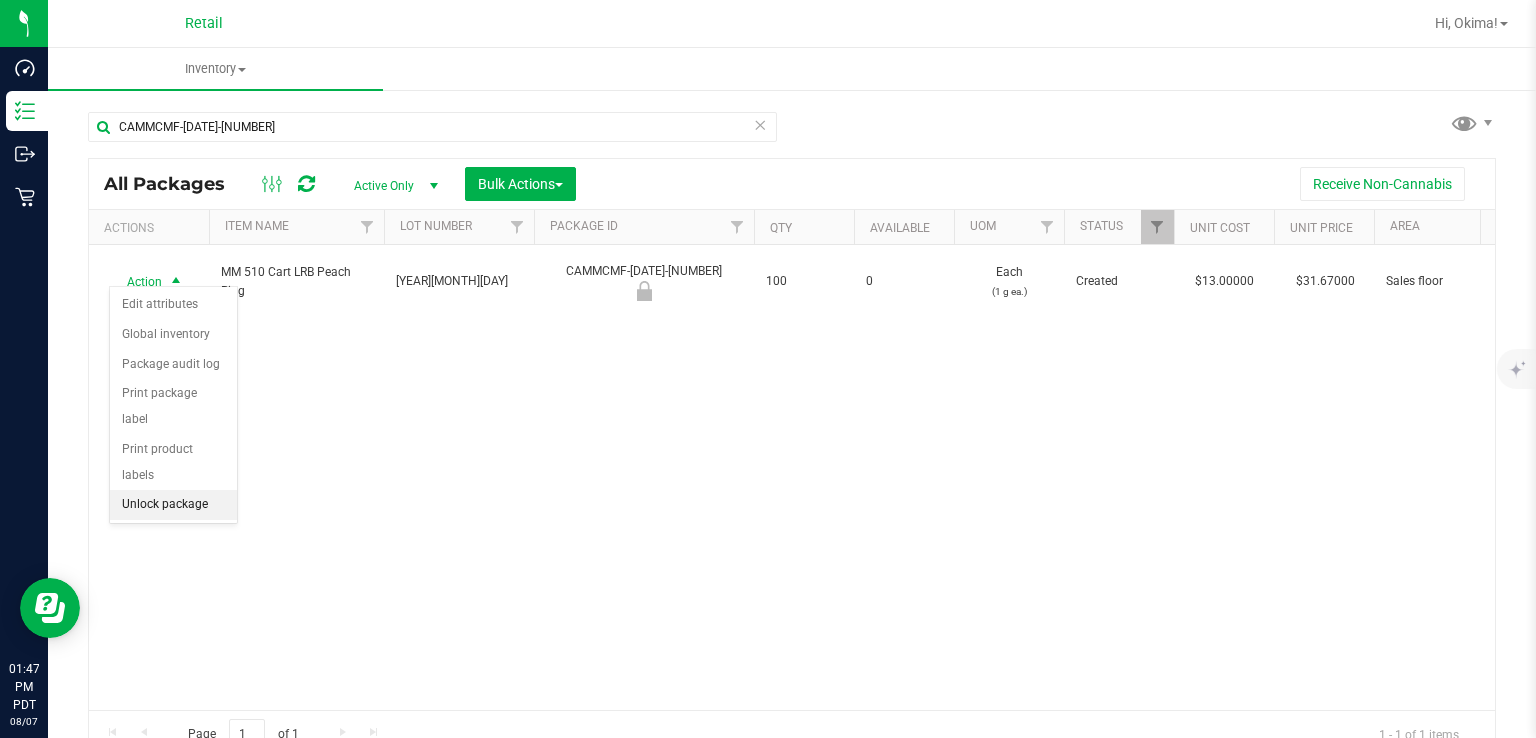 click on "Unlock package" at bounding box center (173, 505) 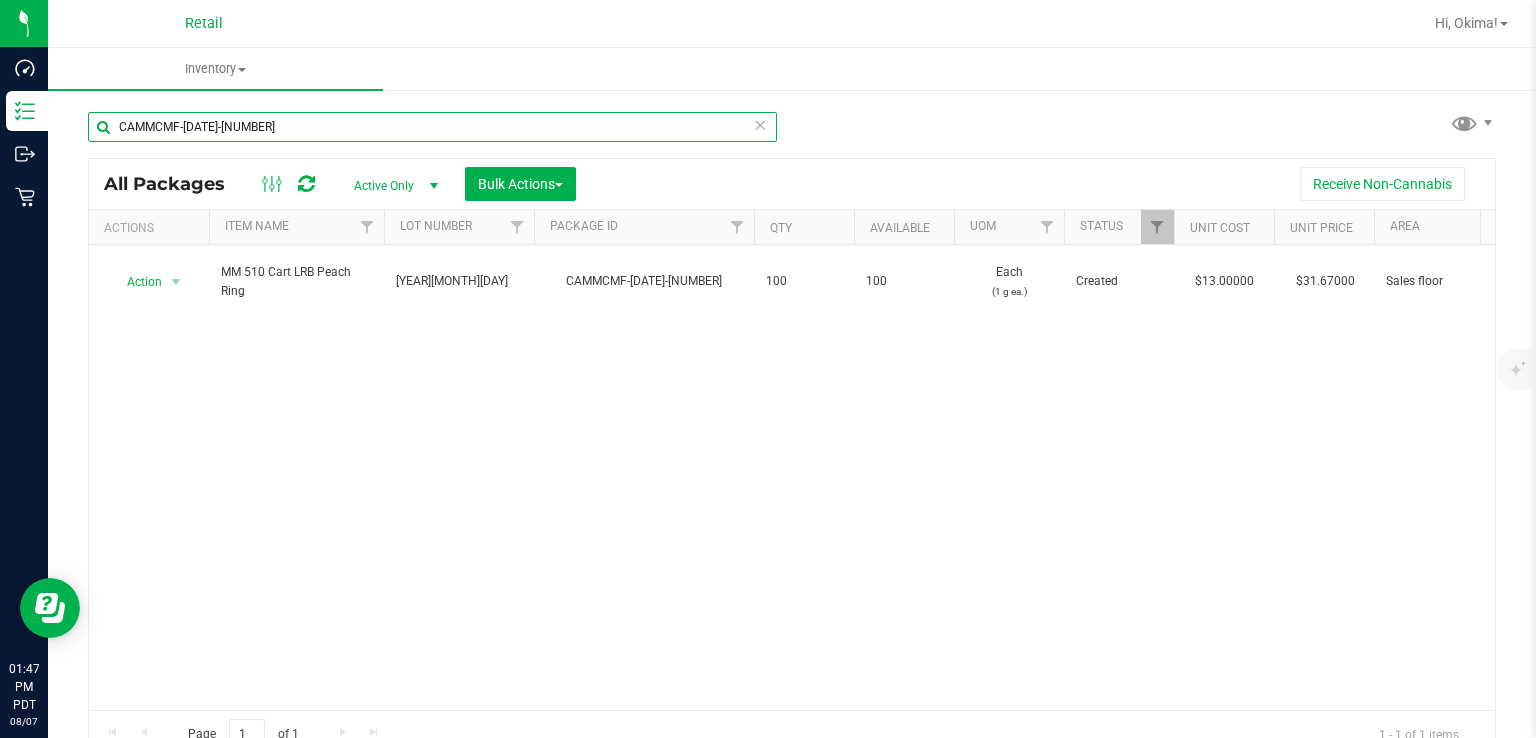 click on "CAMMCMF-[DATE]-[NUMBER]" at bounding box center (432, 127) 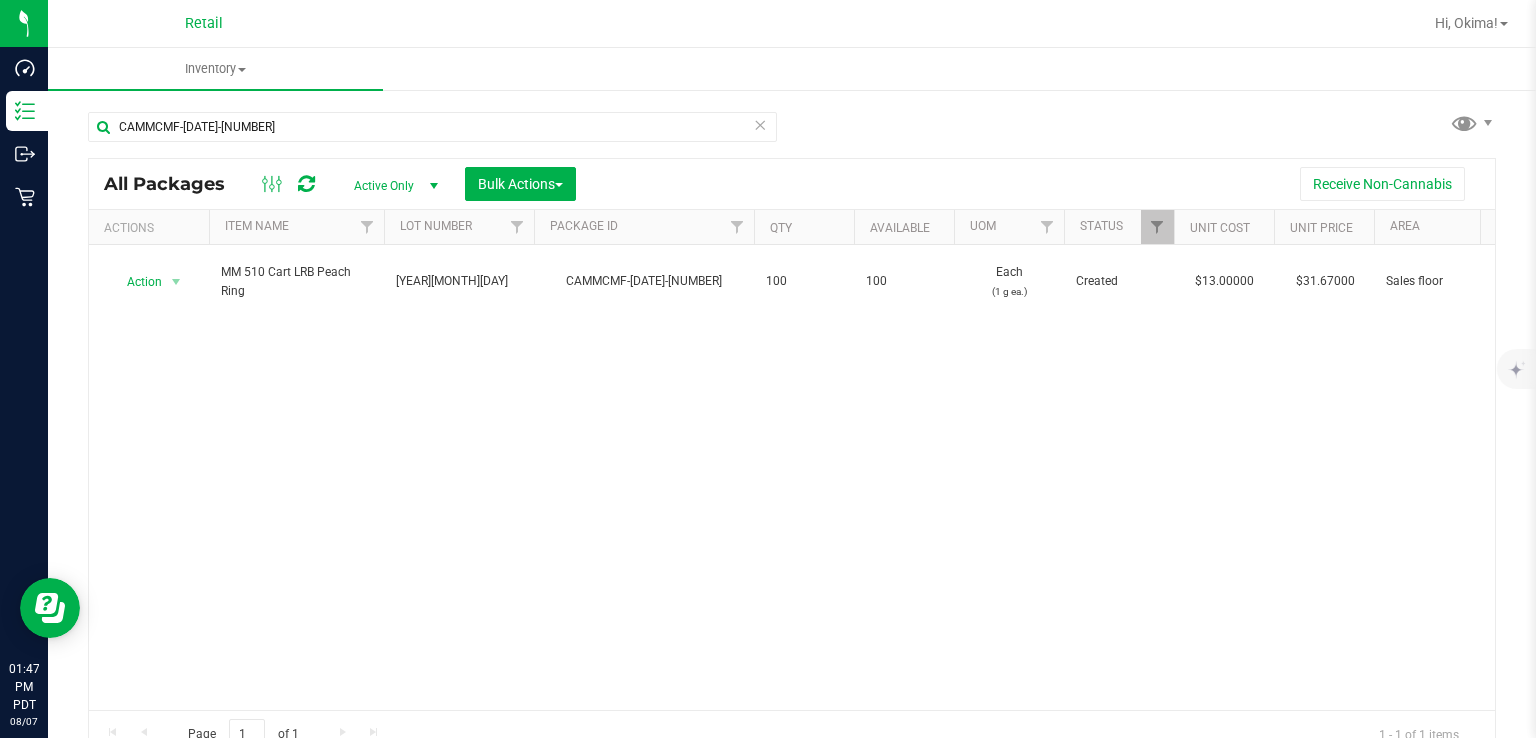 click at bounding box center [760, 124] 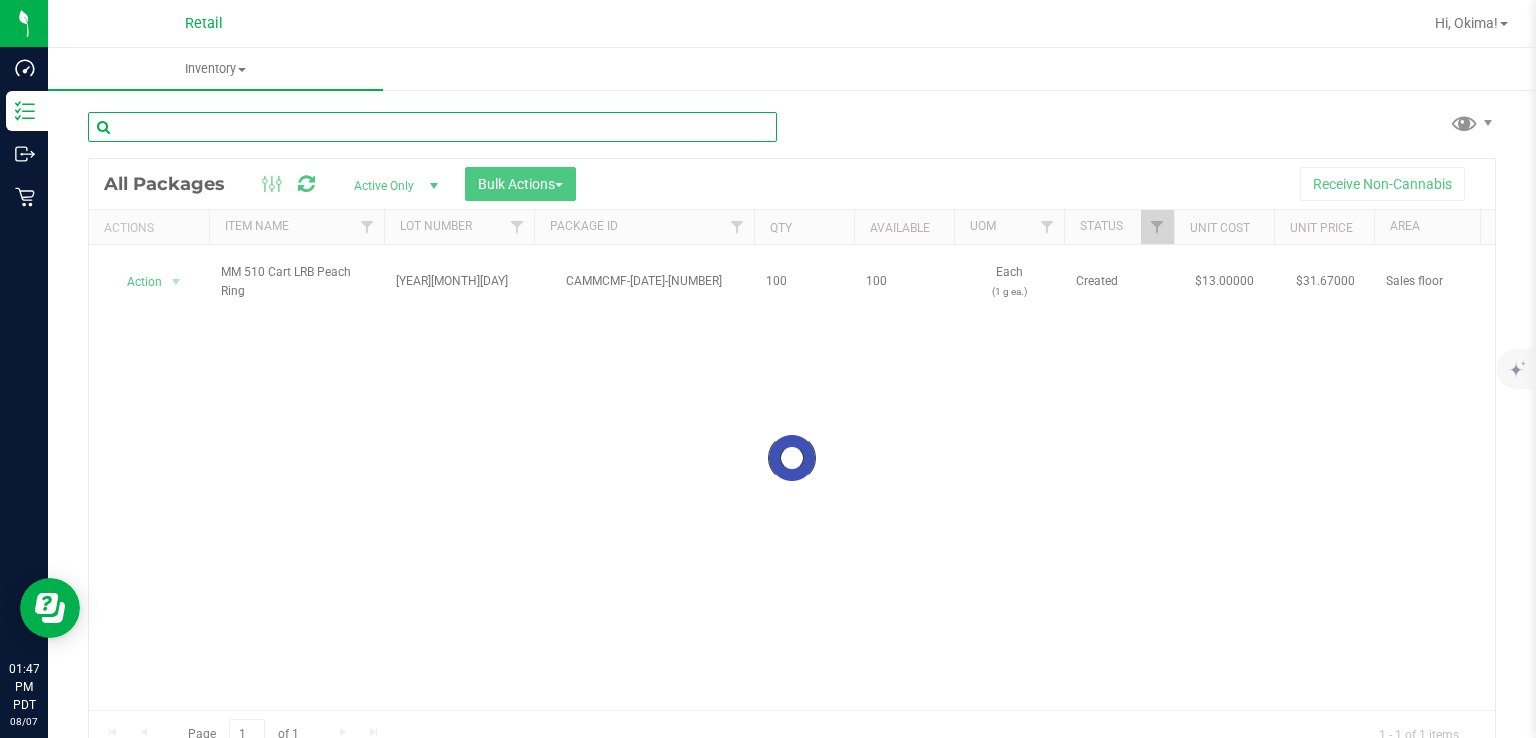 click at bounding box center (432, 127) 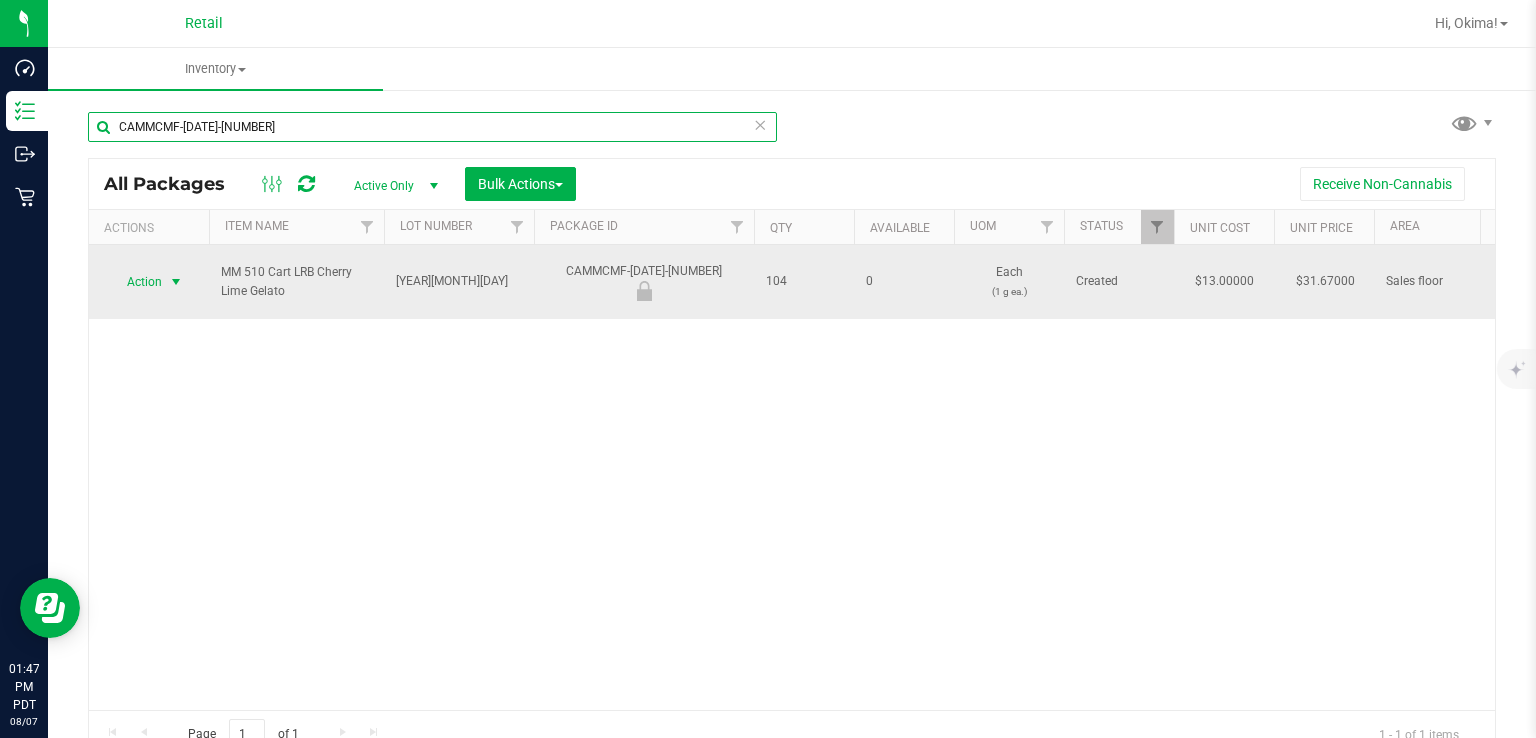 type on "CAMMCMF-[DATE]-[NUMBER]" 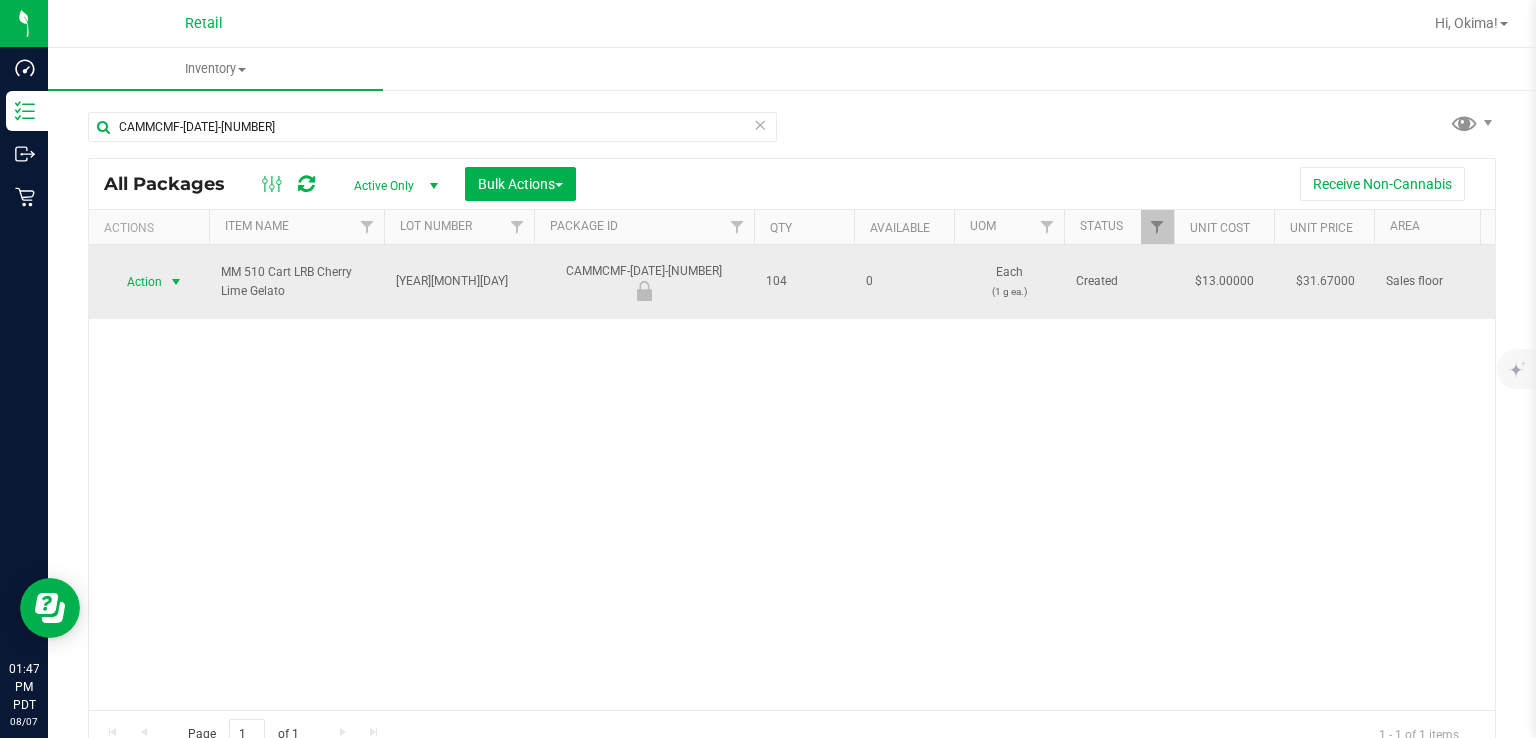 click at bounding box center (176, 282) 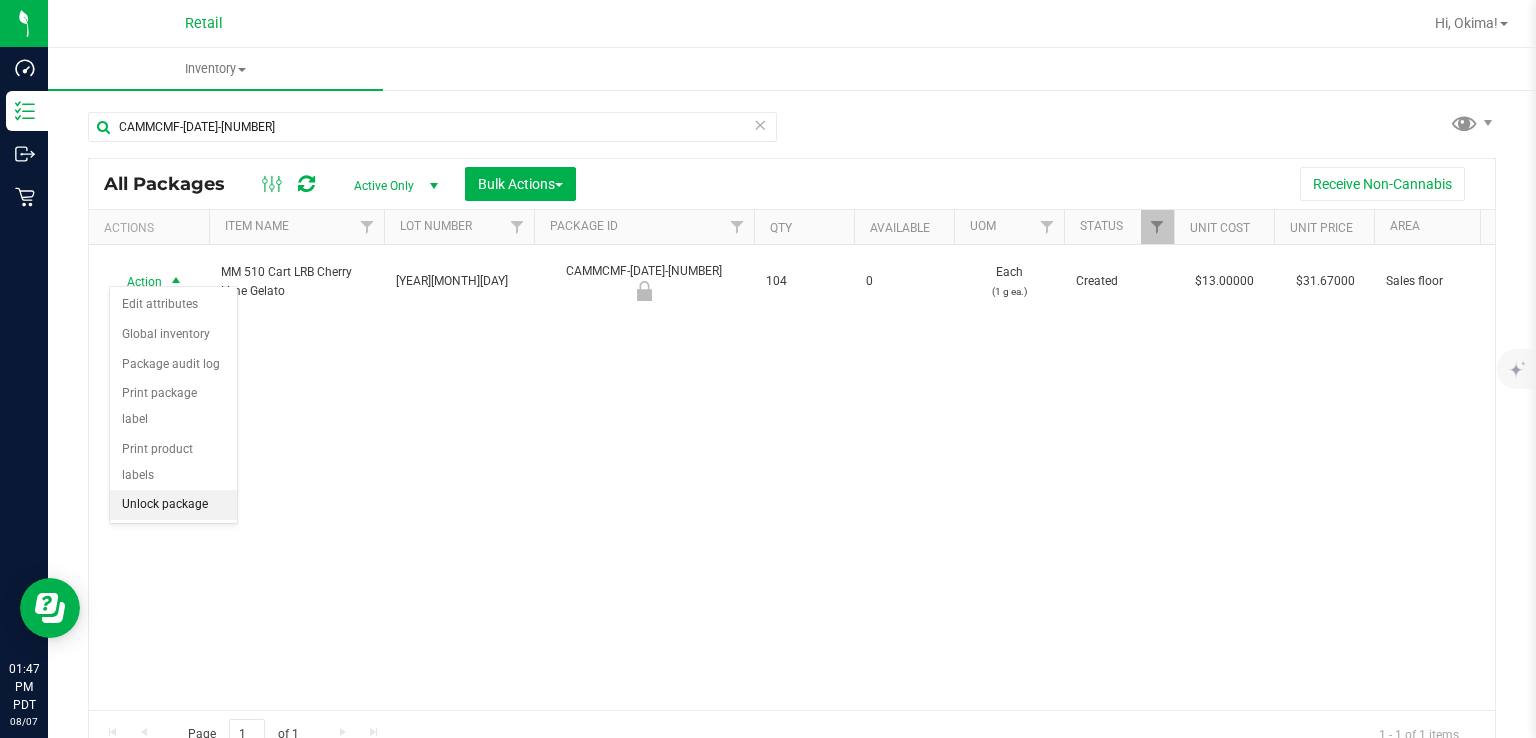 click on "Unlock package" at bounding box center [173, 505] 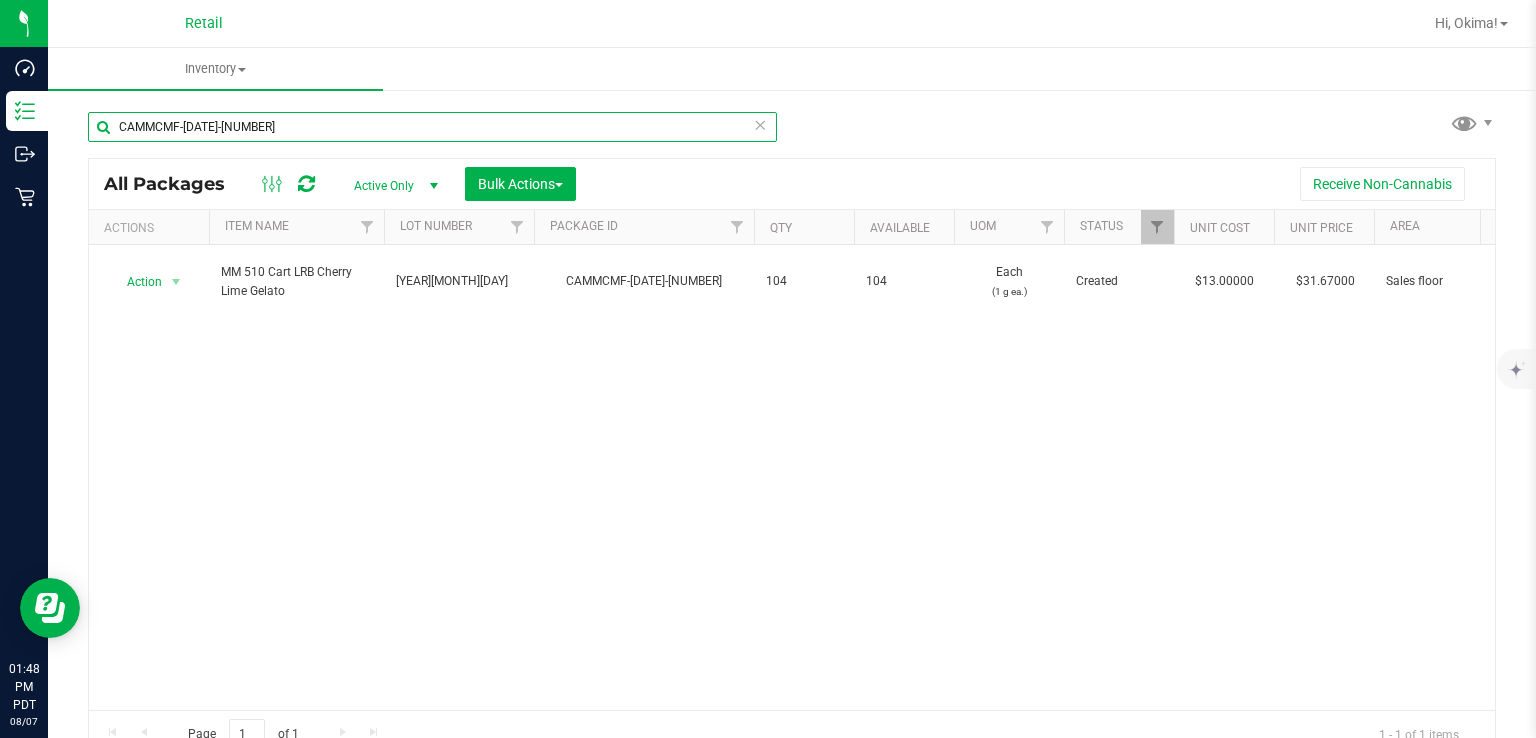 click on "CAMMCMF-[DATE]-[NUMBER]" at bounding box center (432, 127) 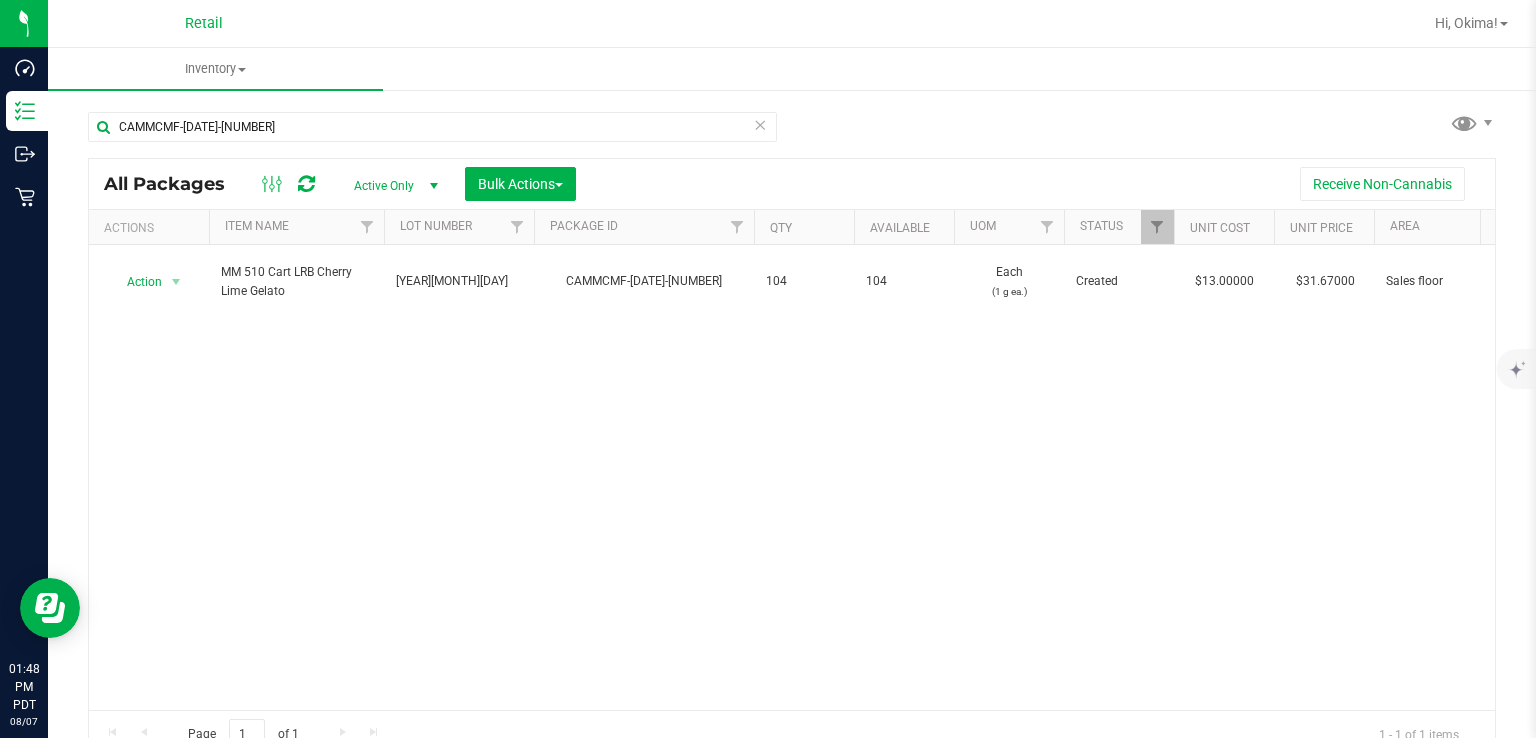 click at bounding box center [760, 124] 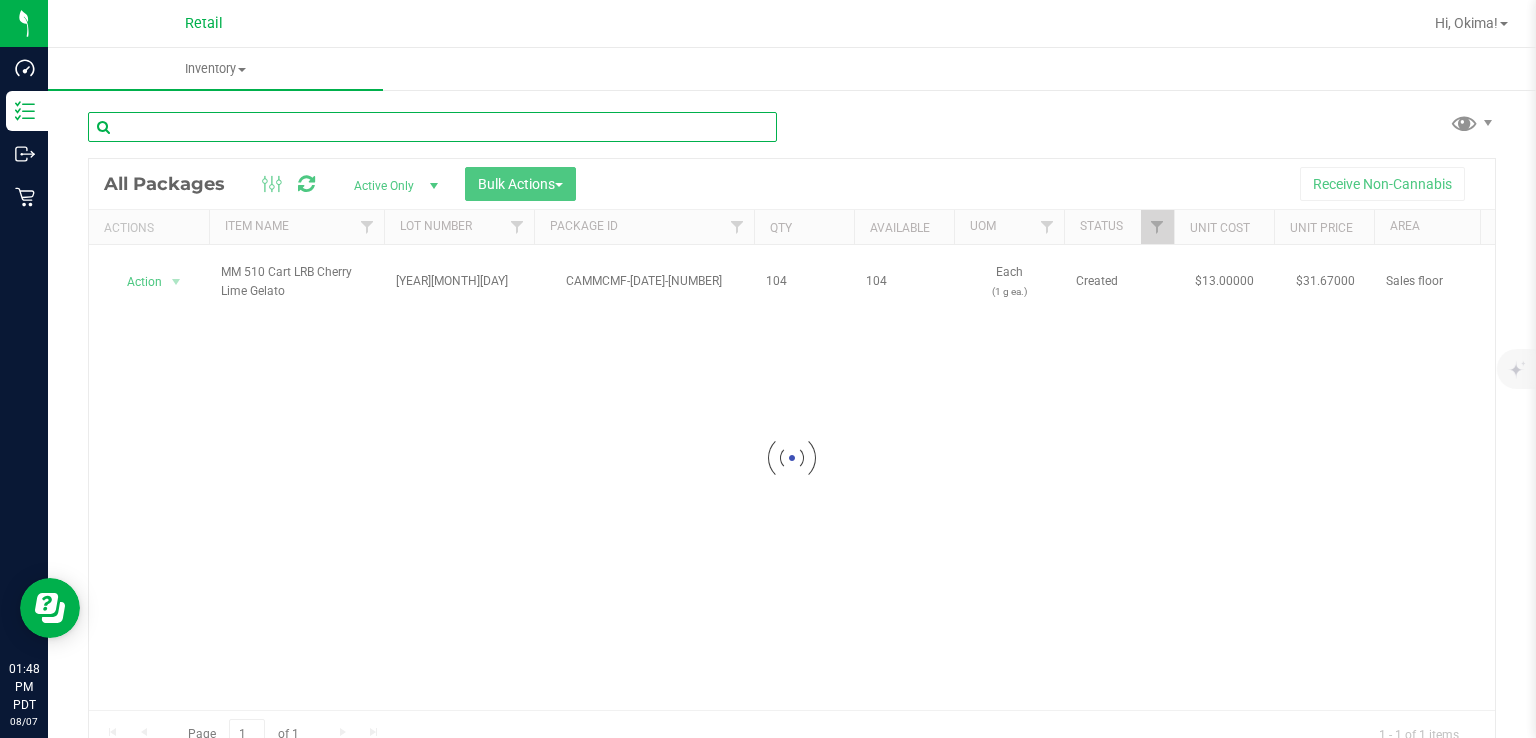 click at bounding box center (432, 127) 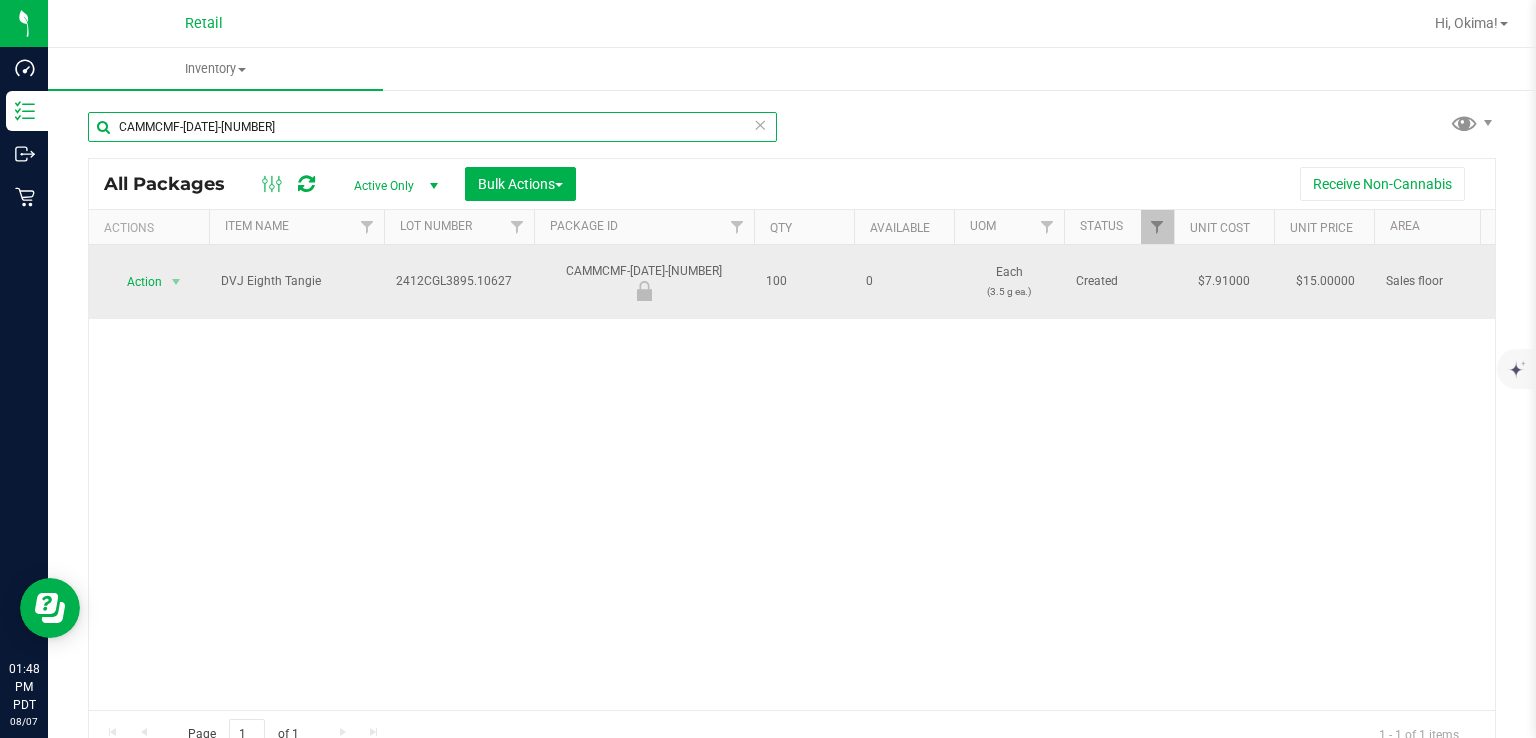 type on "CAMMCMF-[DATE]-[NUMBER]" 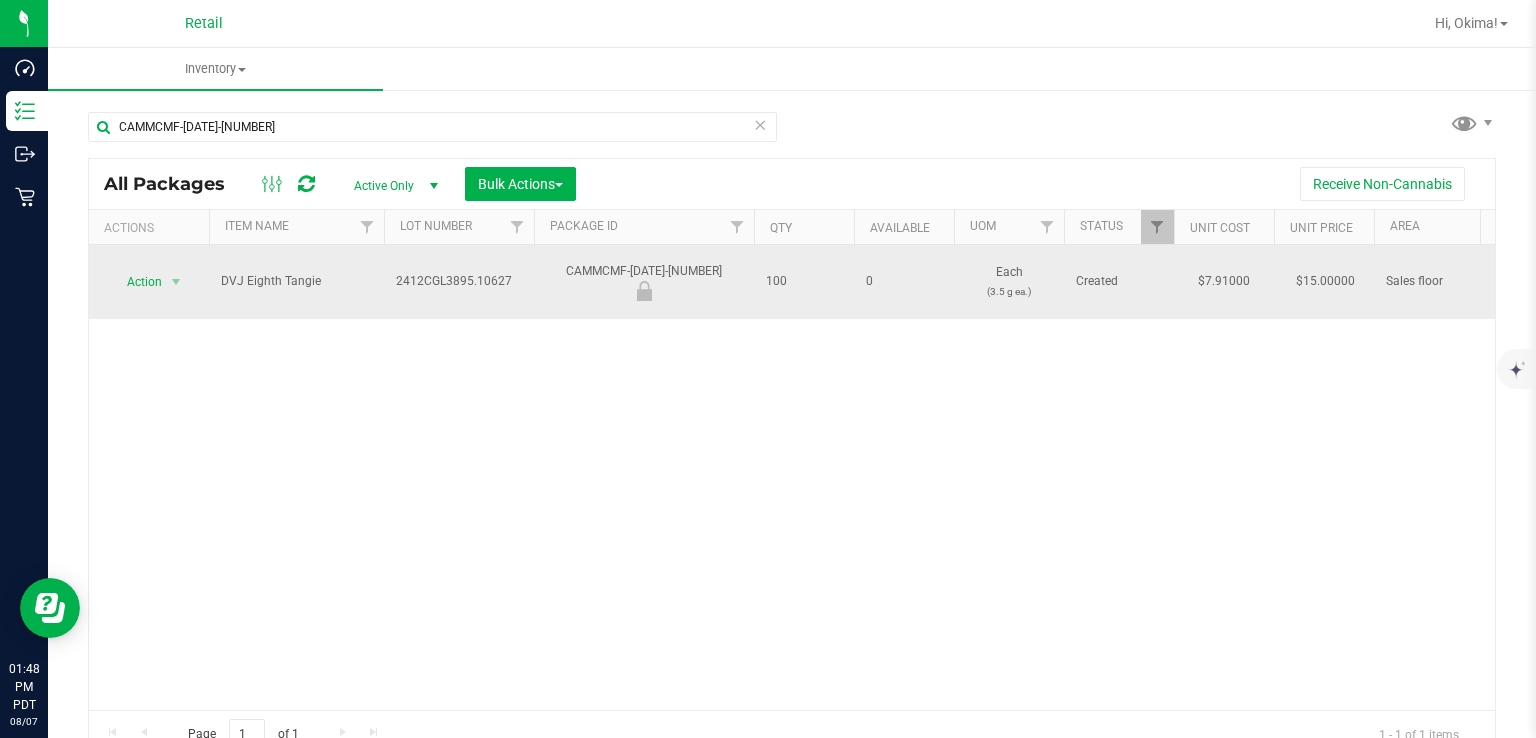 click on "Action Action Edit attributes Global inventory Package audit log Print package label Print product labels Unlock package" at bounding box center [149, 282] 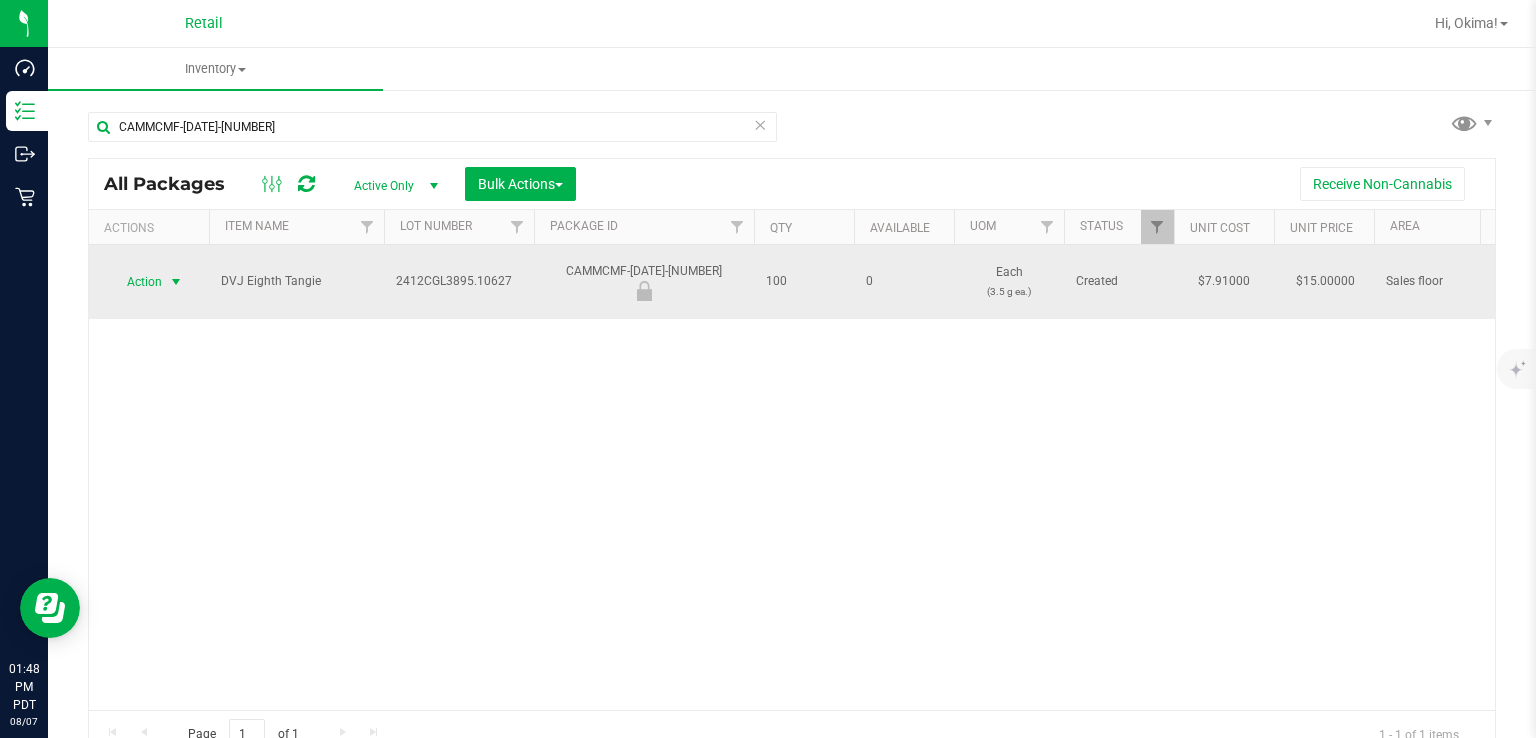 click at bounding box center (176, 282) 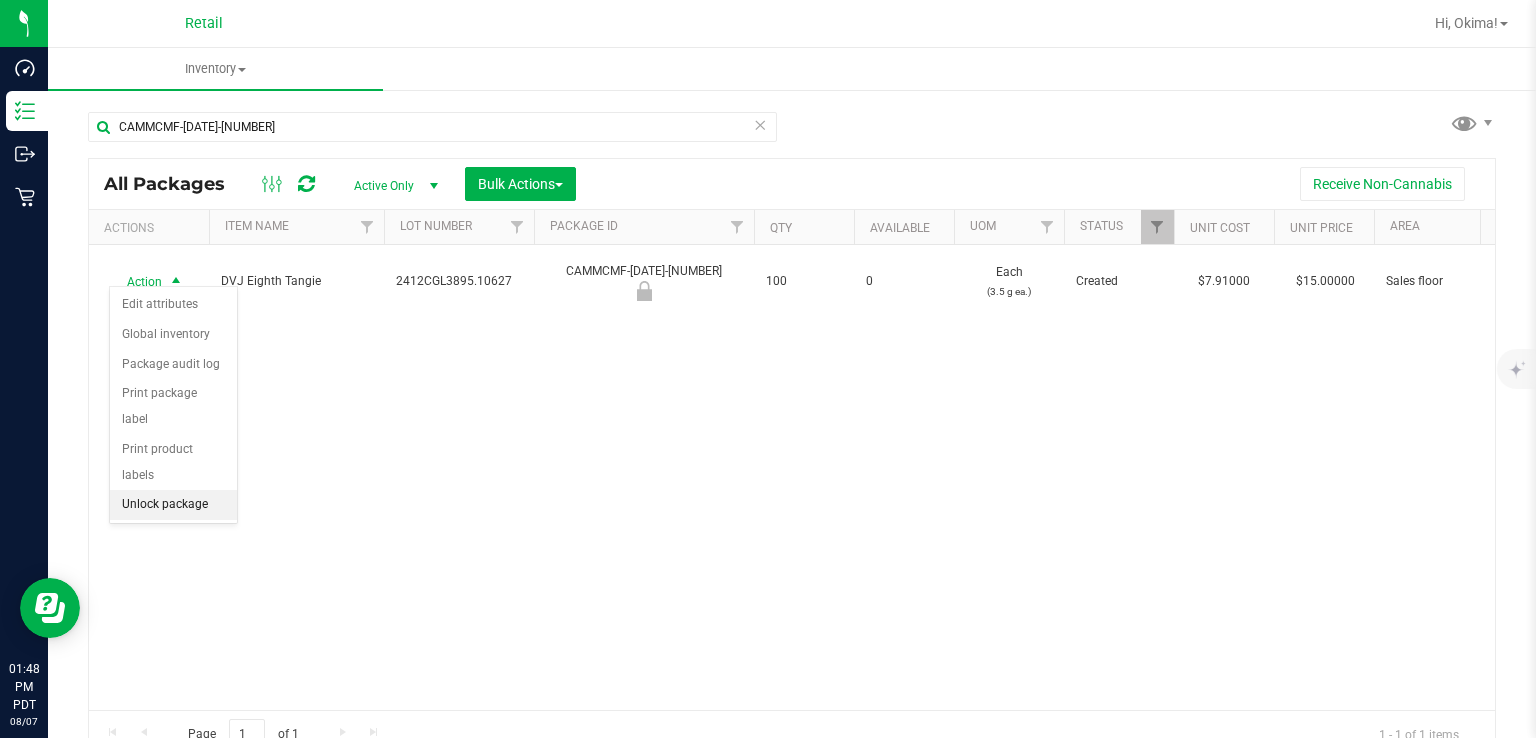 click on "Unlock package" at bounding box center [173, 505] 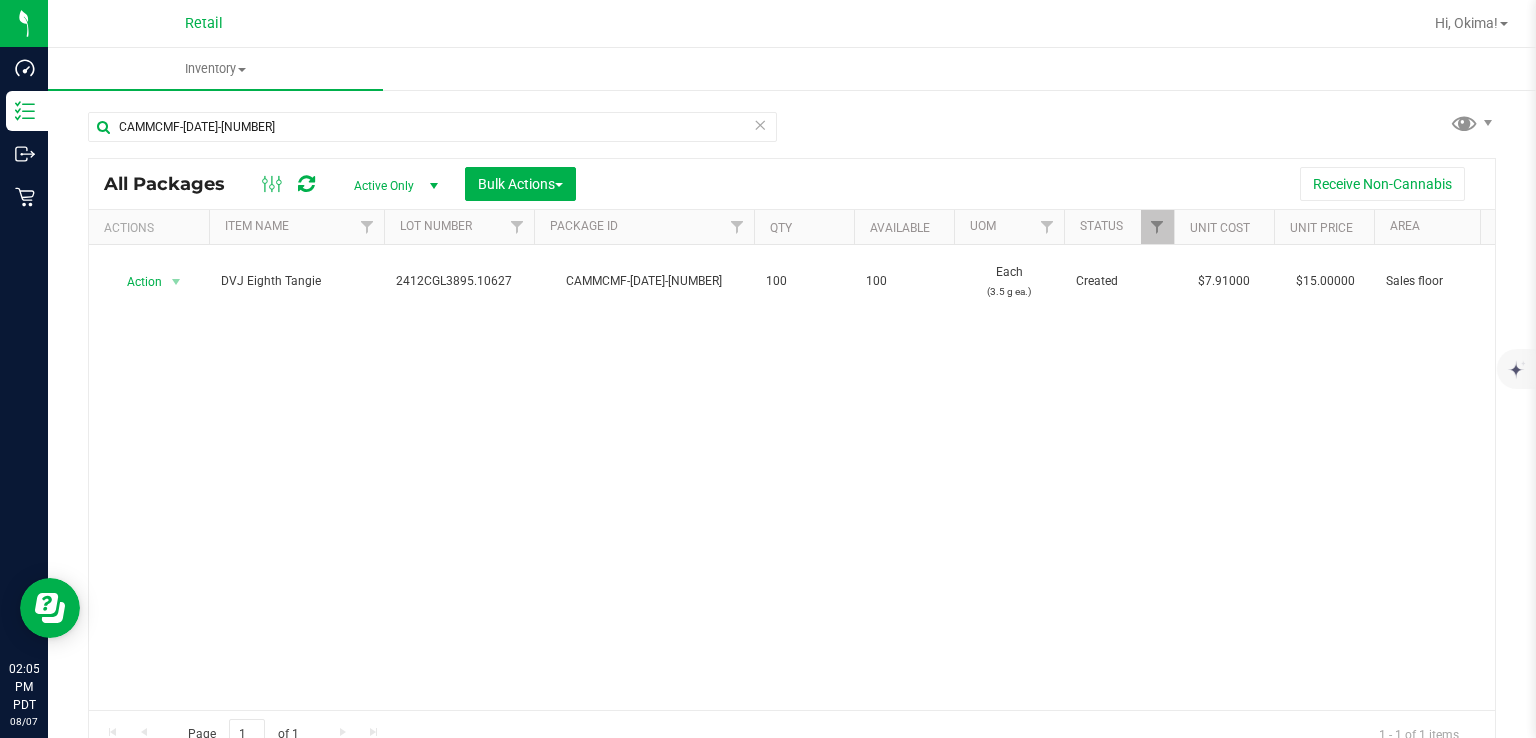 click at bounding box center [760, 124] 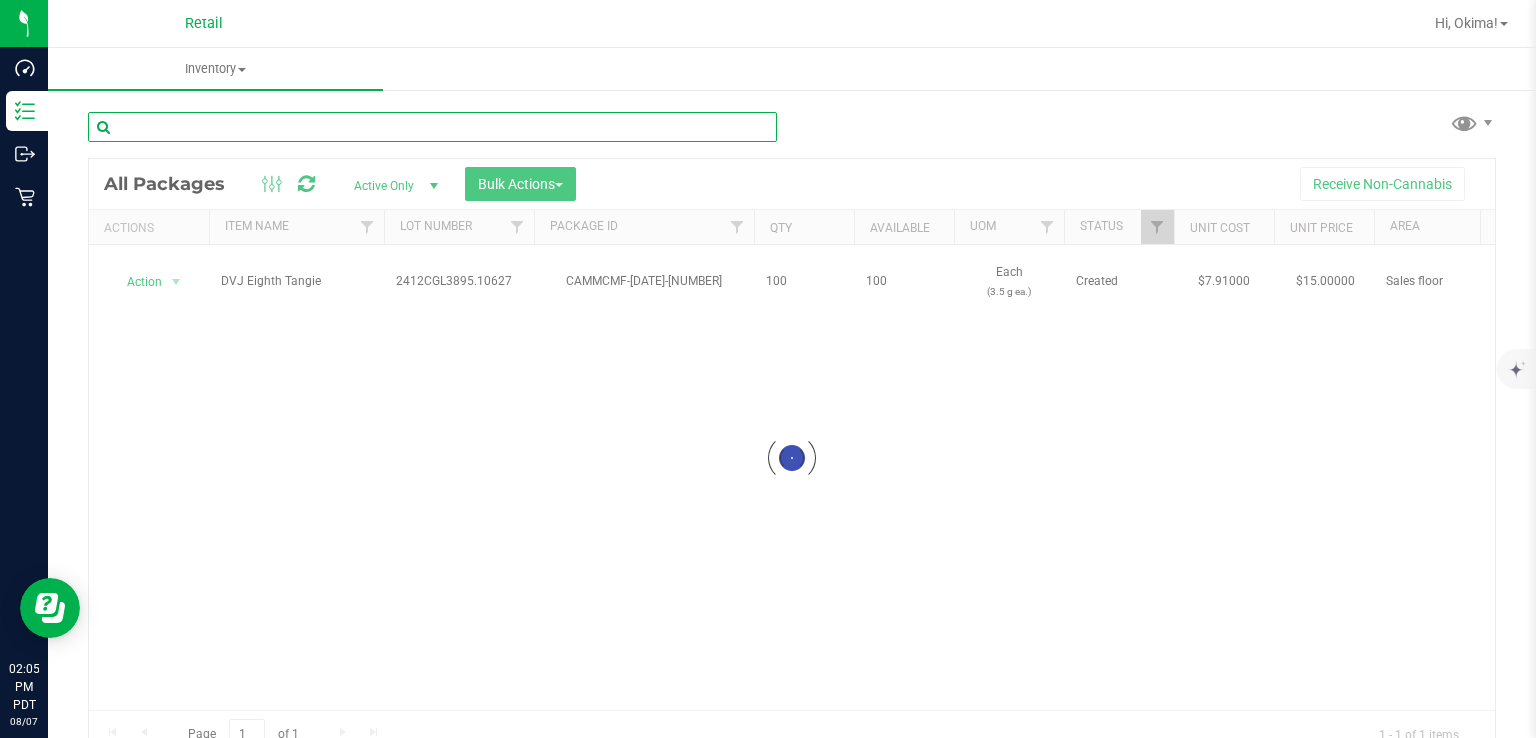 click at bounding box center [432, 127] 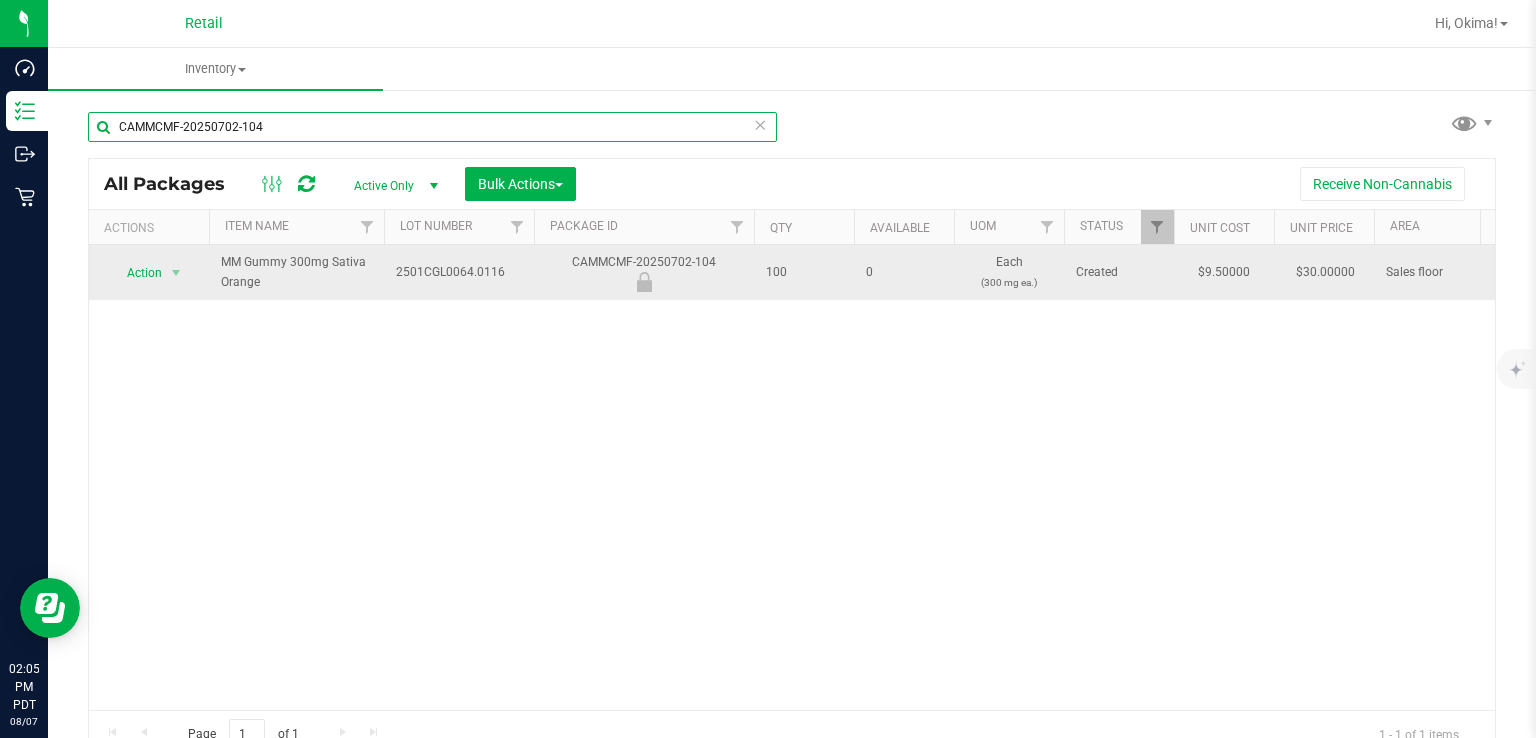 type on "CAMMCMF-20250702-104" 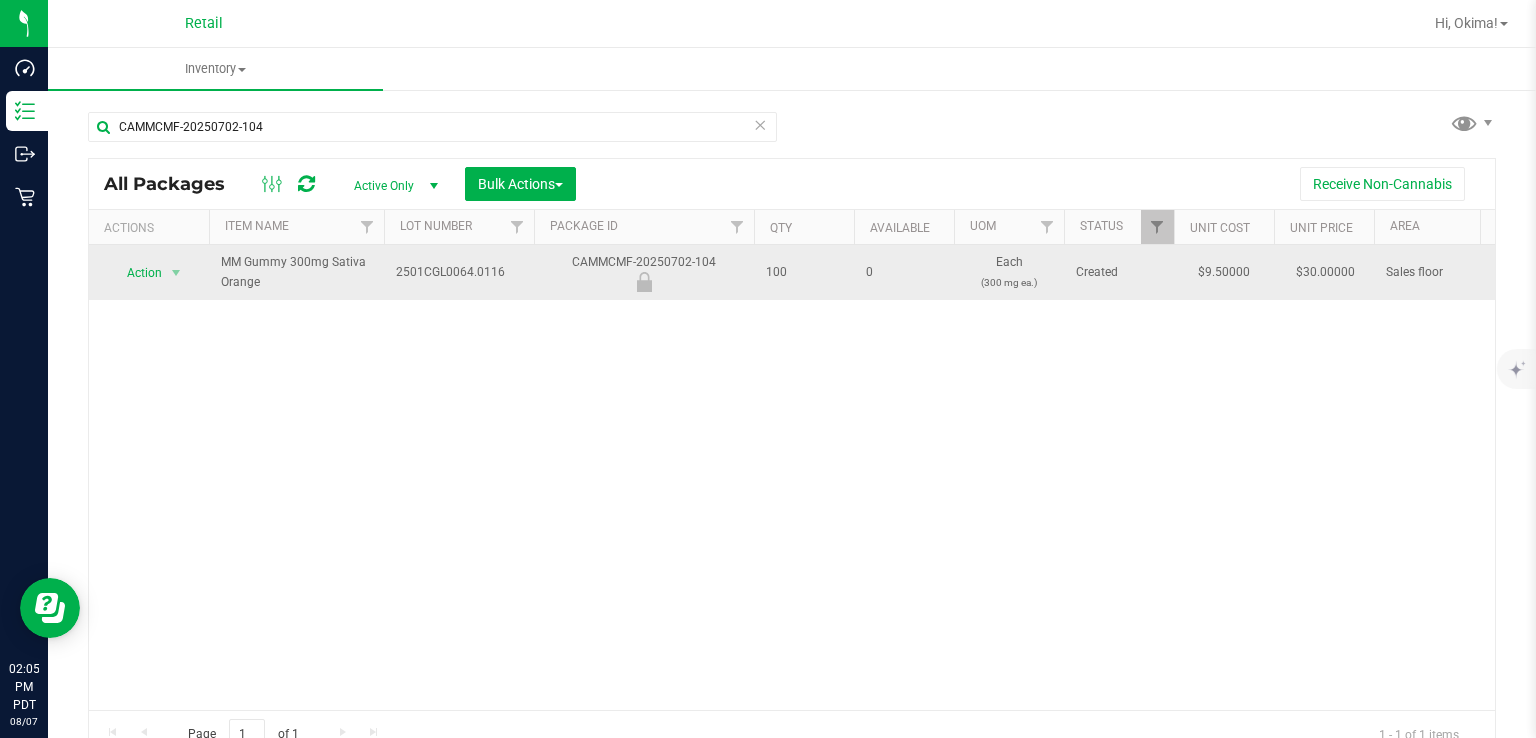 click on "Action" at bounding box center [136, 273] 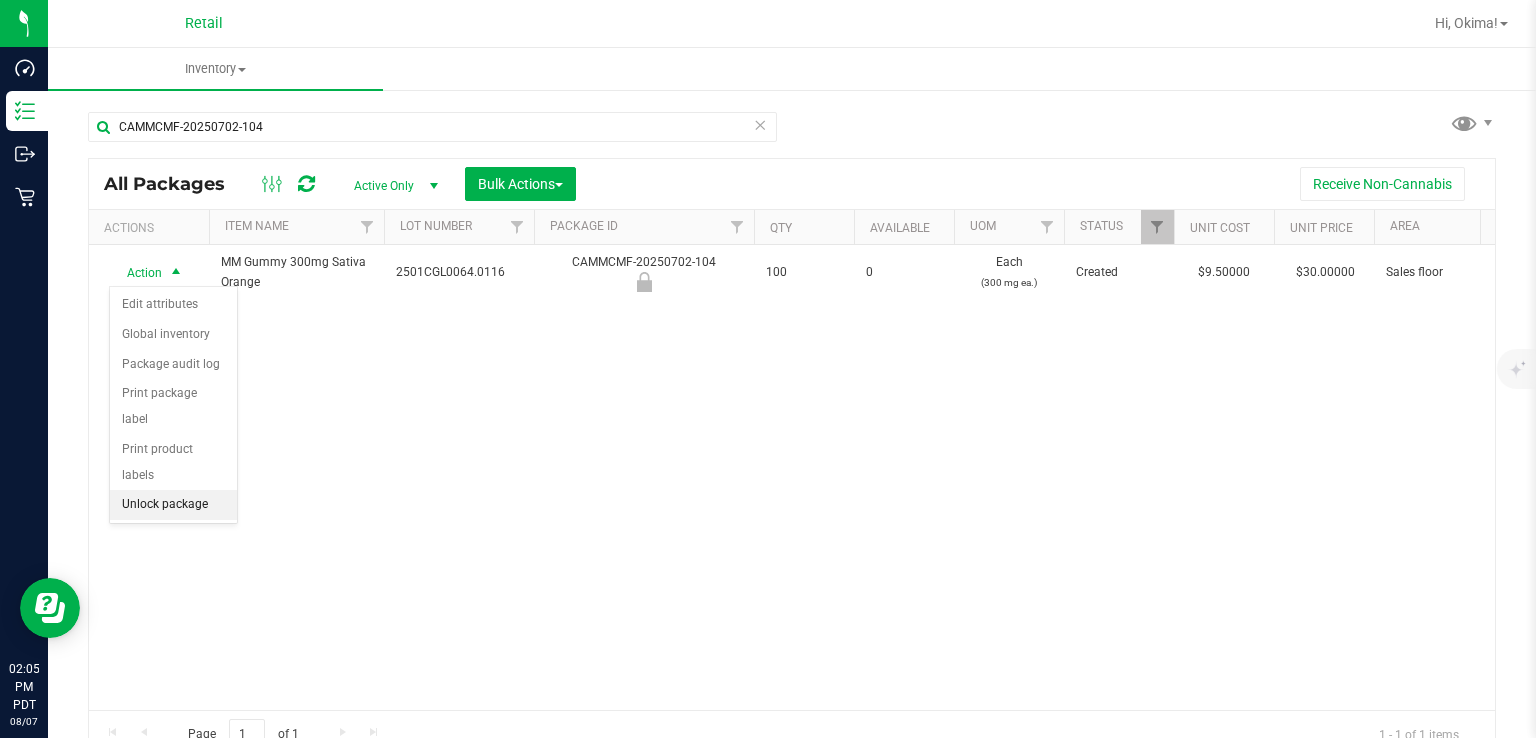 click on "Unlock package" at bounding box center [173, 505] 